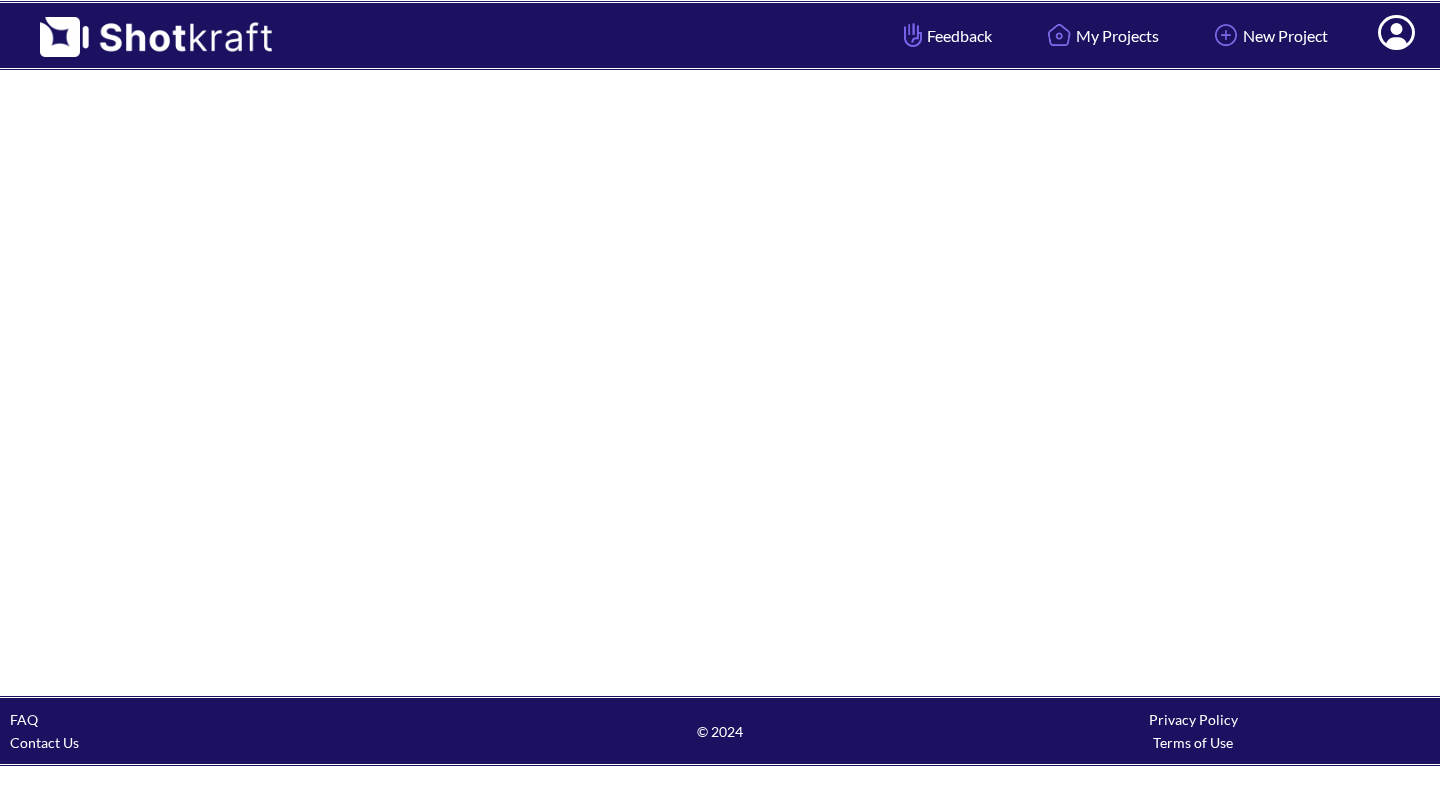 scroll, scrollTop: 0, scrollLeft: 0, axis: both 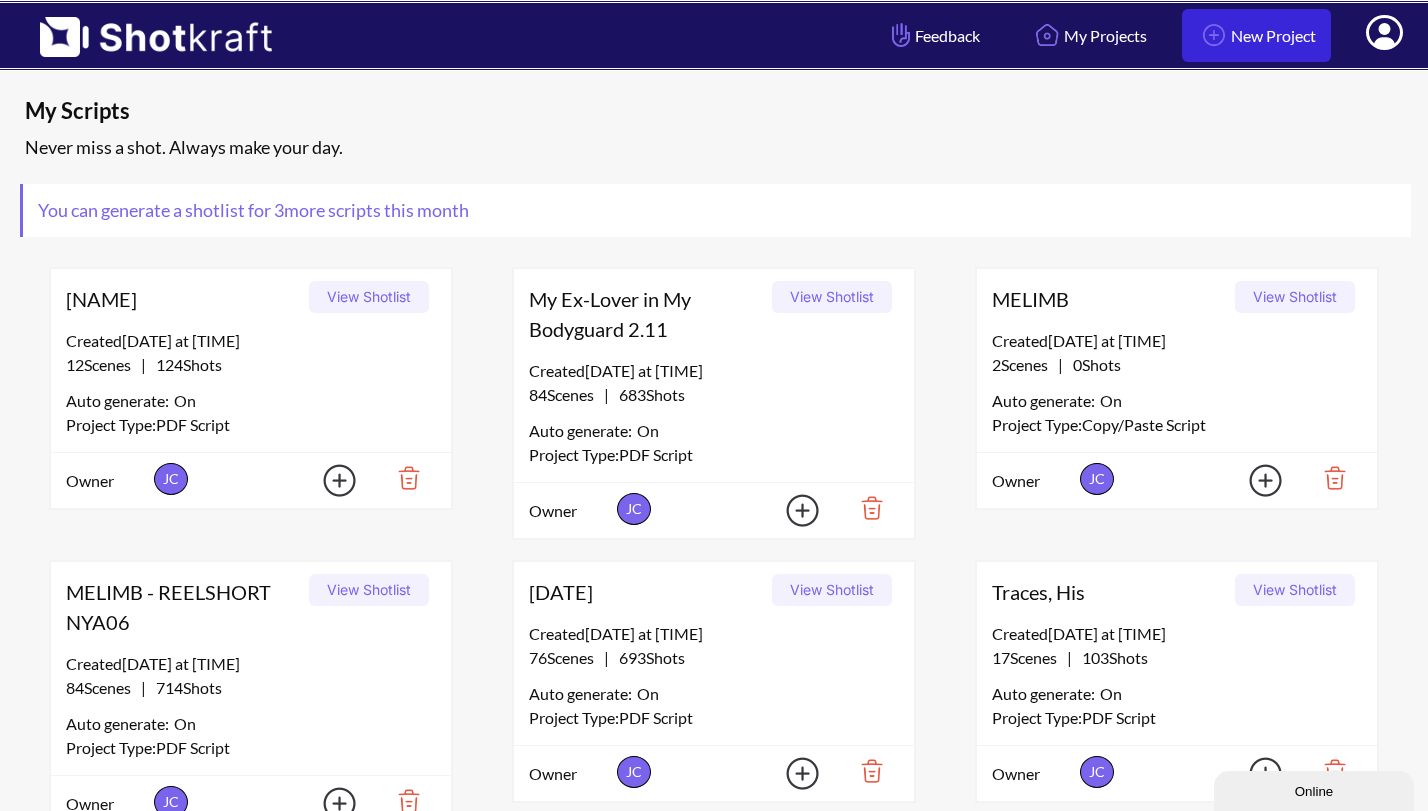 click on "New Project" at bounding box center (1256, 35) 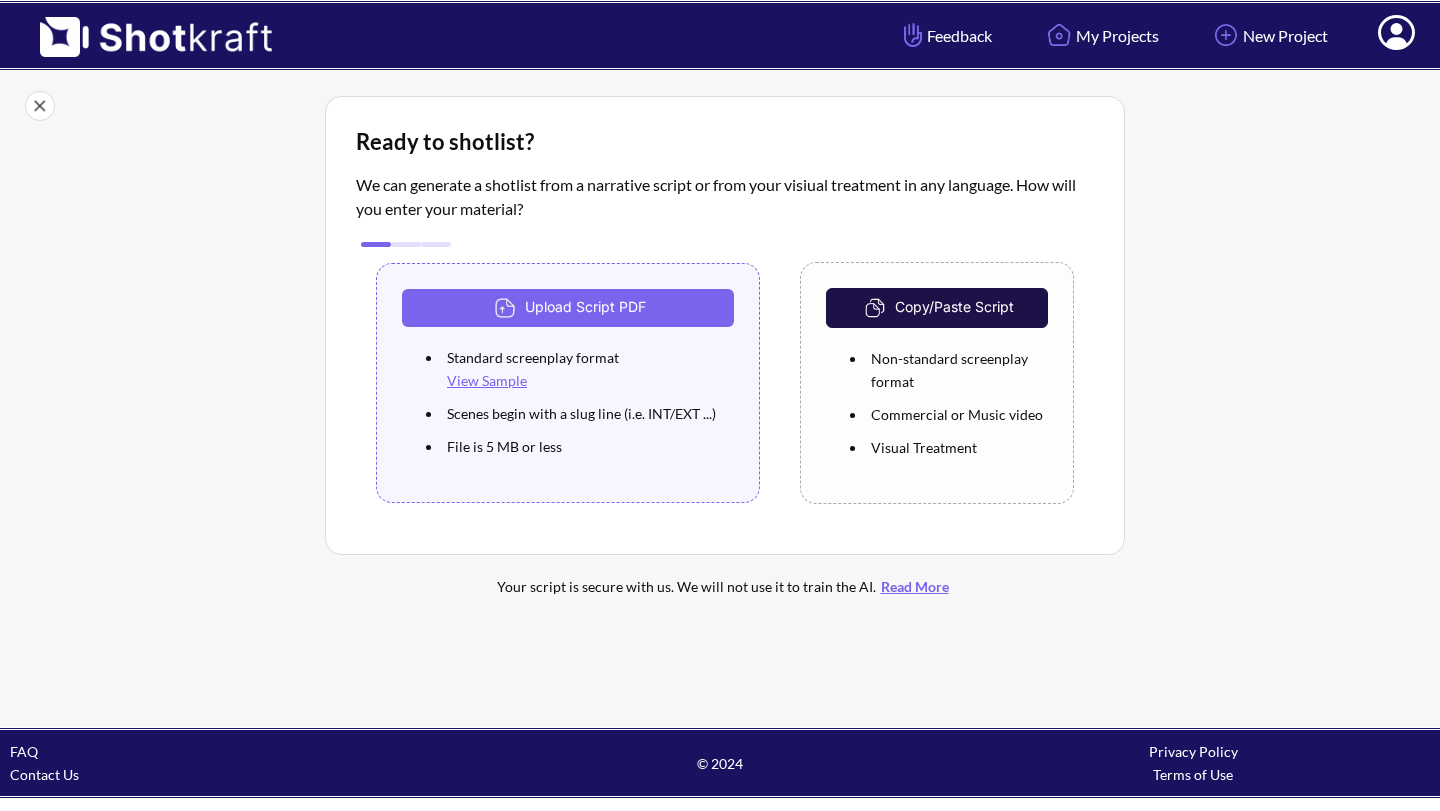 scroll, scrollTop: 0, scrollLeft: 0, axis: both 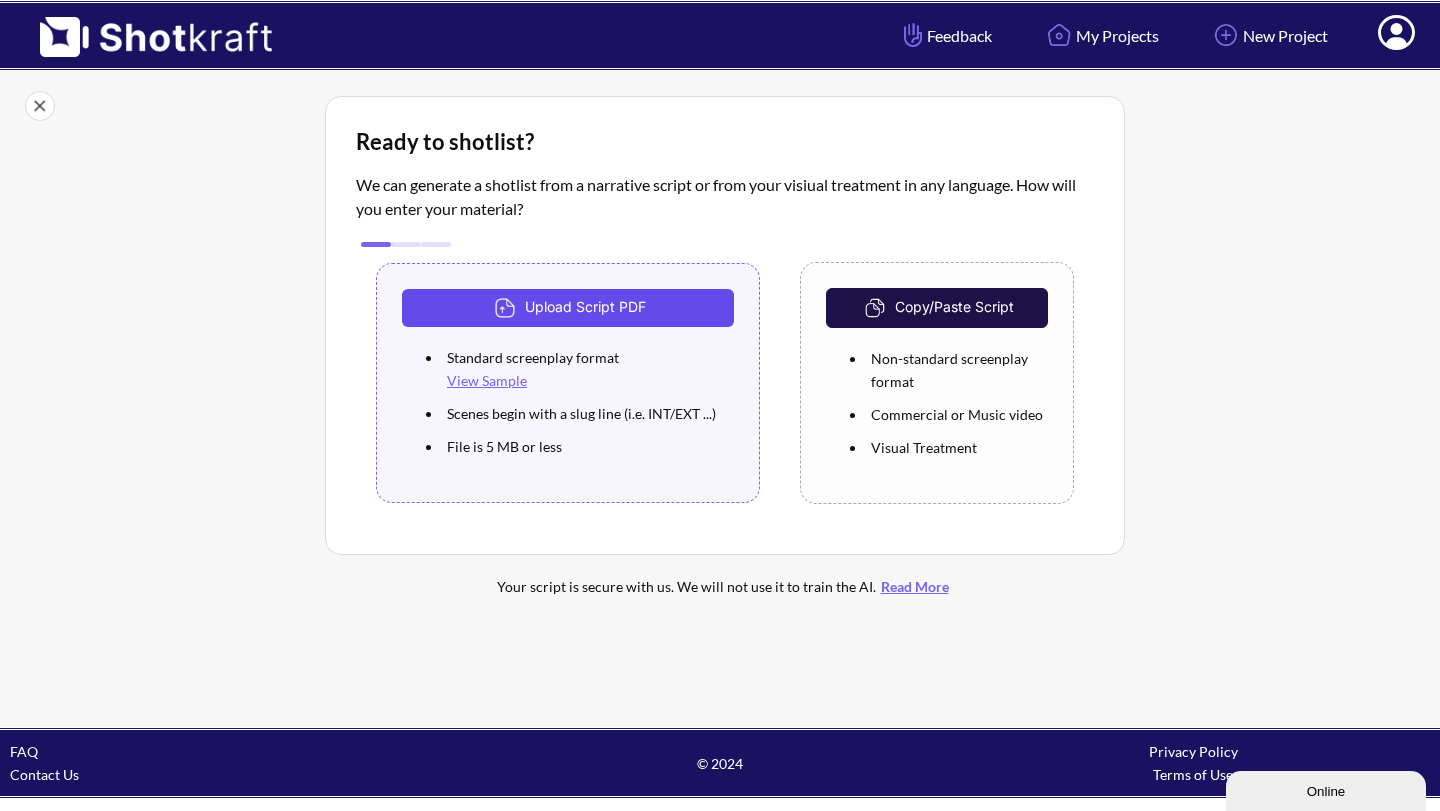 click on "Upload Script PDF" at bounding box center [568, 308] 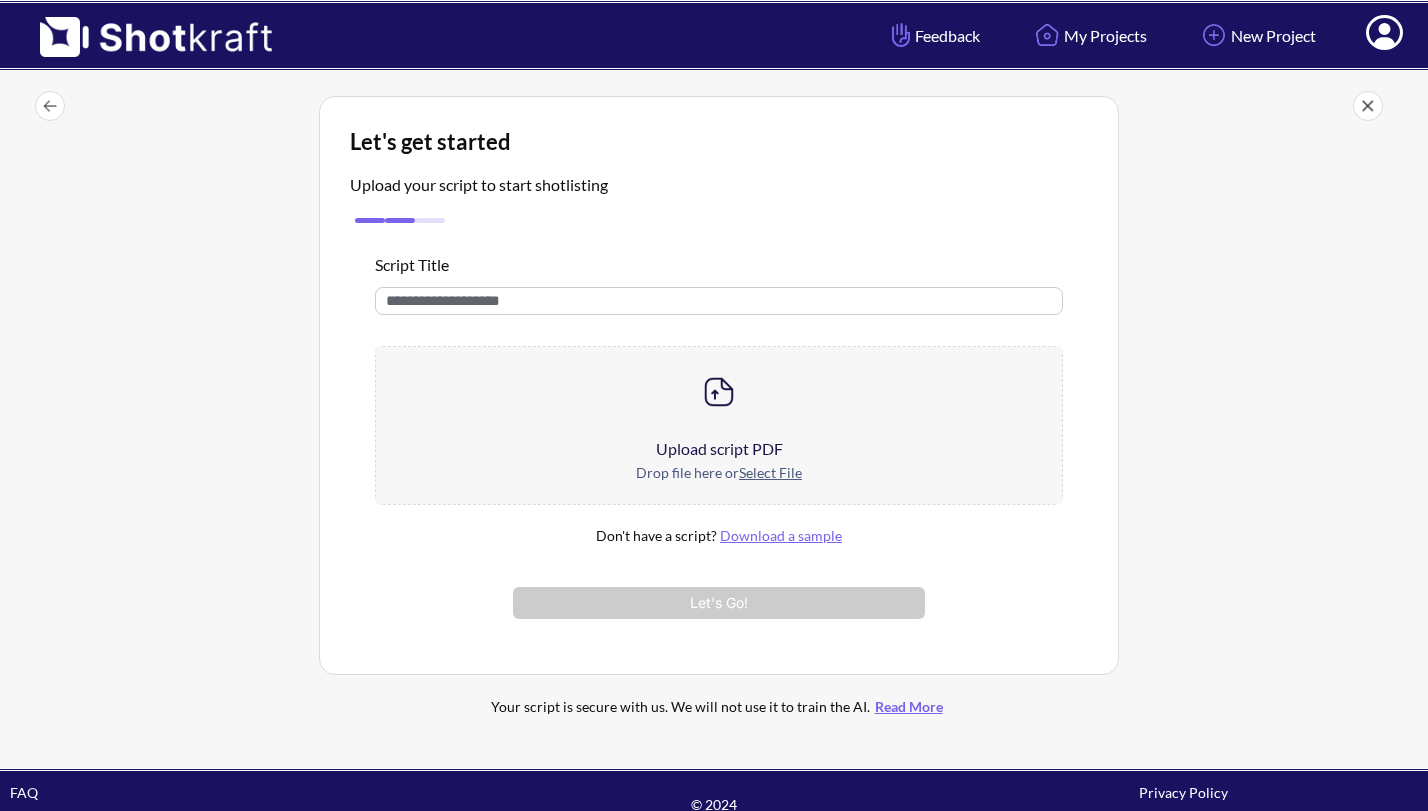 scroll, scrollTop: 0, scrollLeft: 0, axis: both 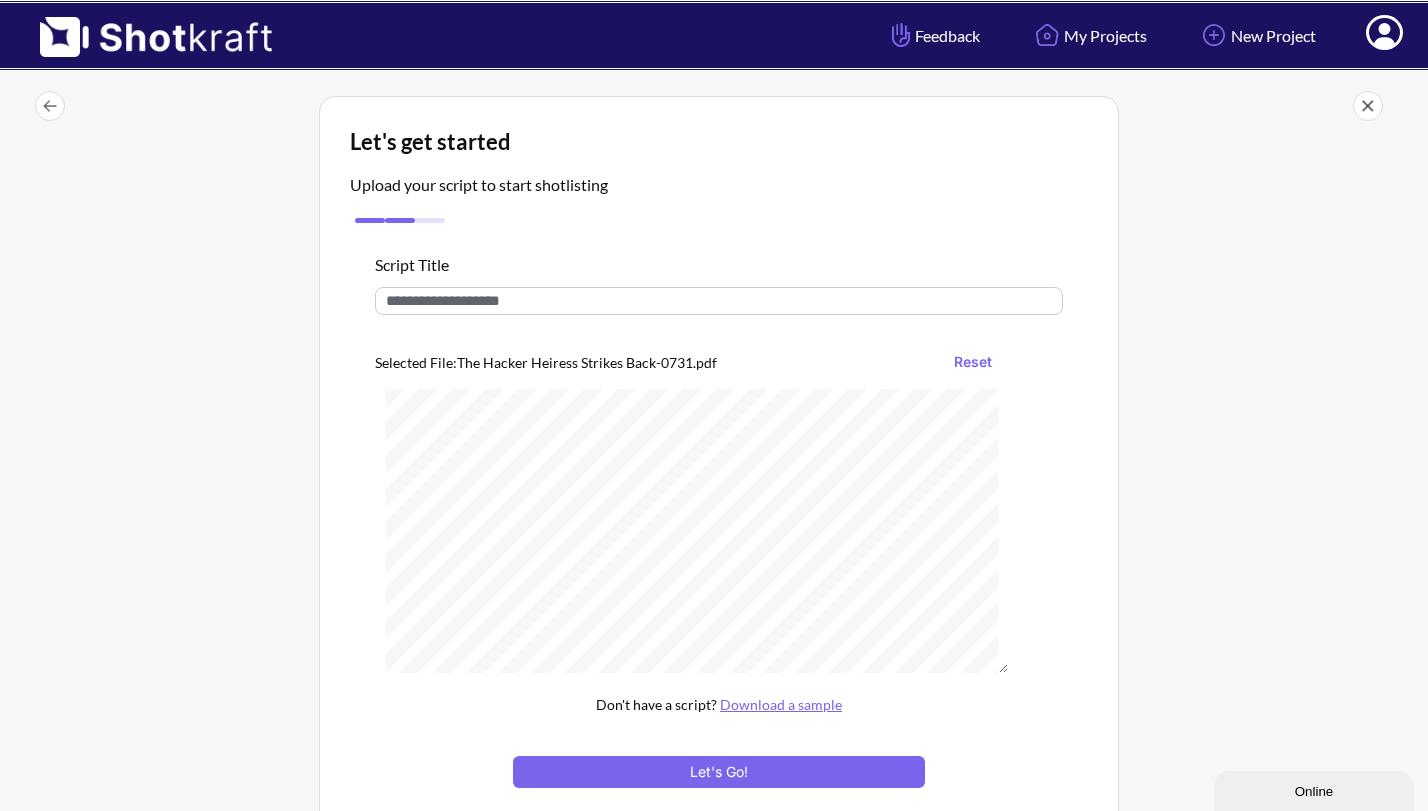 click at bounding box center (719, 301) 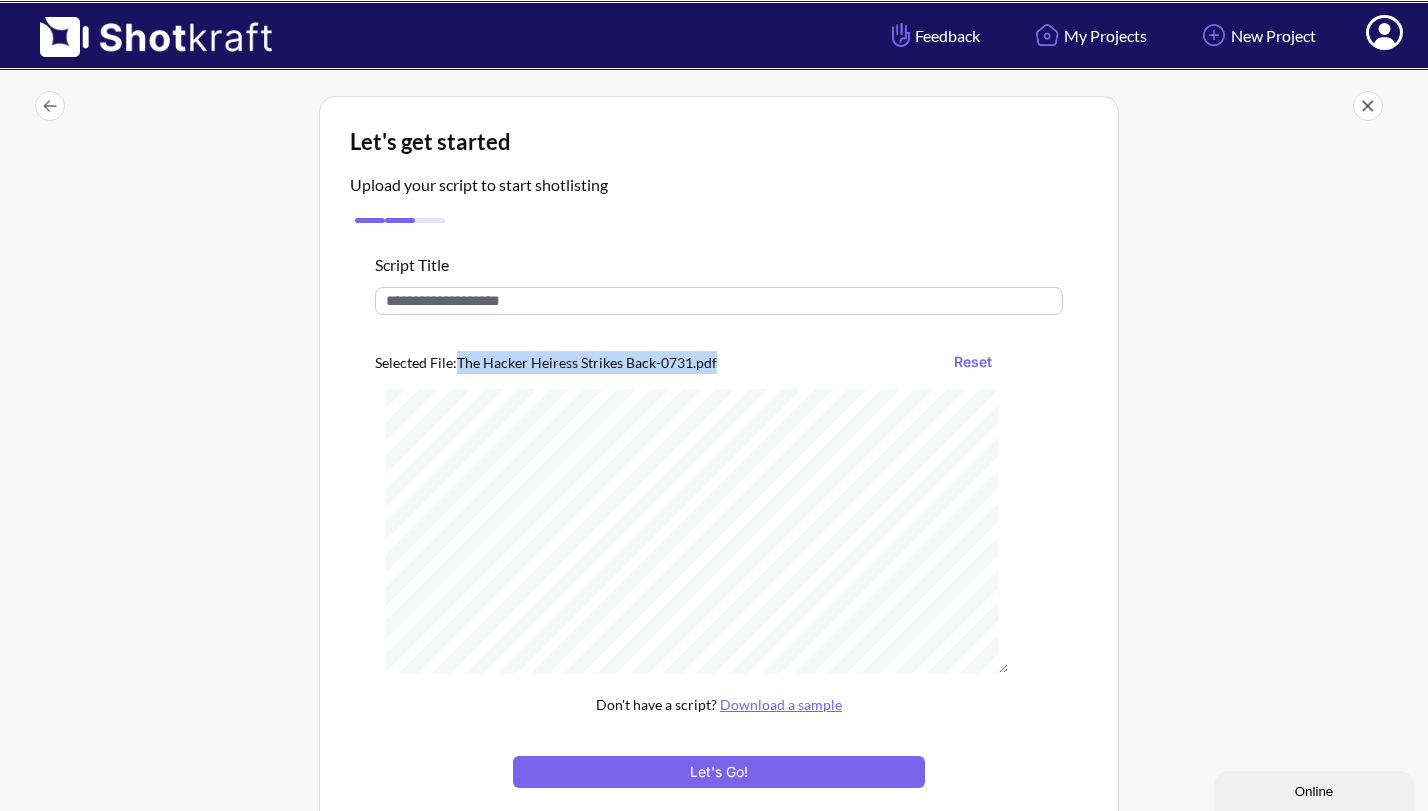 drag, startPoint x: 718, startPoint y: 363, endPoint x: 457, endPoint y: 362, distance: 261.00192 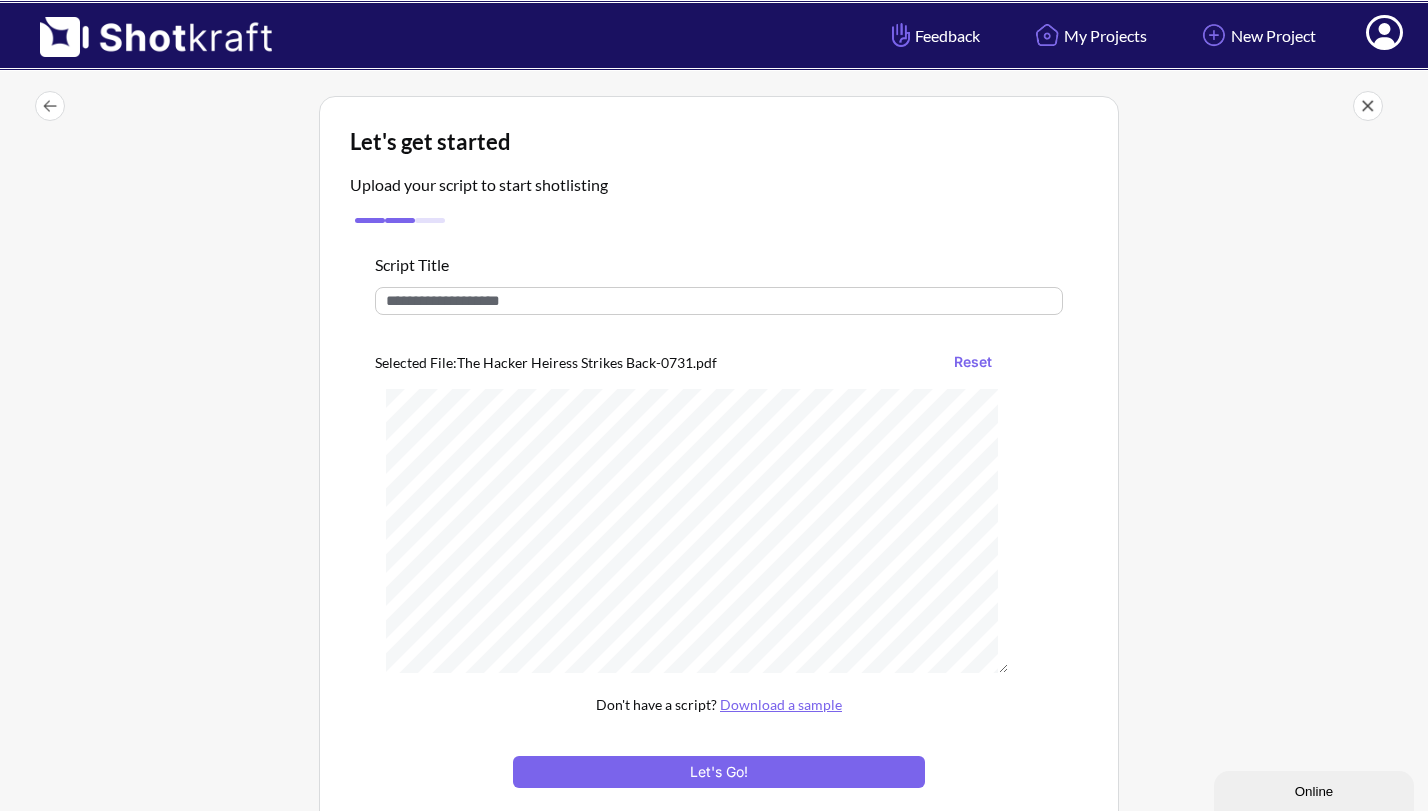 click at bounding box center (719, 301) 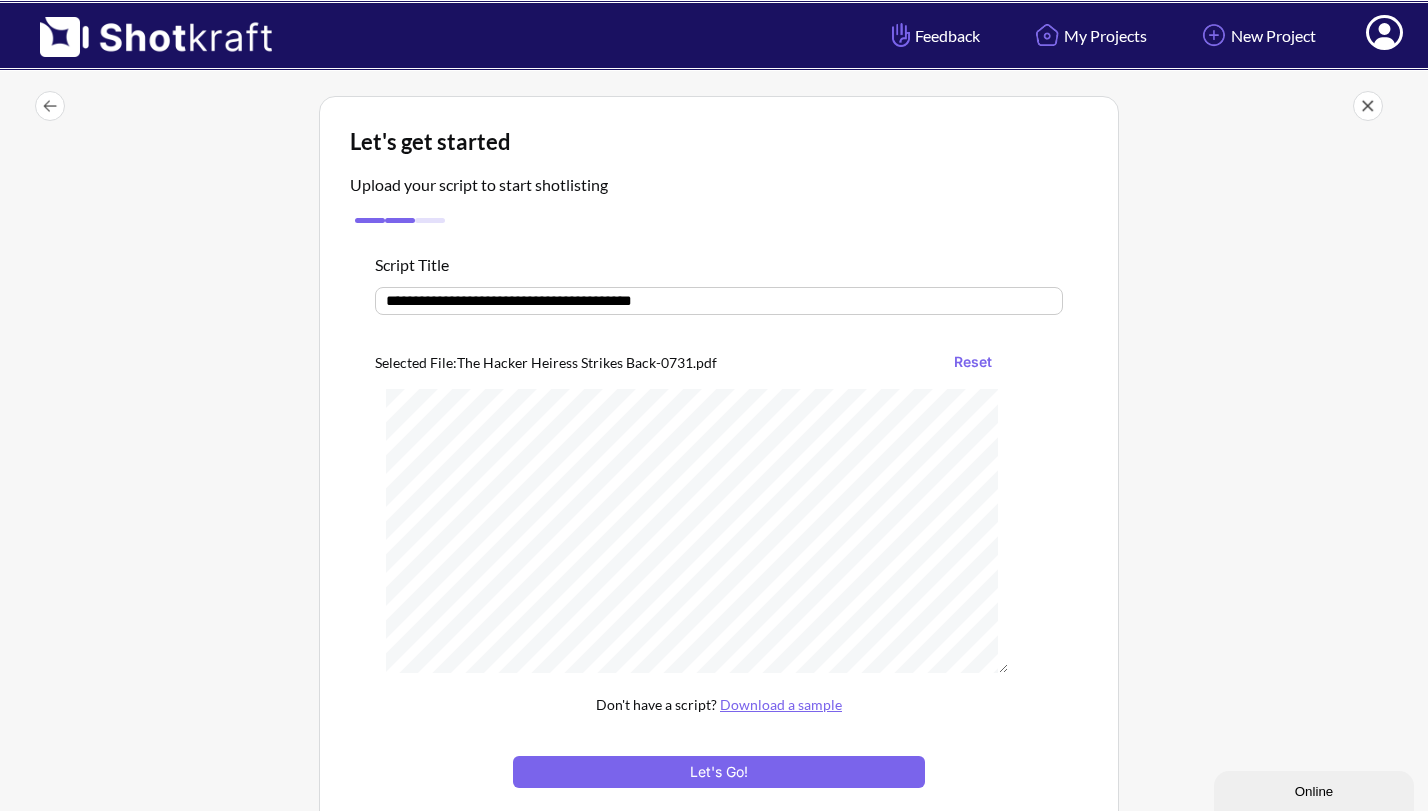 drag, startPoint x: 646, startPoint y: 303, endPoint x: 705, endPoint y: 314, distance: 60.016663 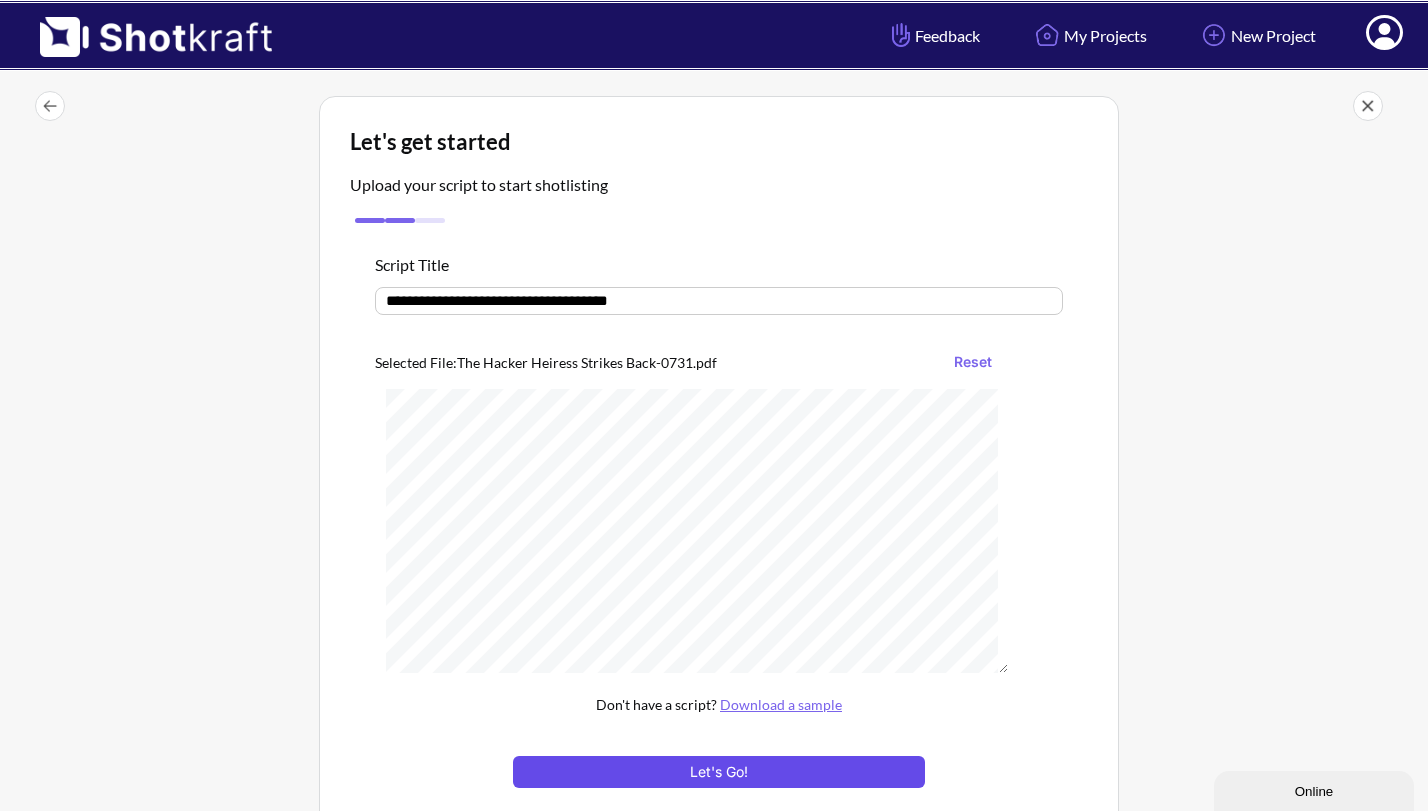 type on "**********" 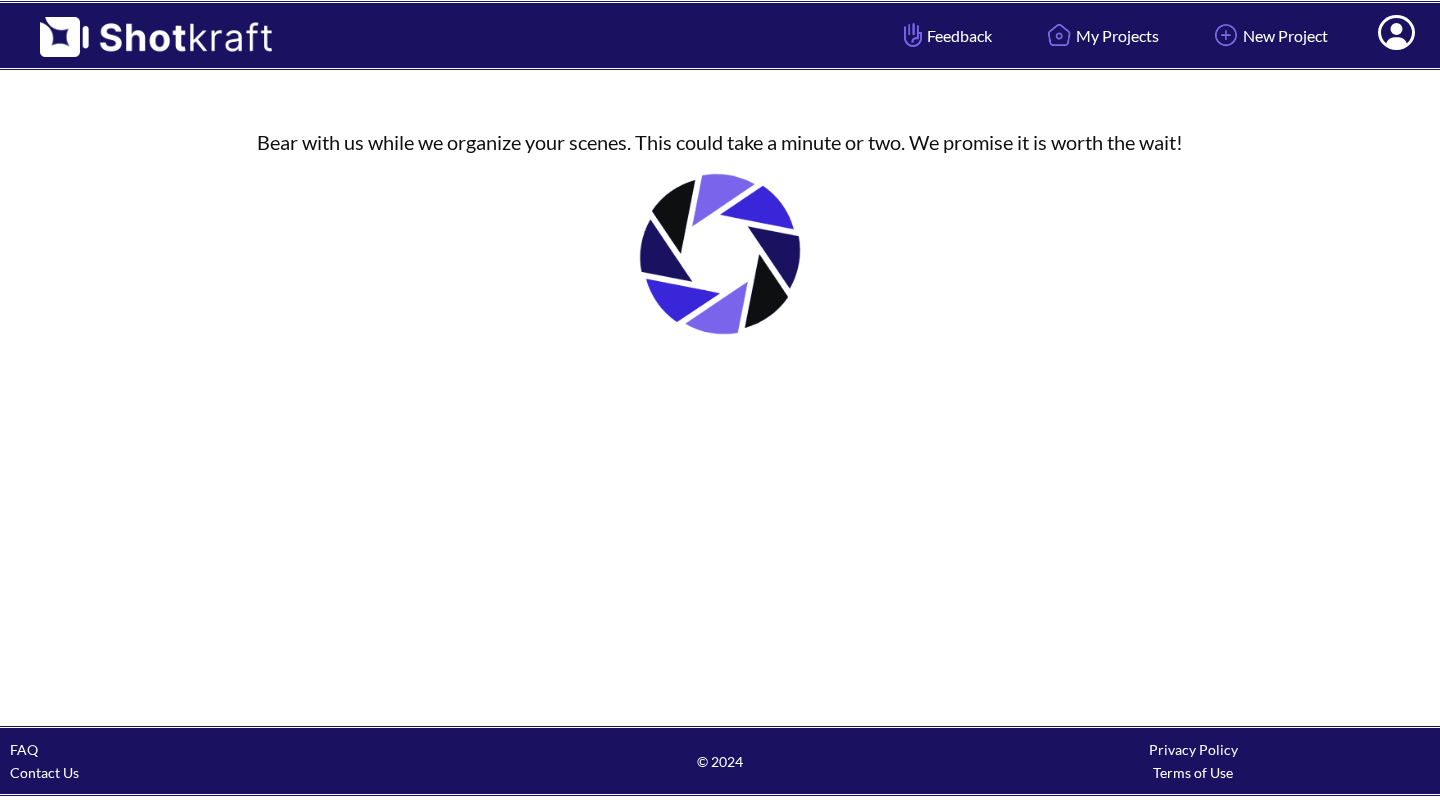 scroll, scrollTop: 0, scrollLeft: 0, axis: both 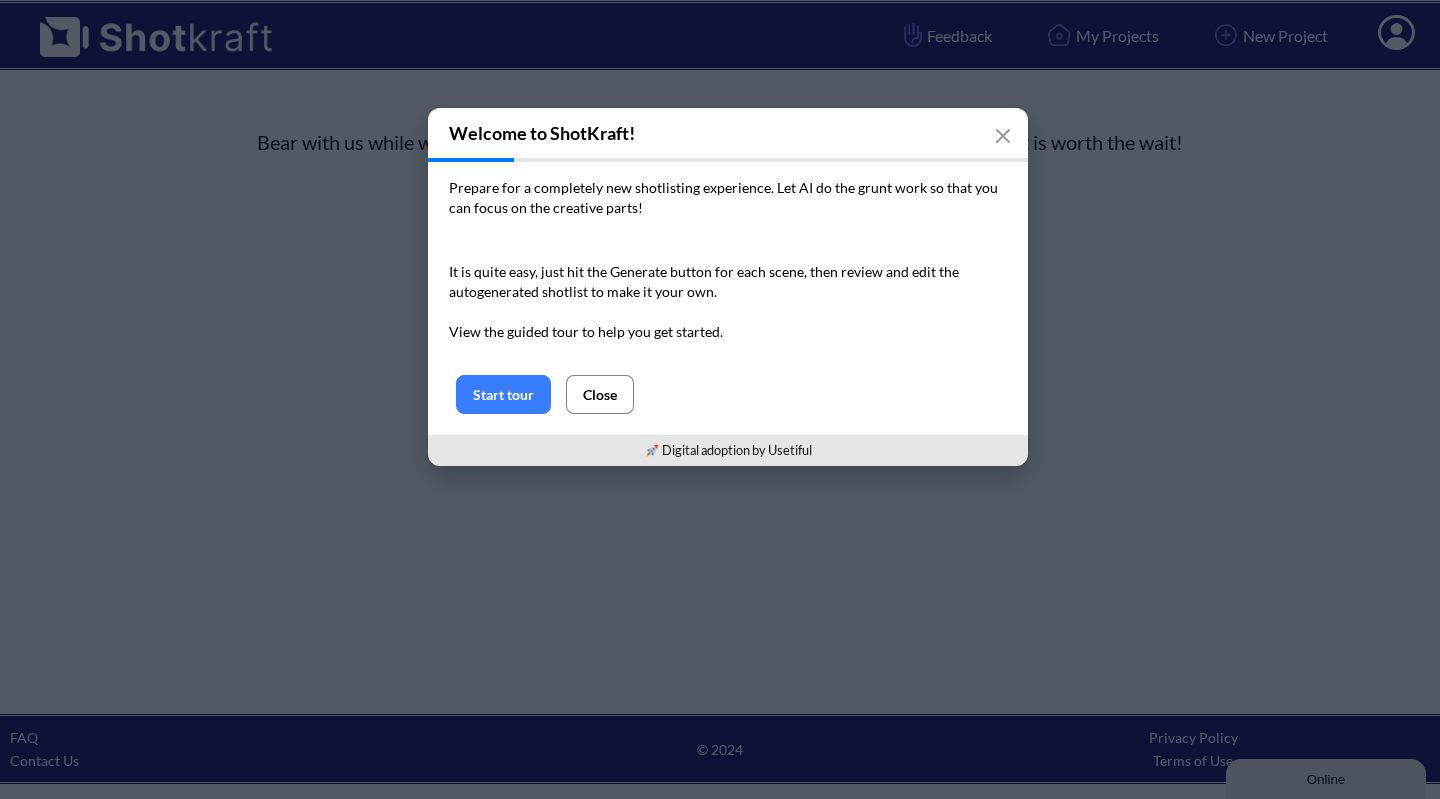 click on "Close" at bounding box center (600, 394) 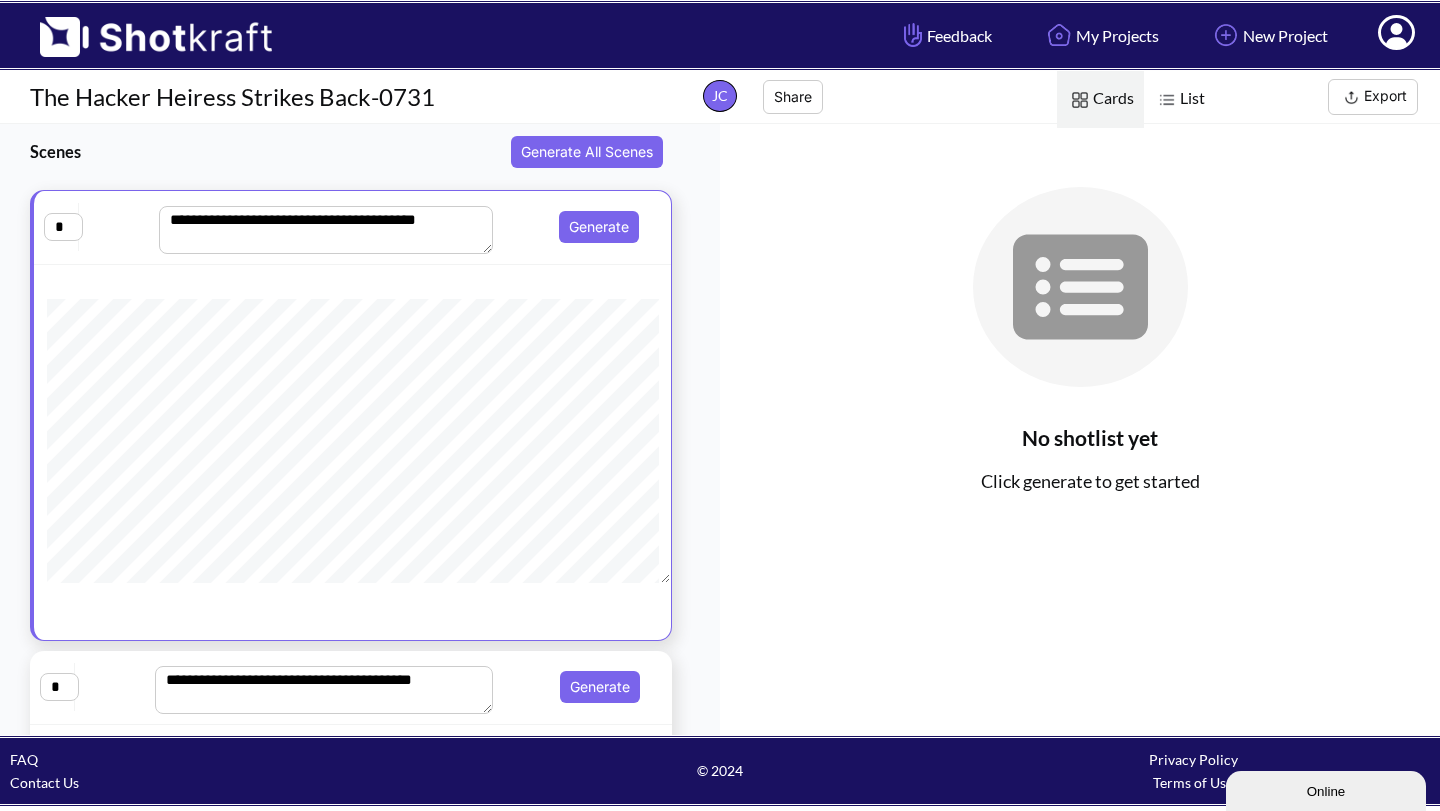 scroll, scrollTop: 0, scrollLeft: 0, axis: both 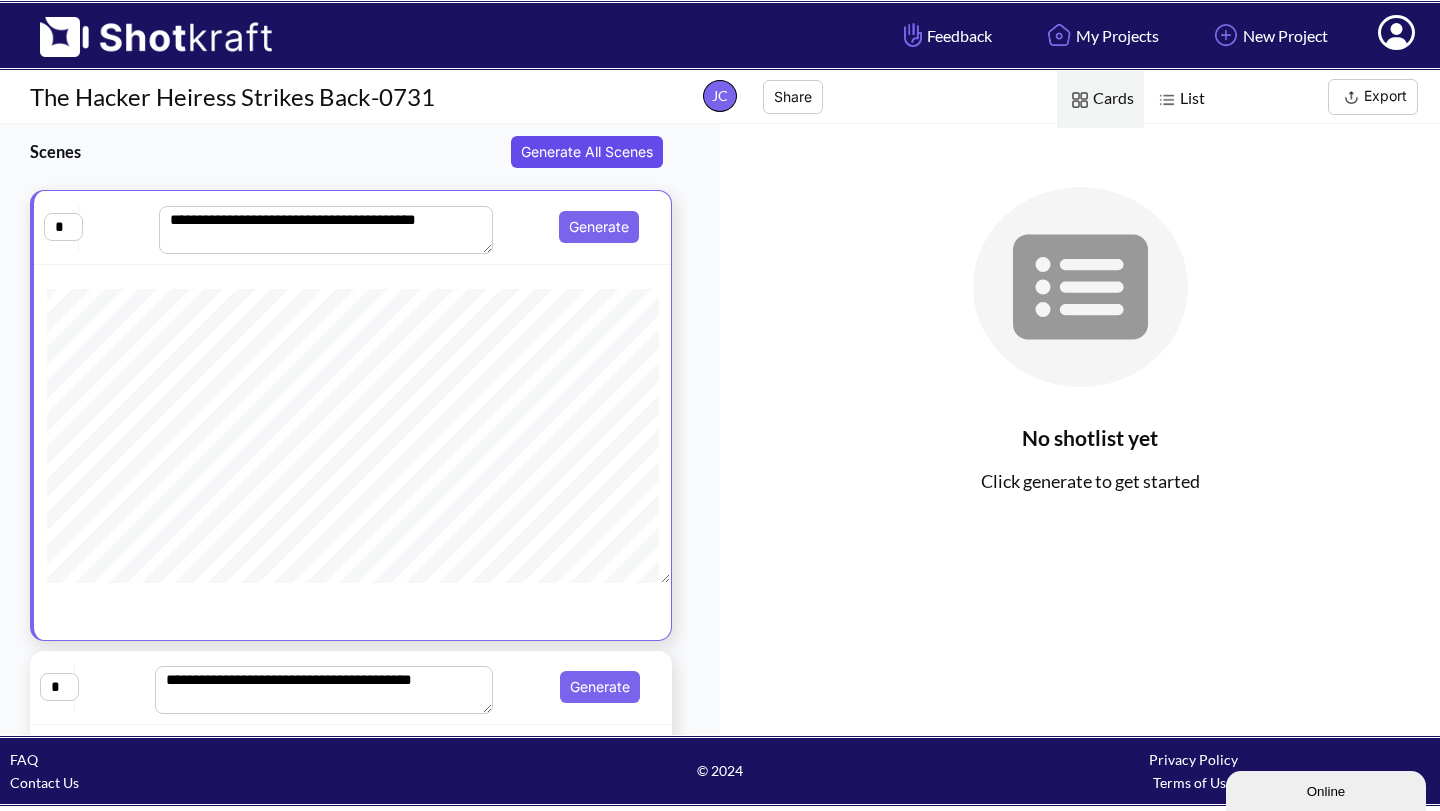 click on "Generate All Scenes" at bounding box center [587, 152] 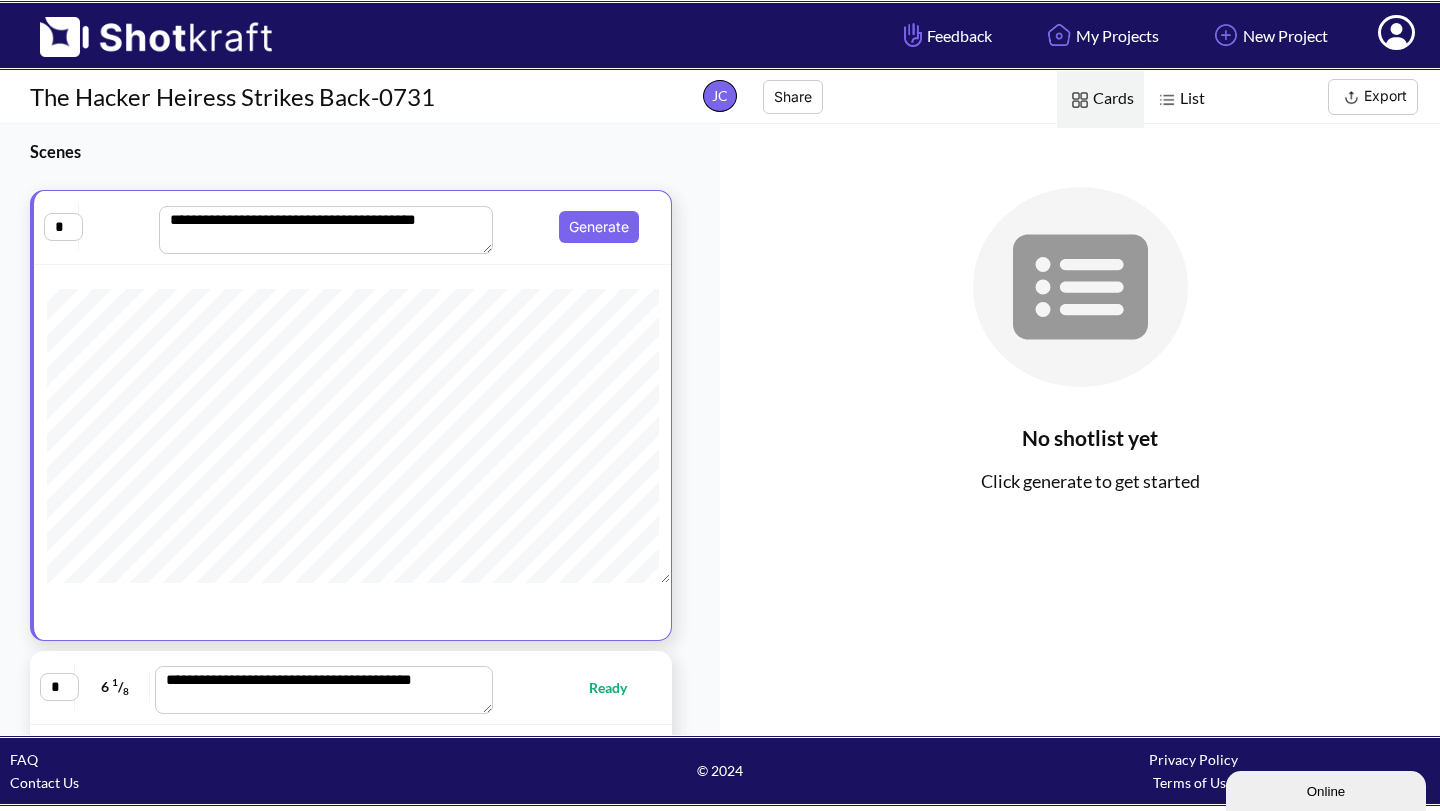 scroll, scrollTop: 3615, scrollLeft: 0, axis: vertical 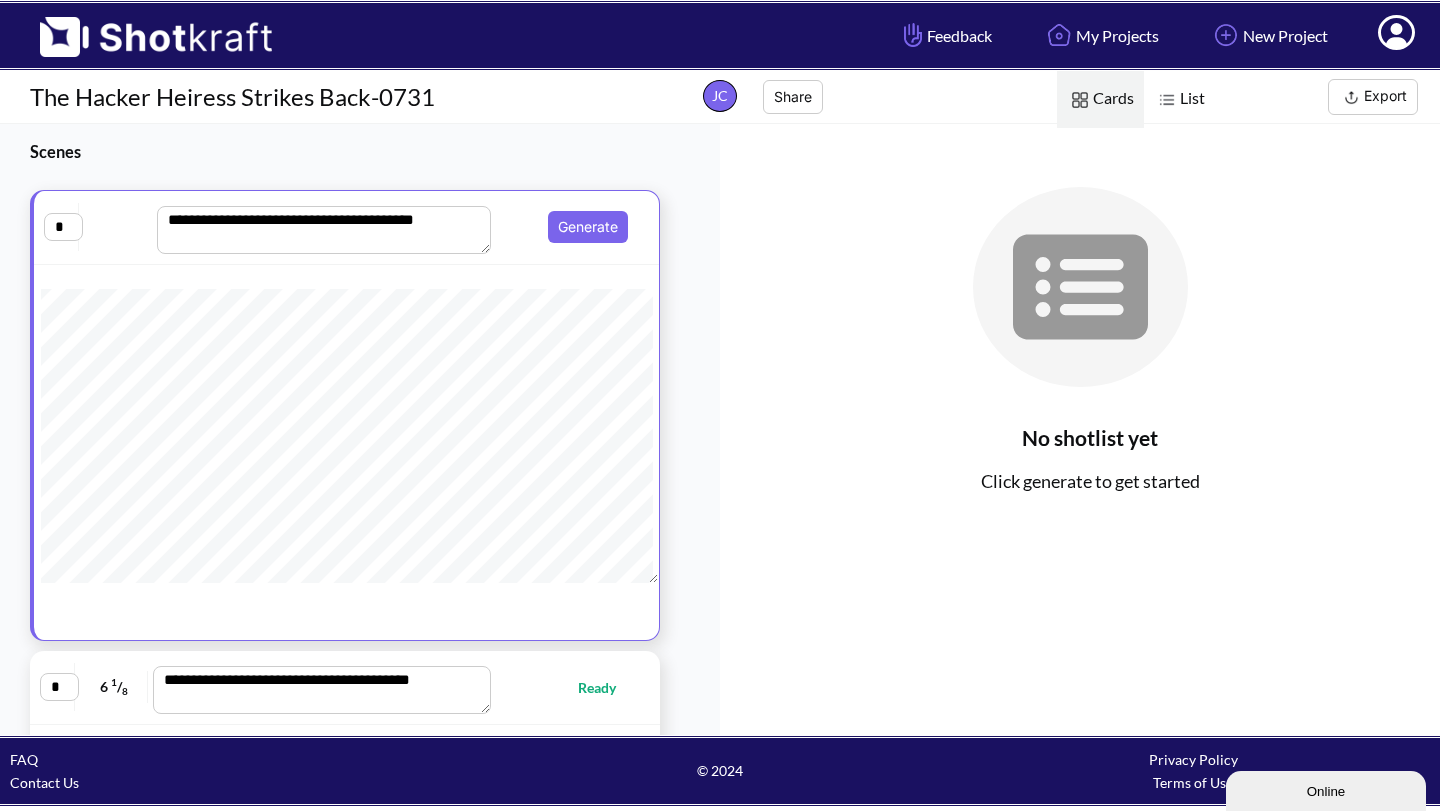click at bounding box center (1167, 100) 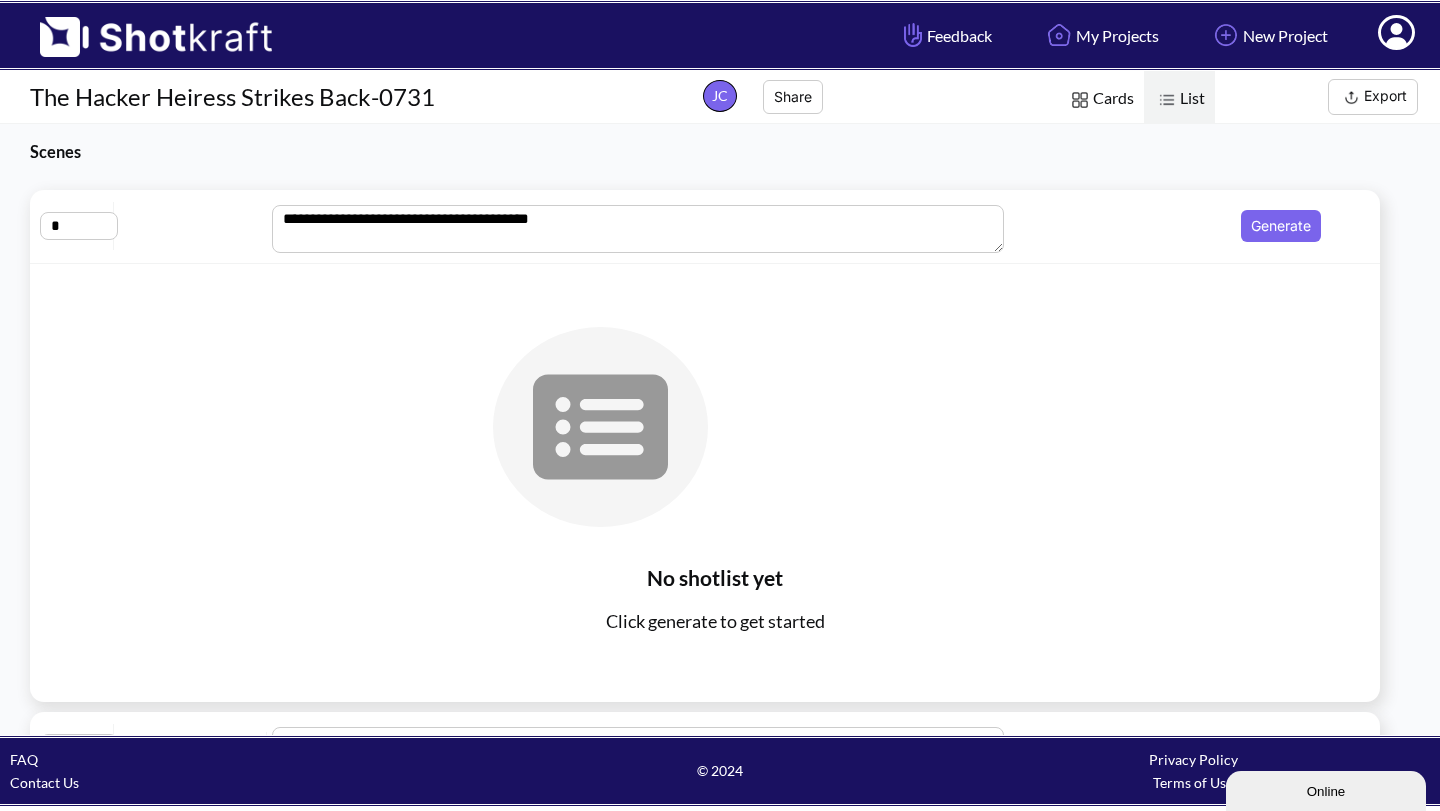 click at bounding box center (1080, 100) 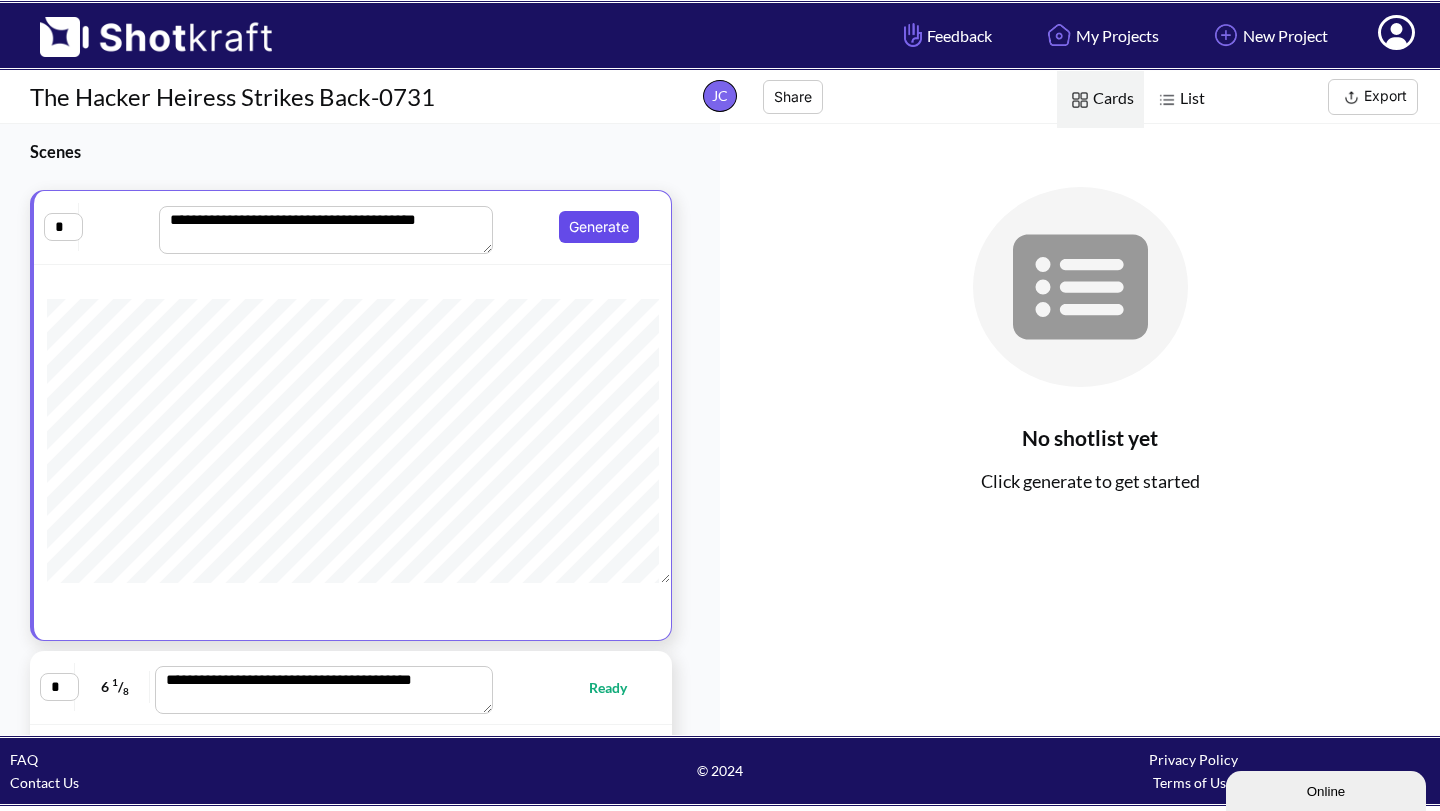 click on "Generate" at bounding box center (599, 227) 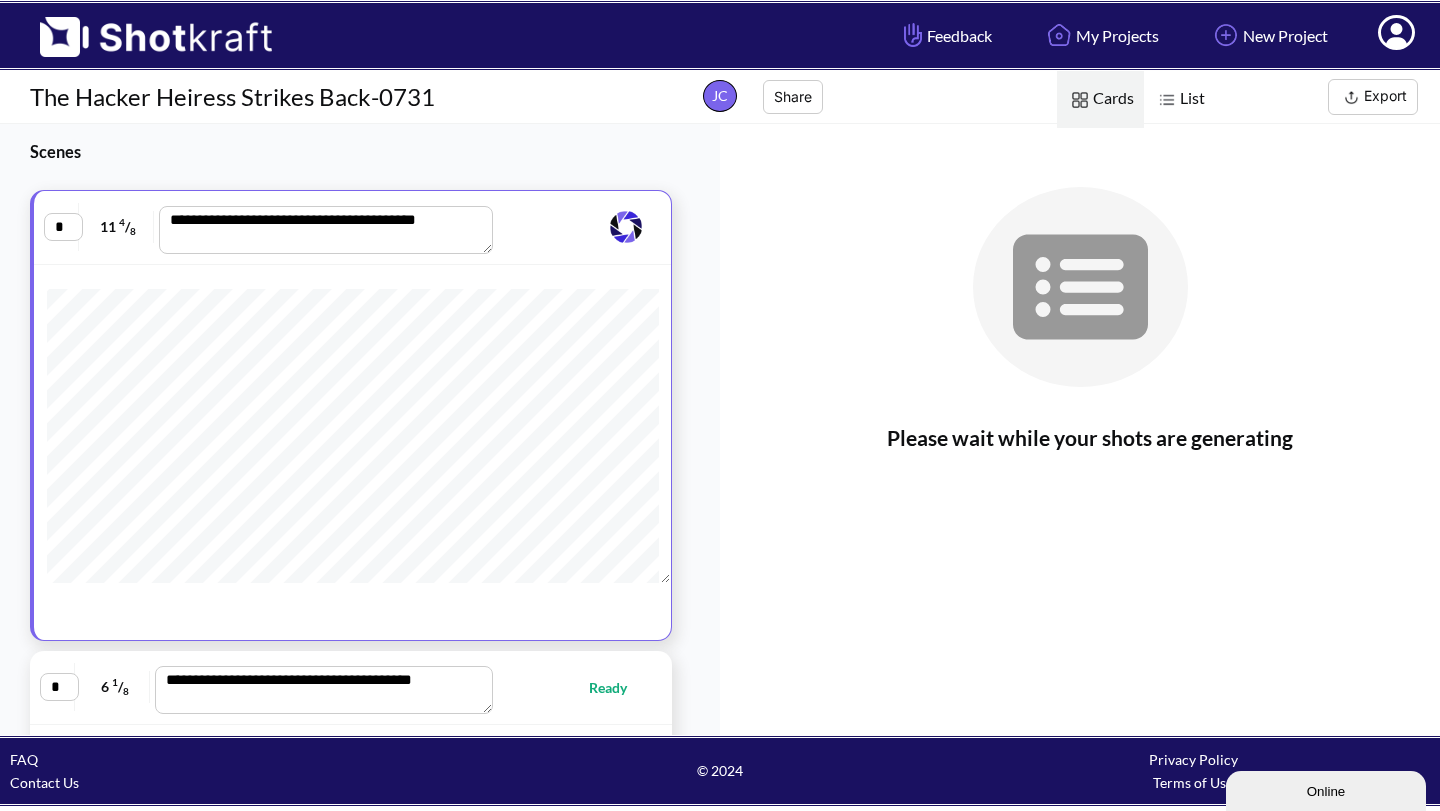 scroll, scrollTop: 115, scrollLeft: 0, axis: vertical 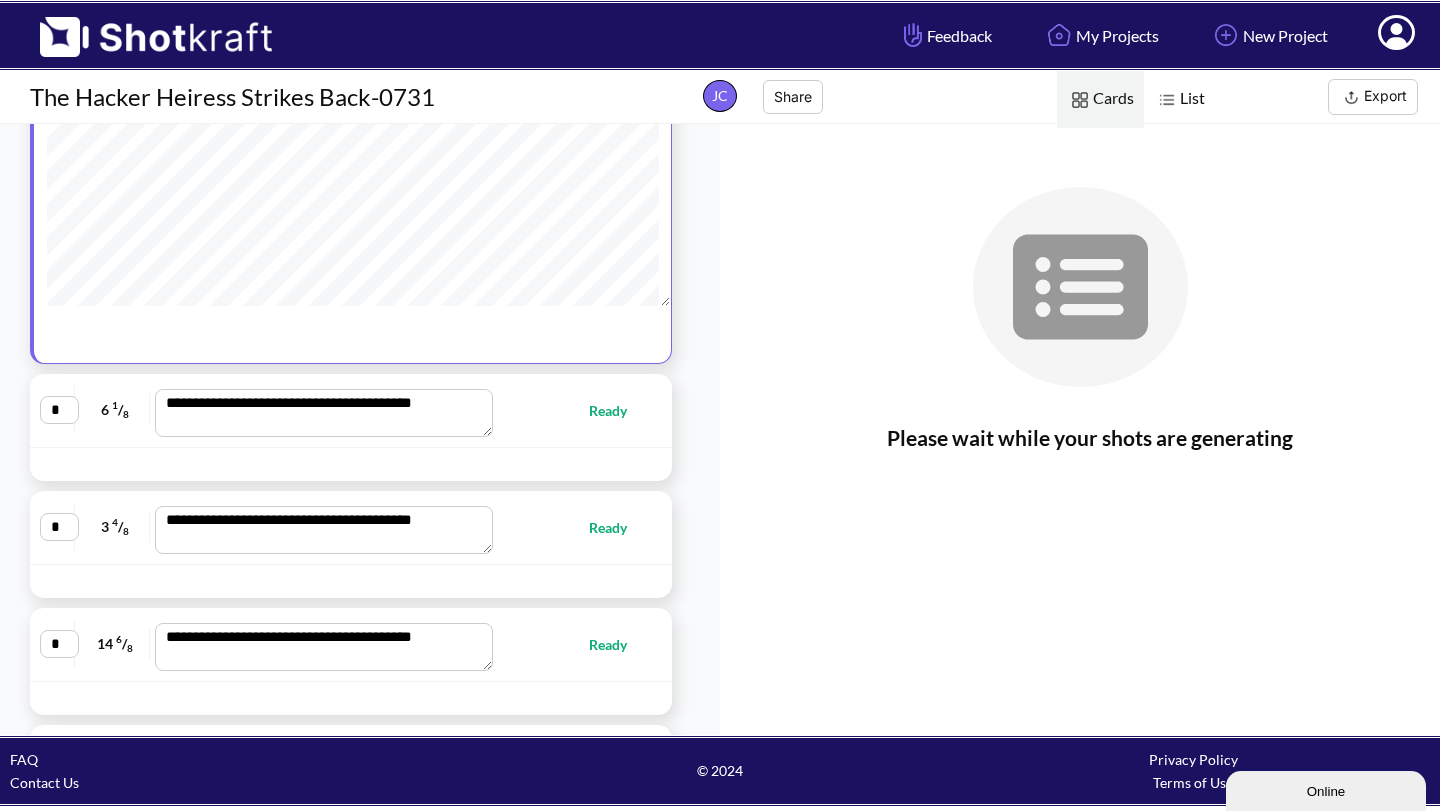 click on "**********" at bounding box center (351, 410) 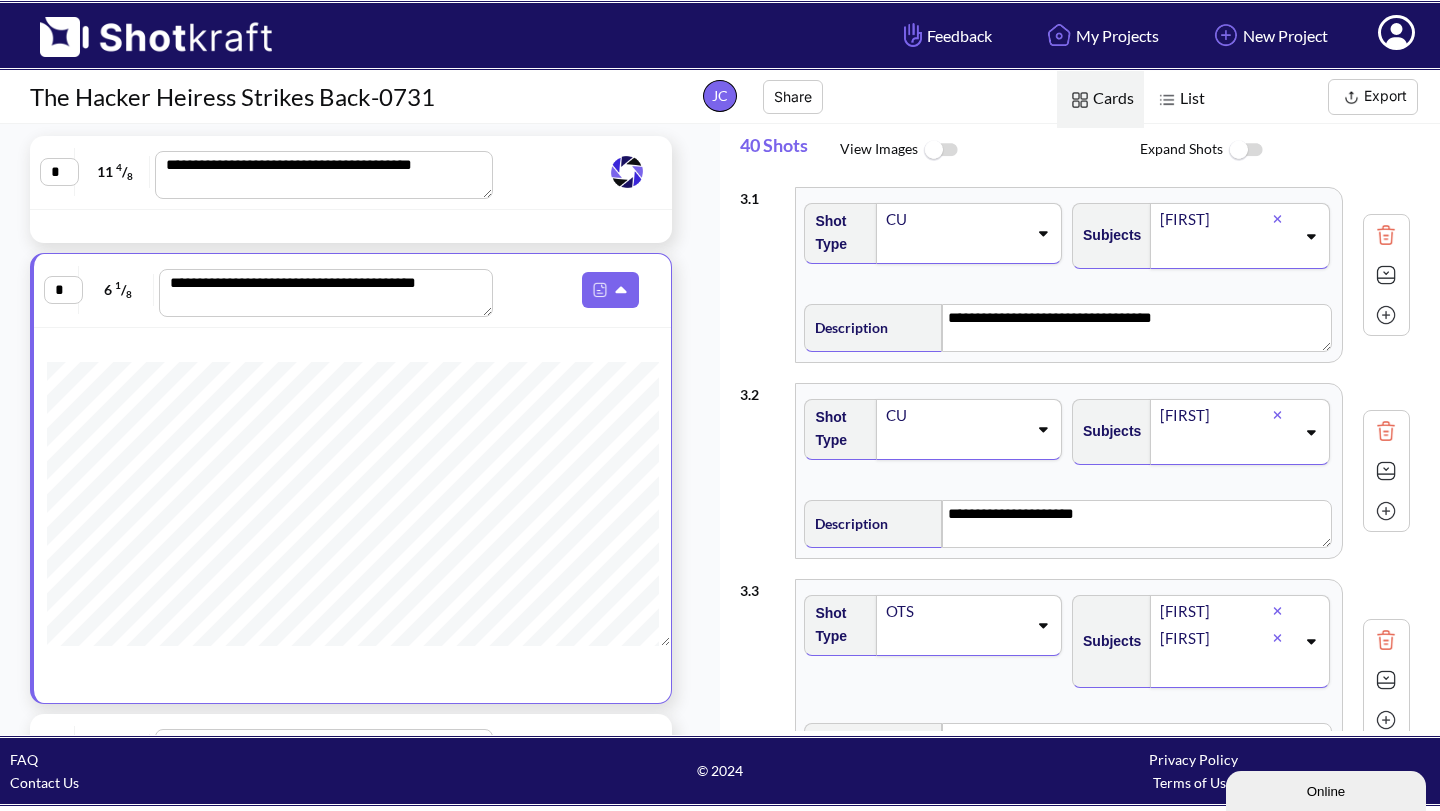 scroll, scrollTop: 80, scrollLeft: 0, axis: vertical 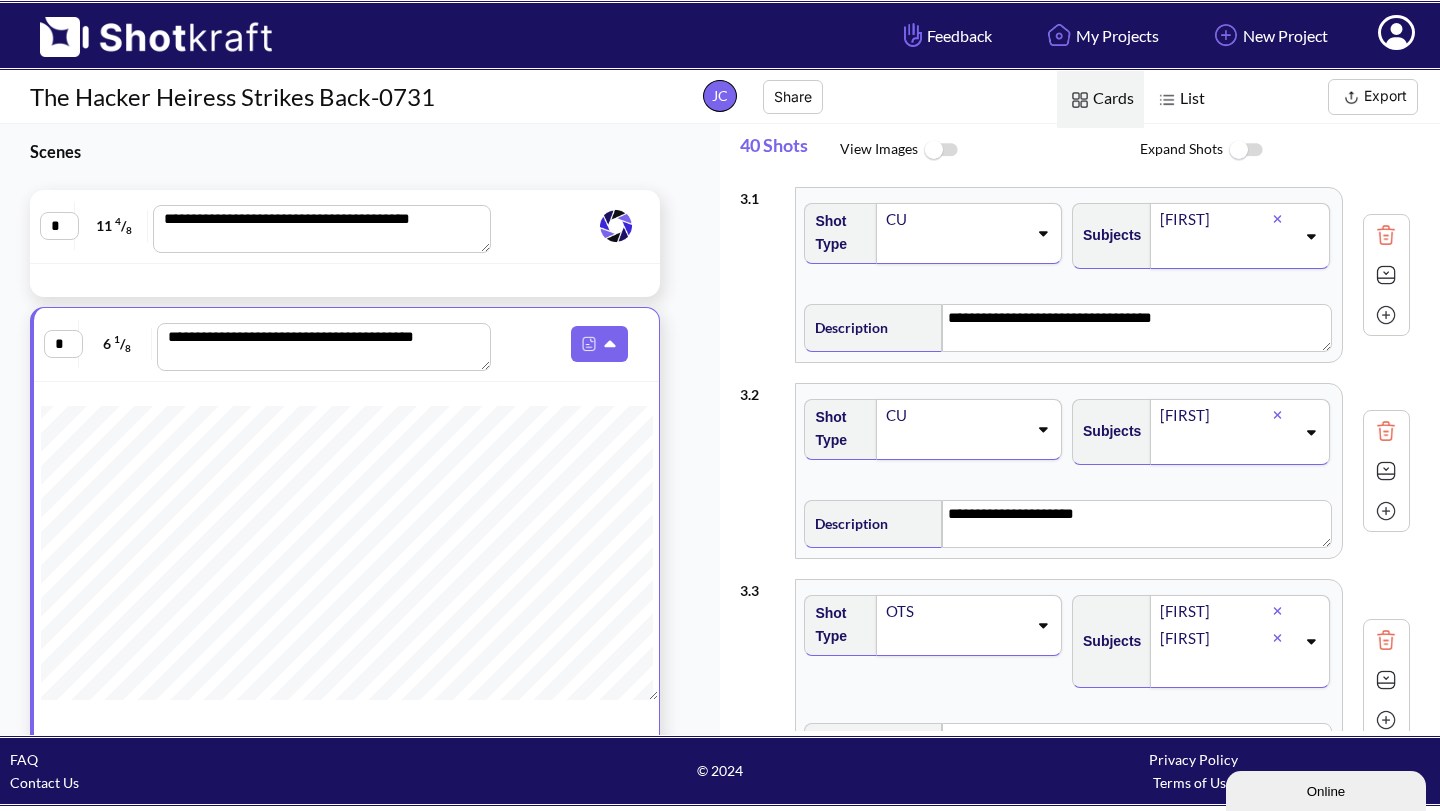 click on "List" at bounding box center [1179, 99] 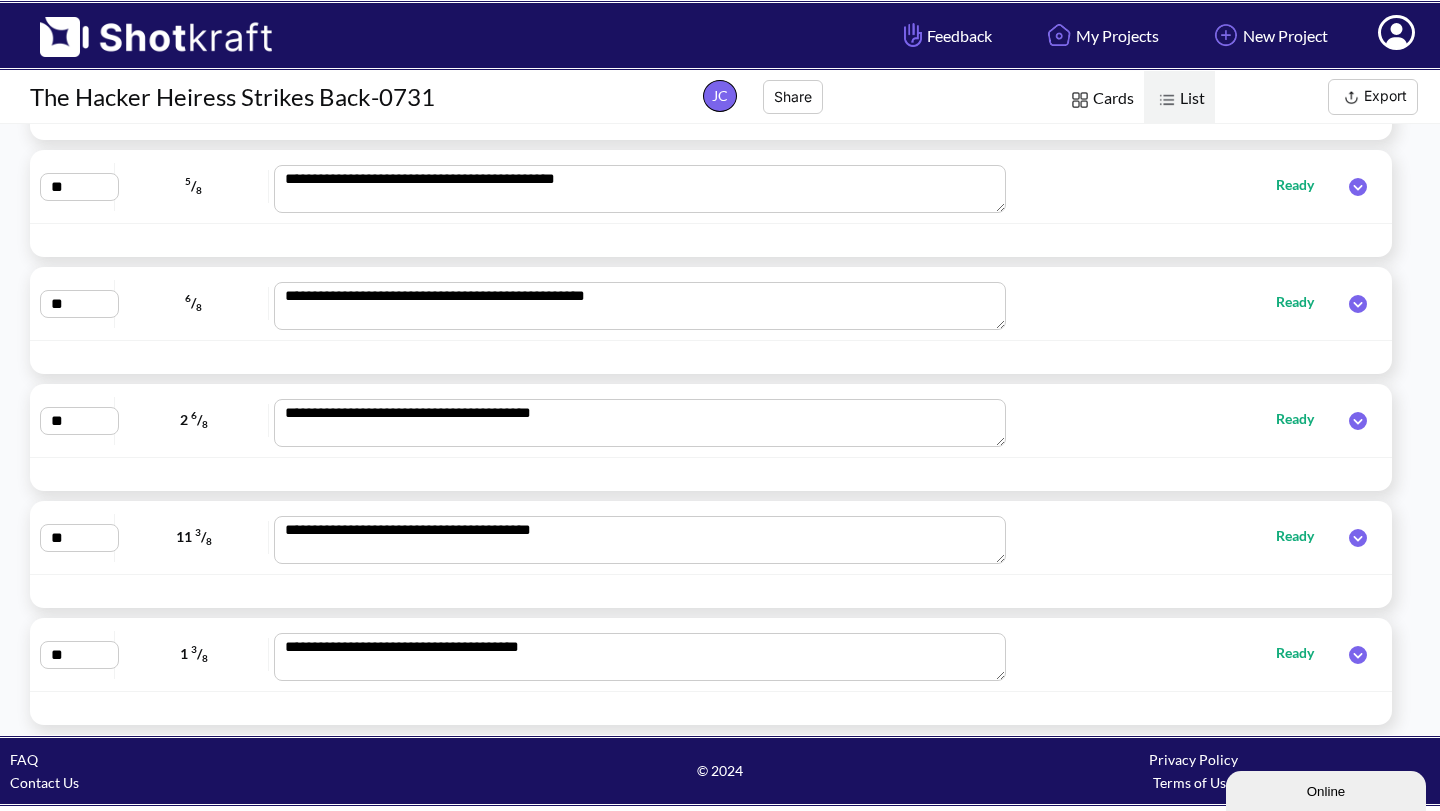 scroll, scrollTop: 3881, scrollLeft: 0, axis: vertical 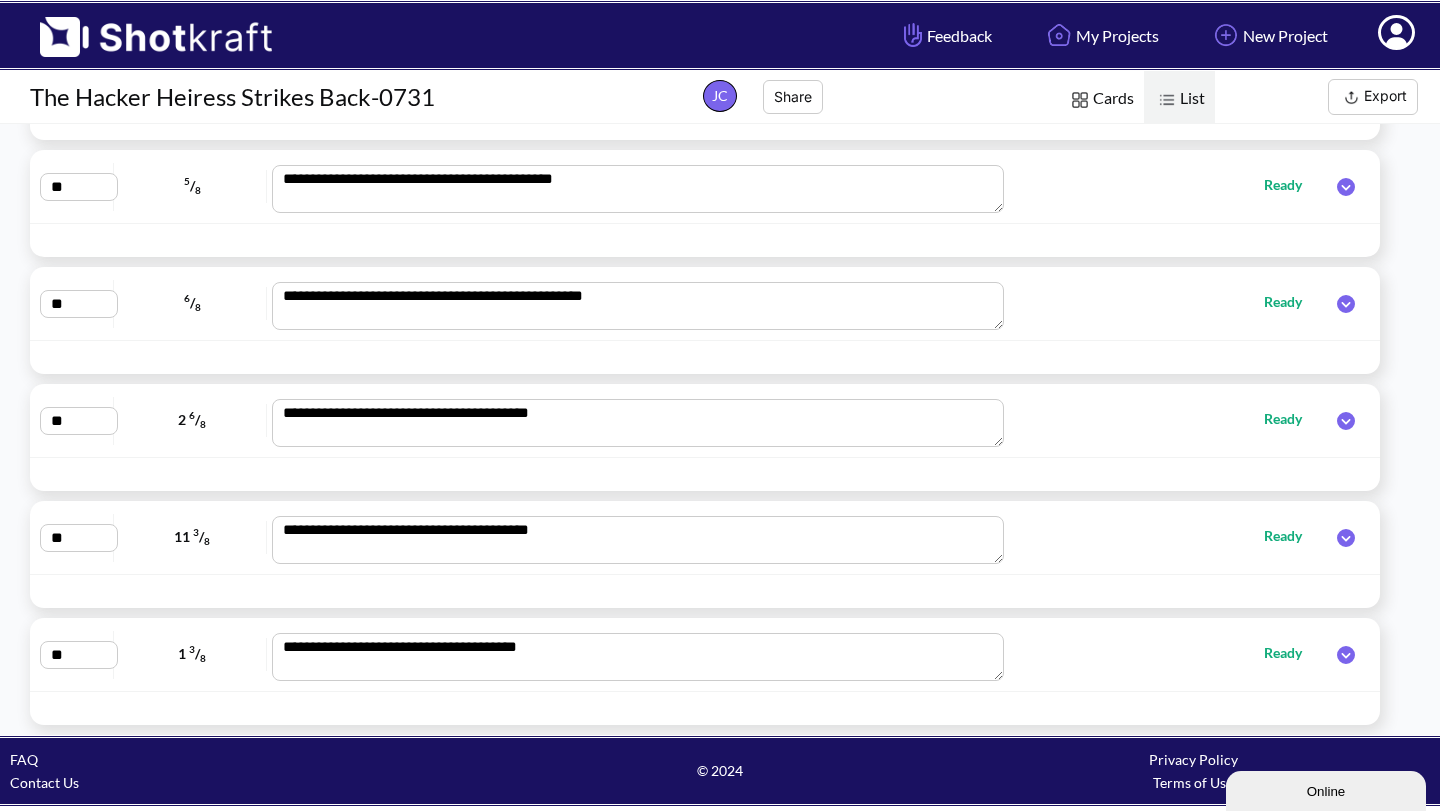 click on "Export" at bounding box center (1373, 97) 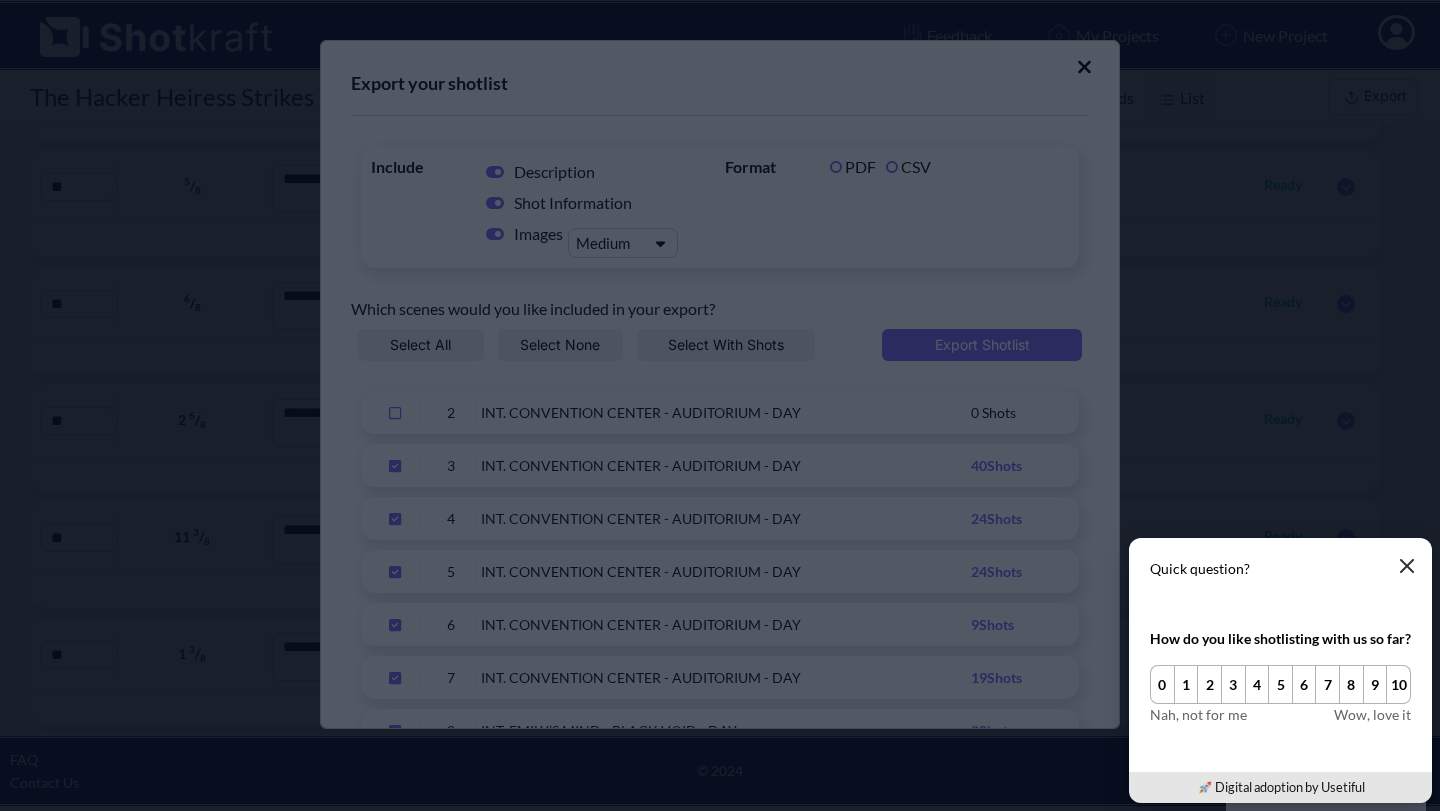 click 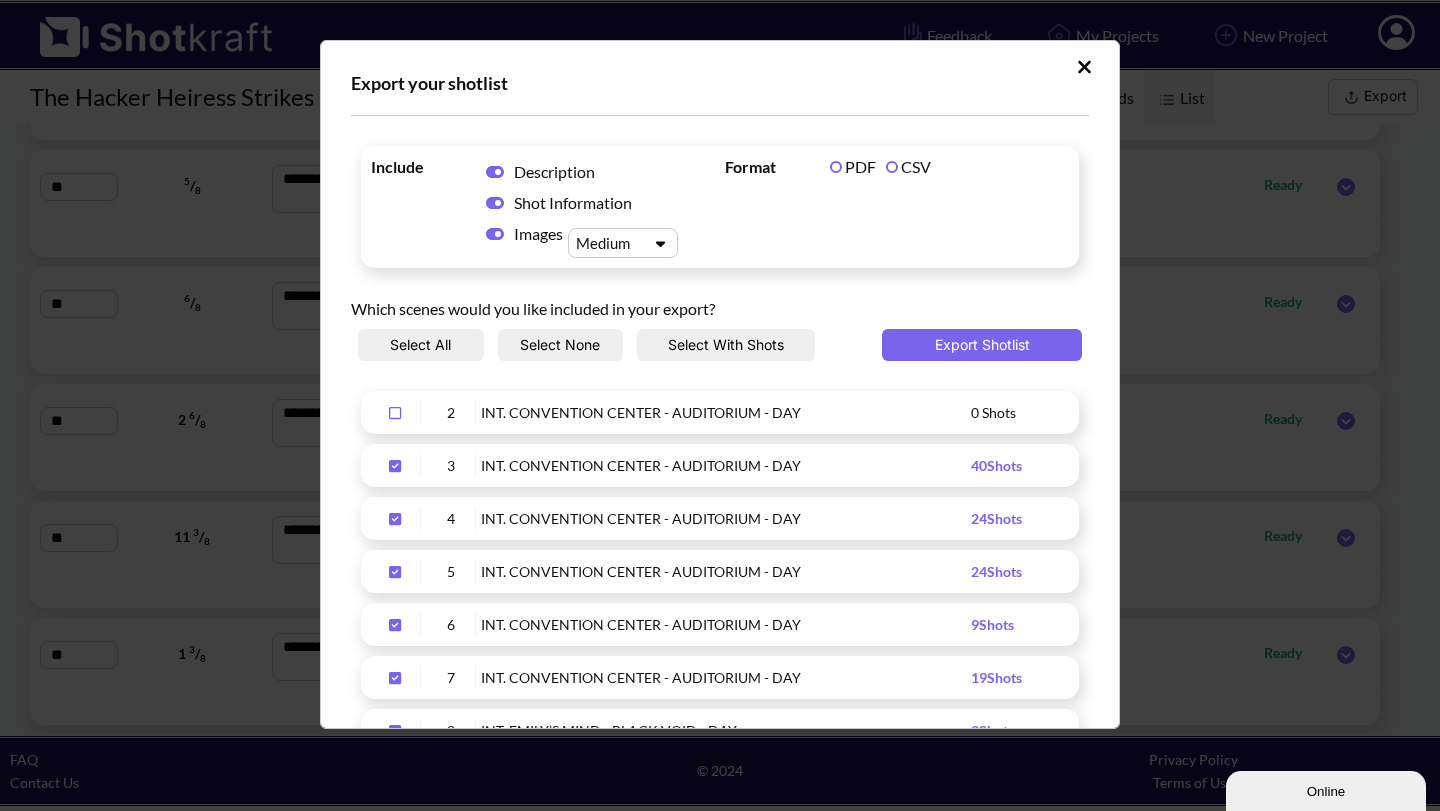 click 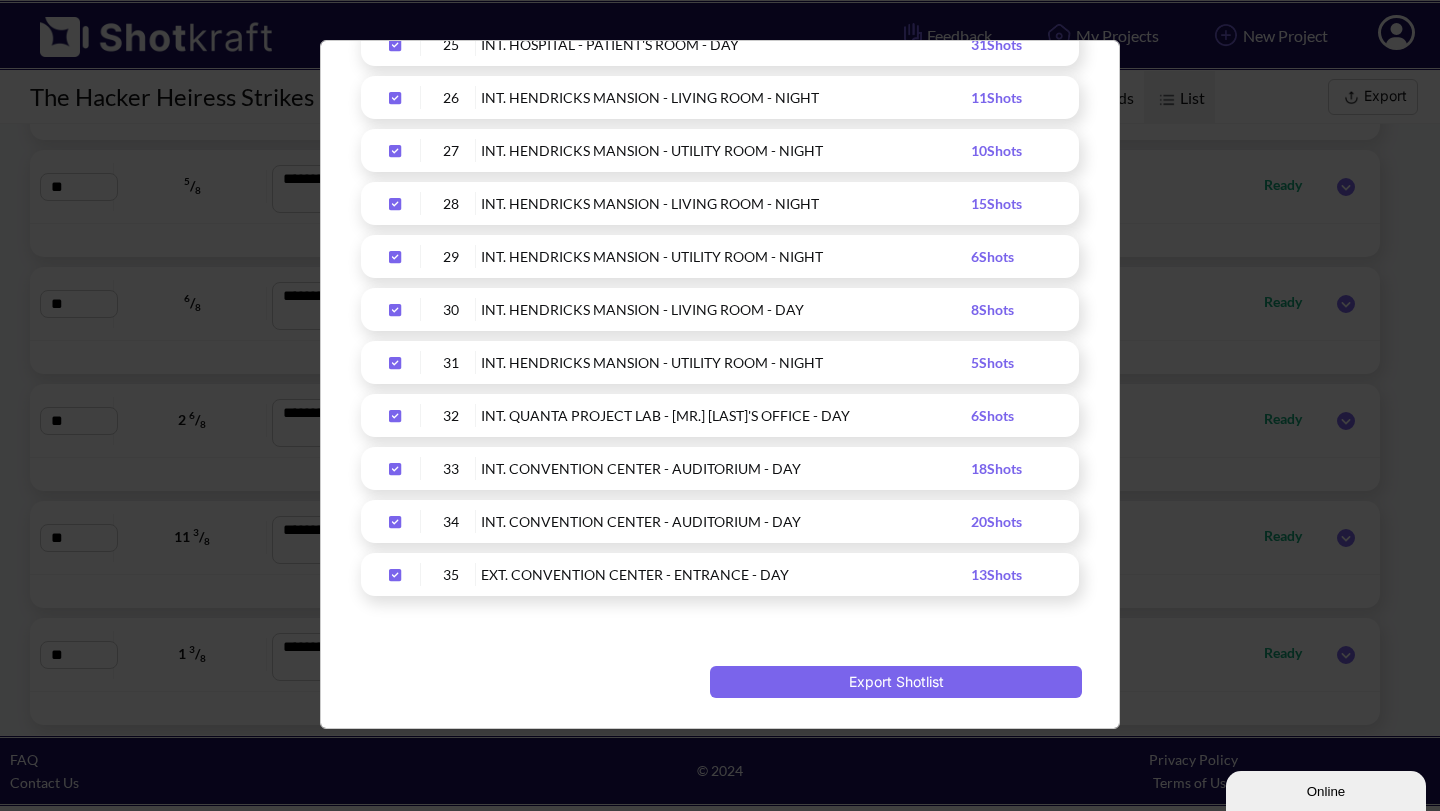 scroll, scrollTop: 1587, scrollLeft: 0, axis: vertical 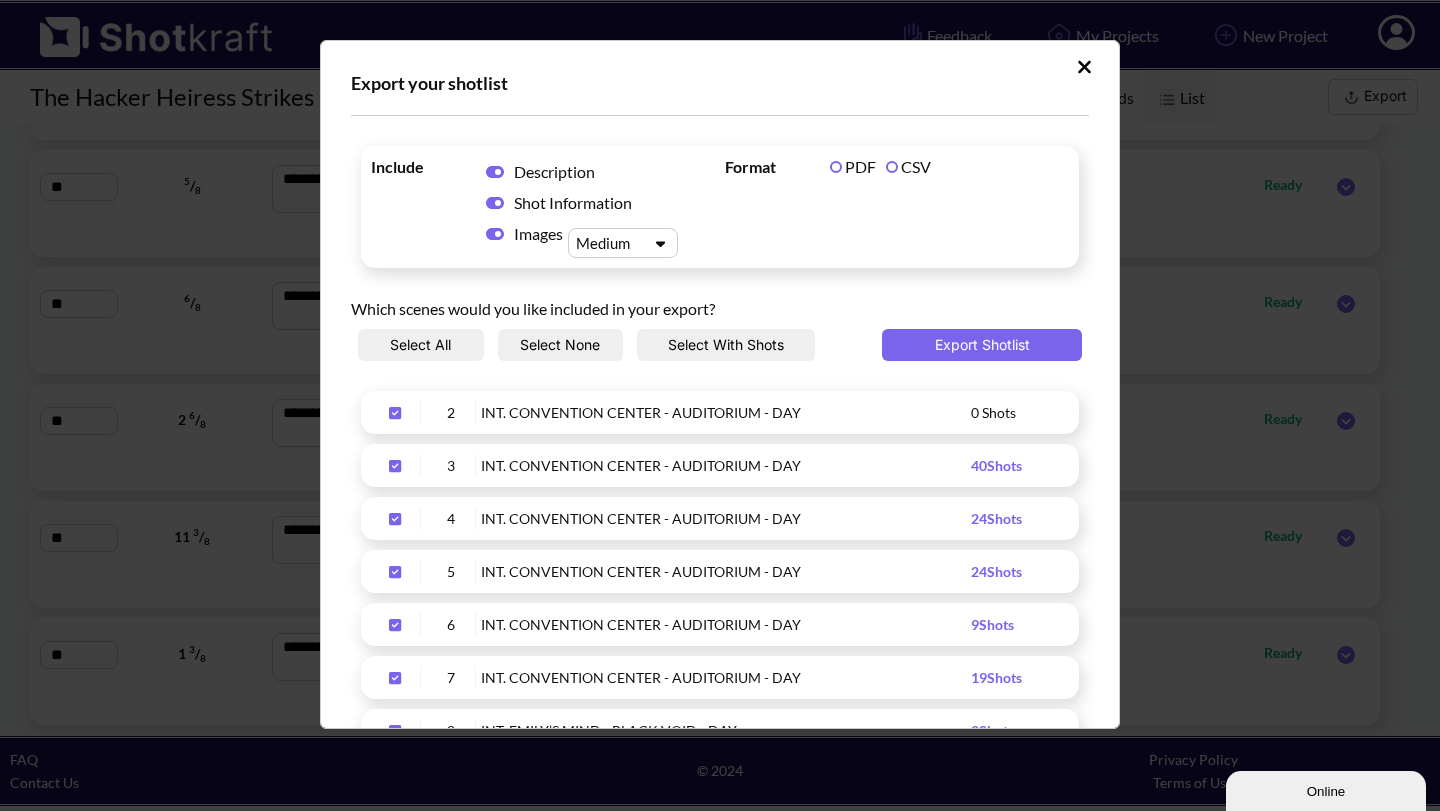 click 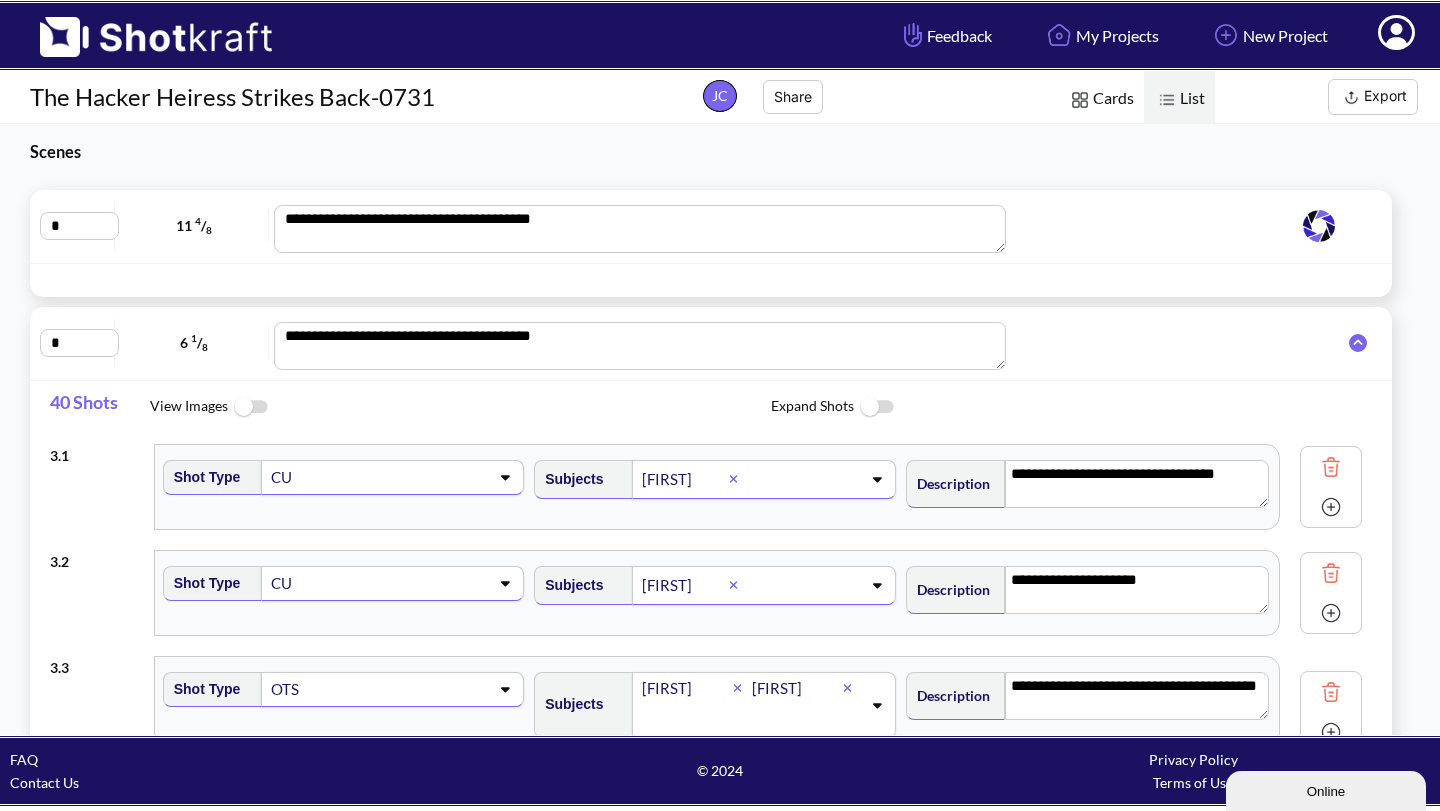 scroll, scrollTop: 0, scrollLeft: 0, axis: both 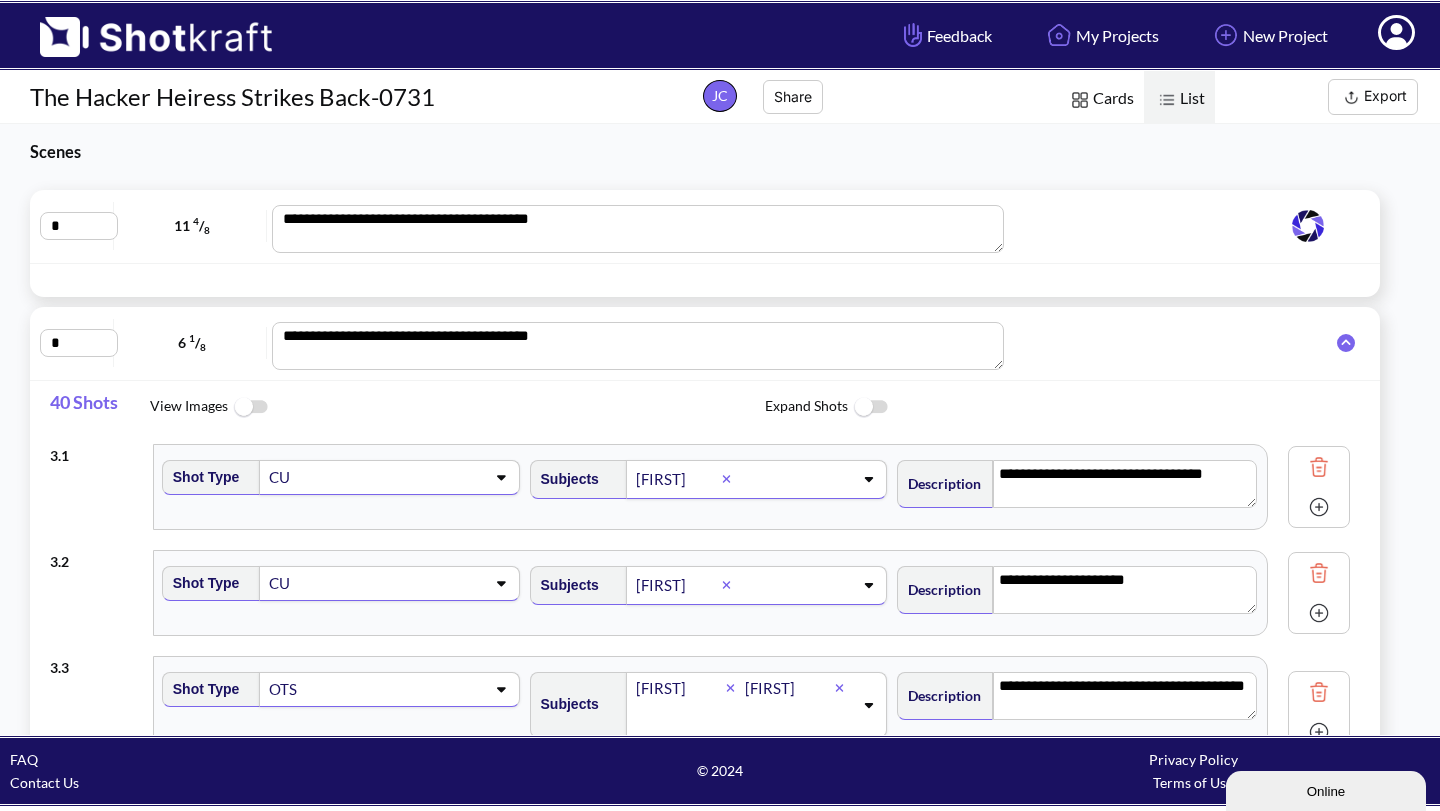 click at bounding box center [1308, 226] 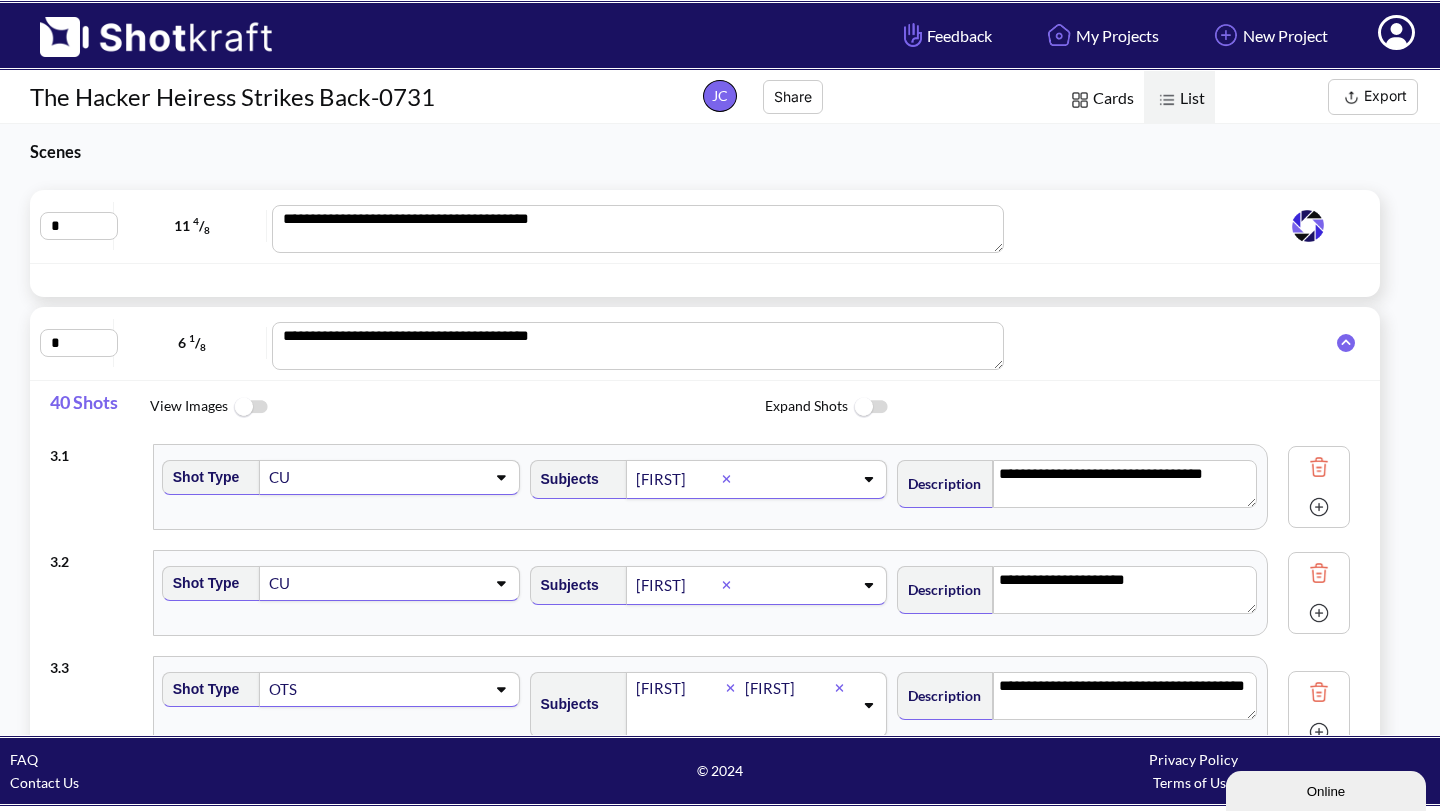 click at bounding box center [1166, 226] 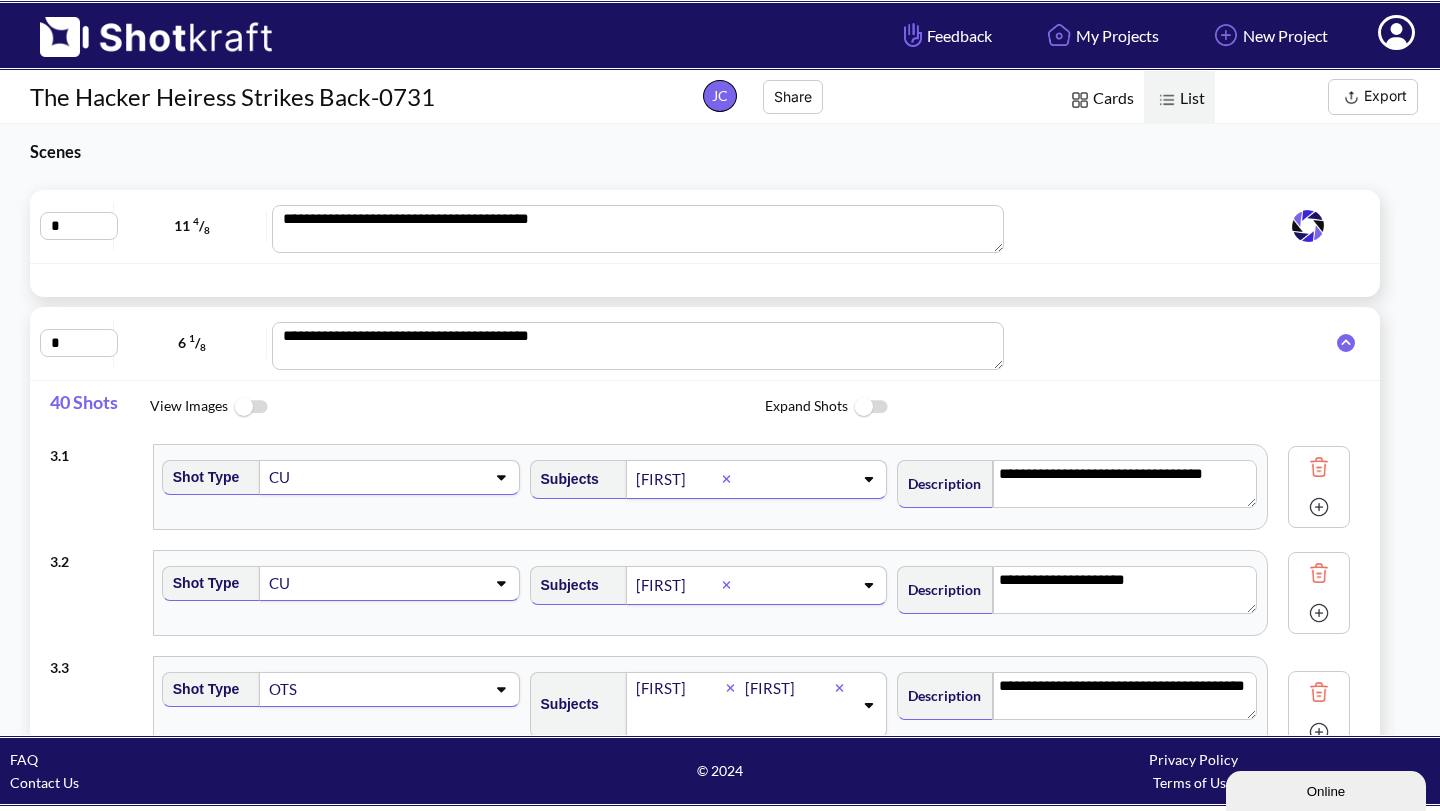 click at bounding box center [1080, 100] 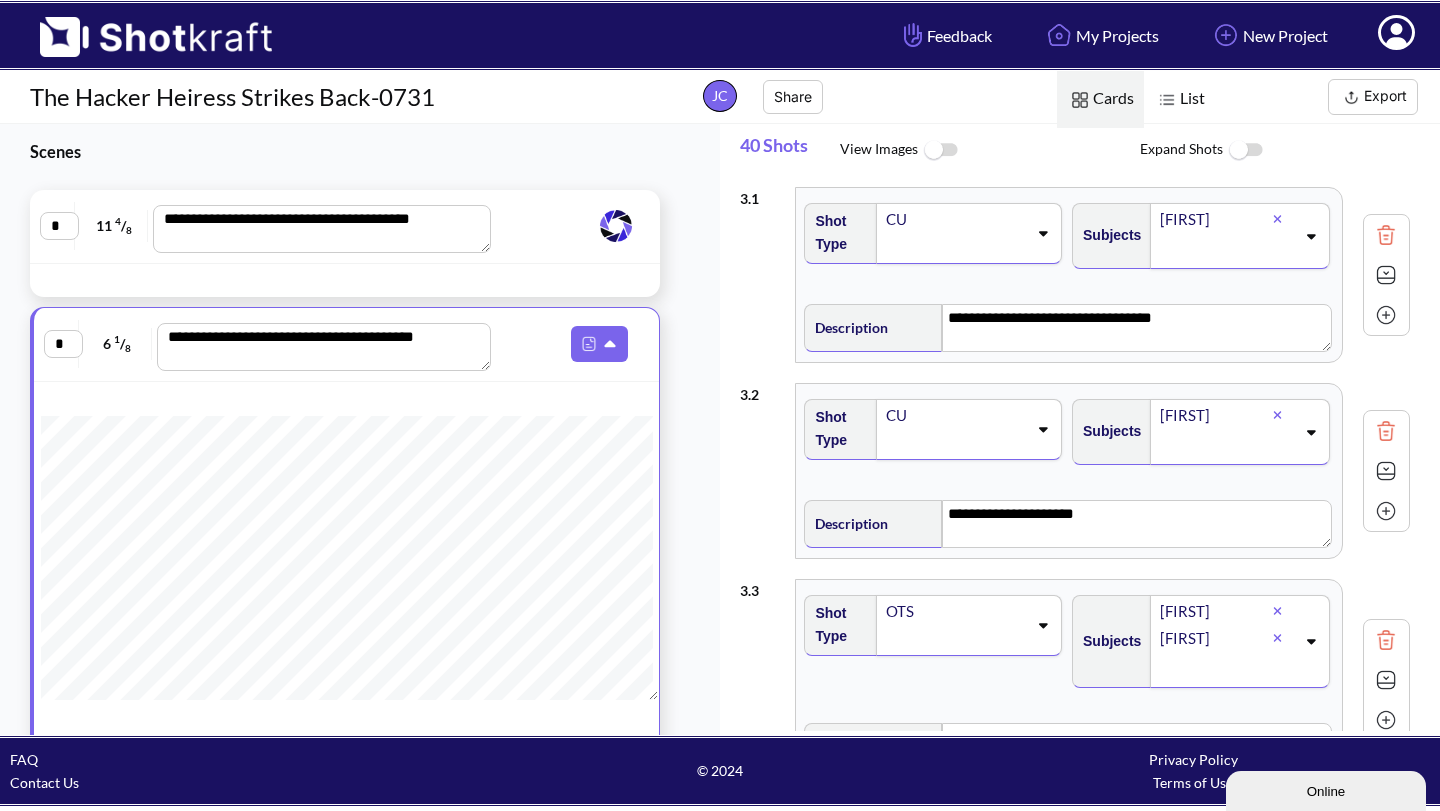 click 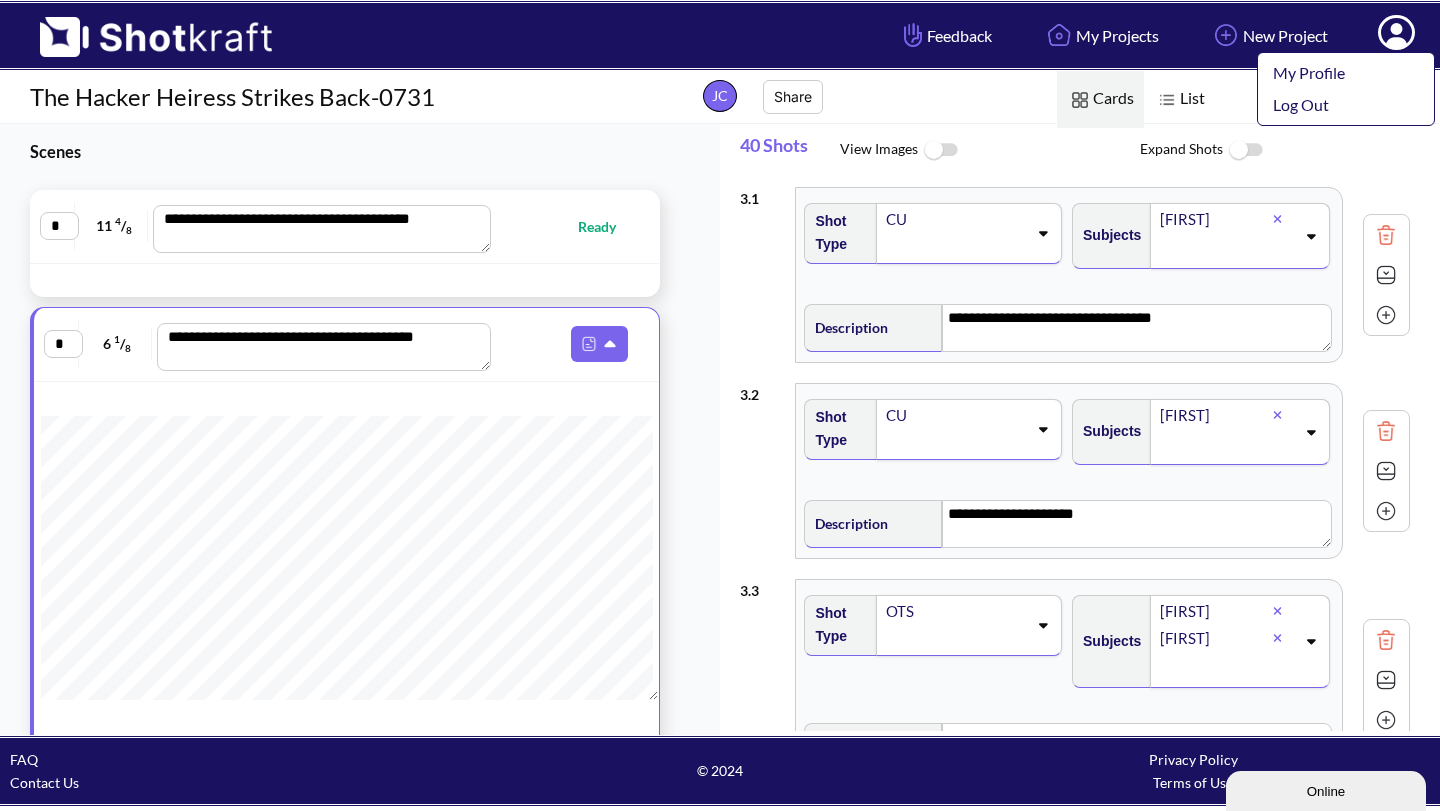 click at bounding box center [146, 30] 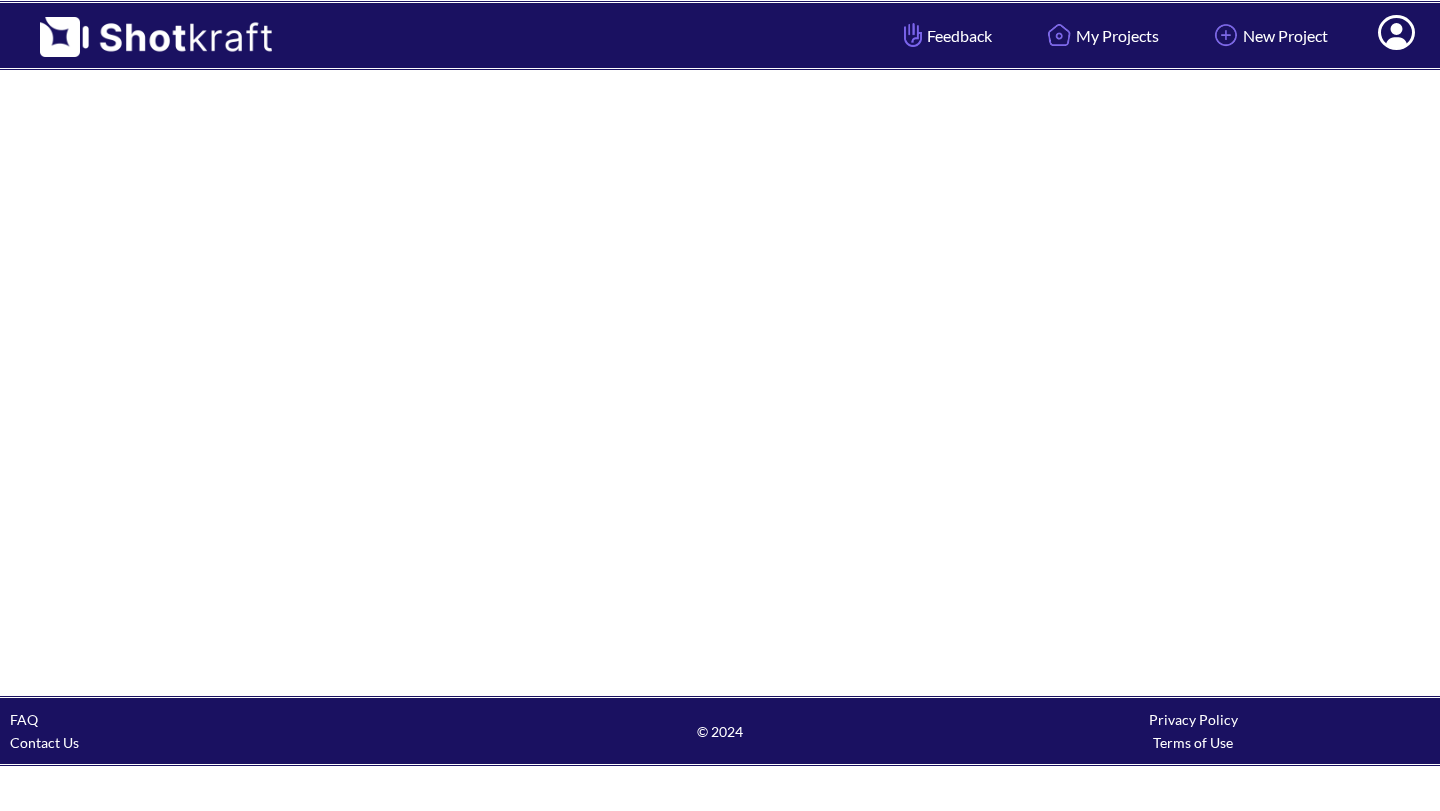 scroll, scrollTop: 0, scrollLeft: 0, axis: both 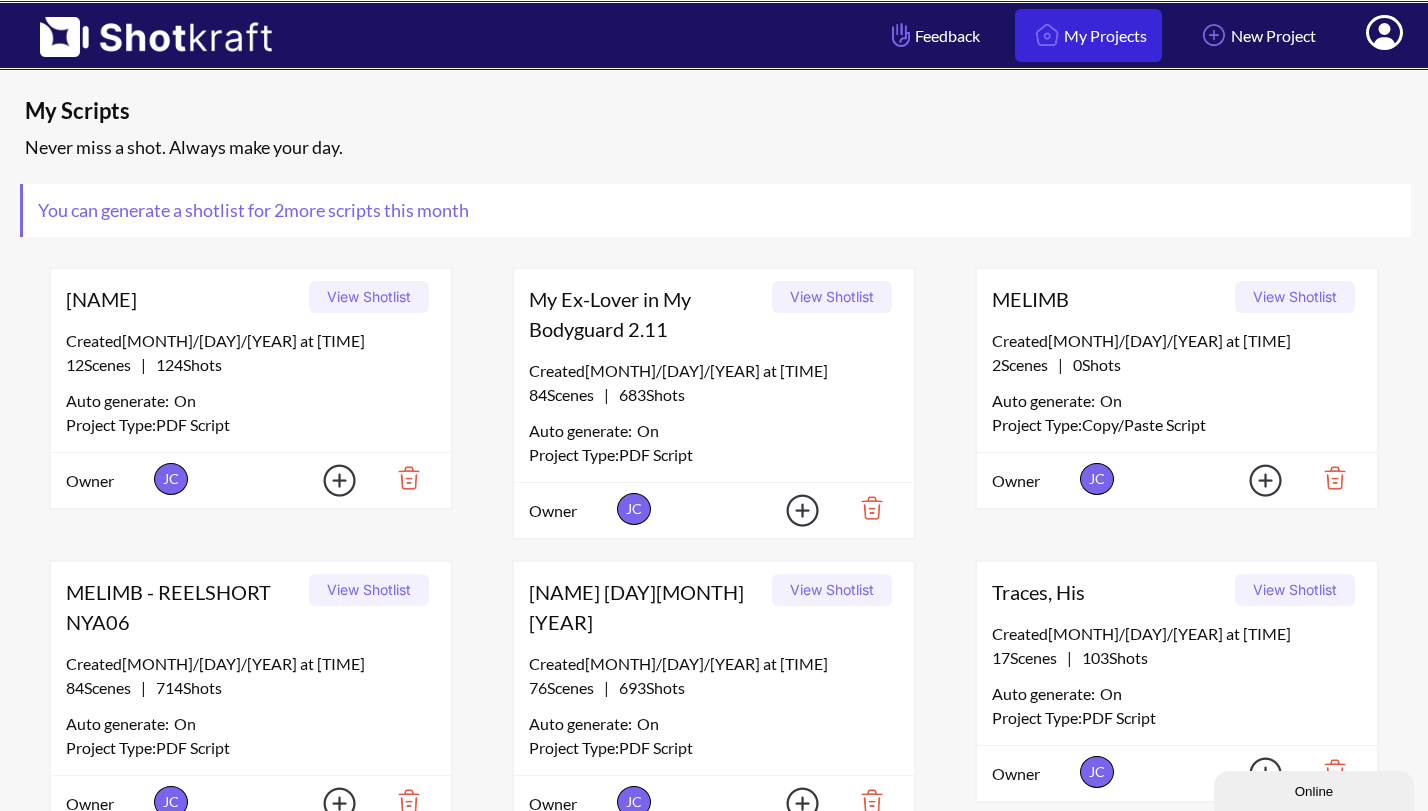 click on "My Projects" at bounding box center [1088, 35] 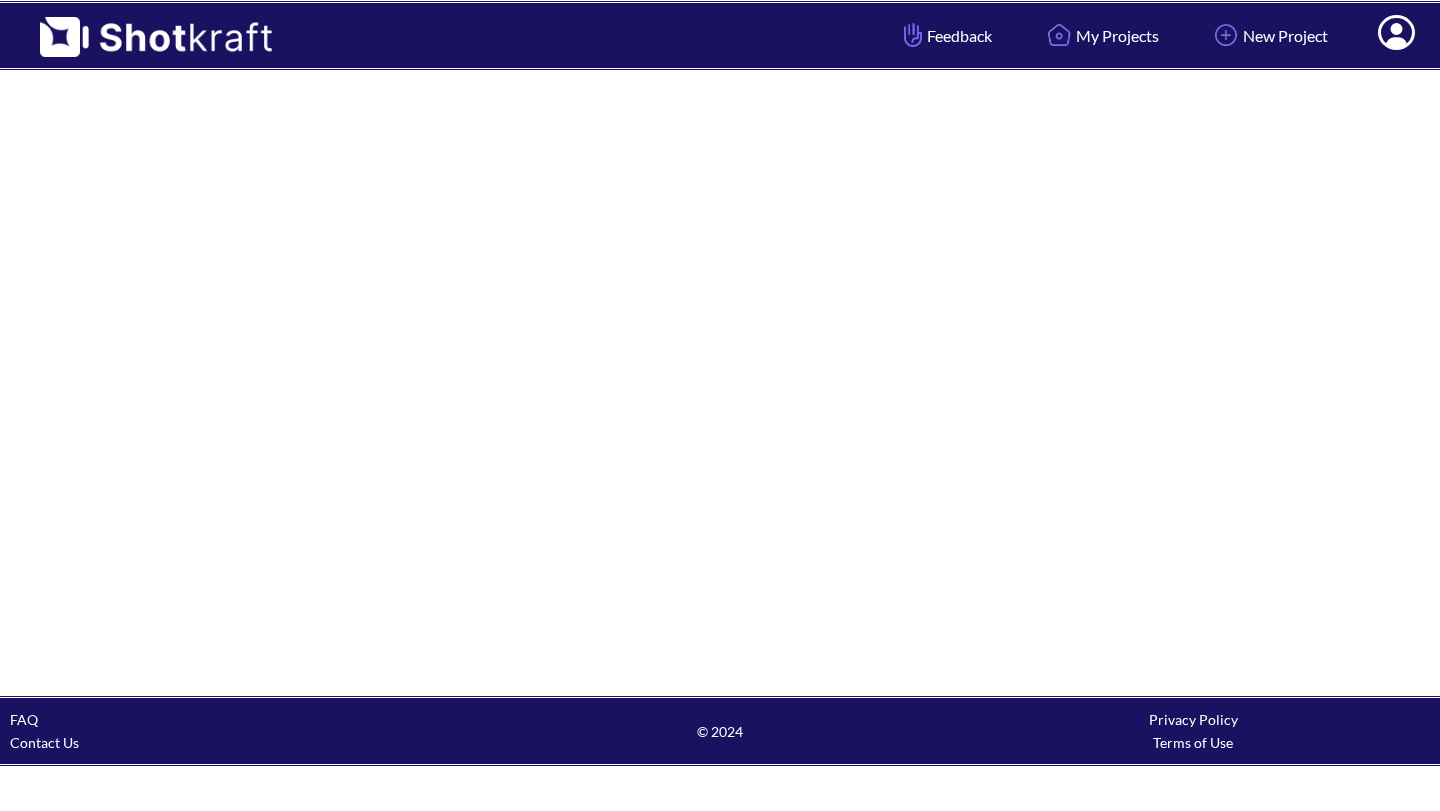 scroll, scrollTop: 0, scrollLeft: 0, axis: both 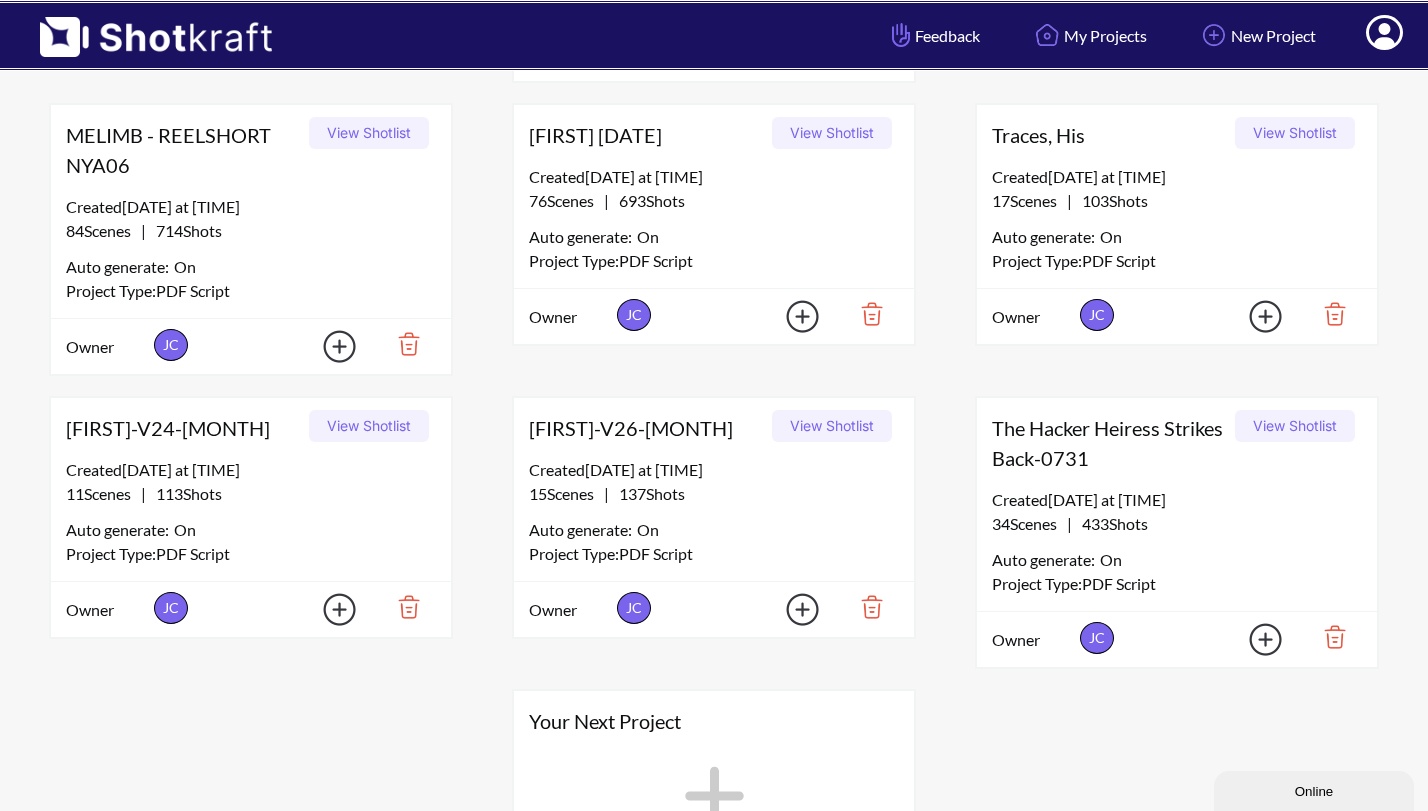 click on "The Hacker Heiress Strikes Back-0731" at bounding box center (1110, 443) 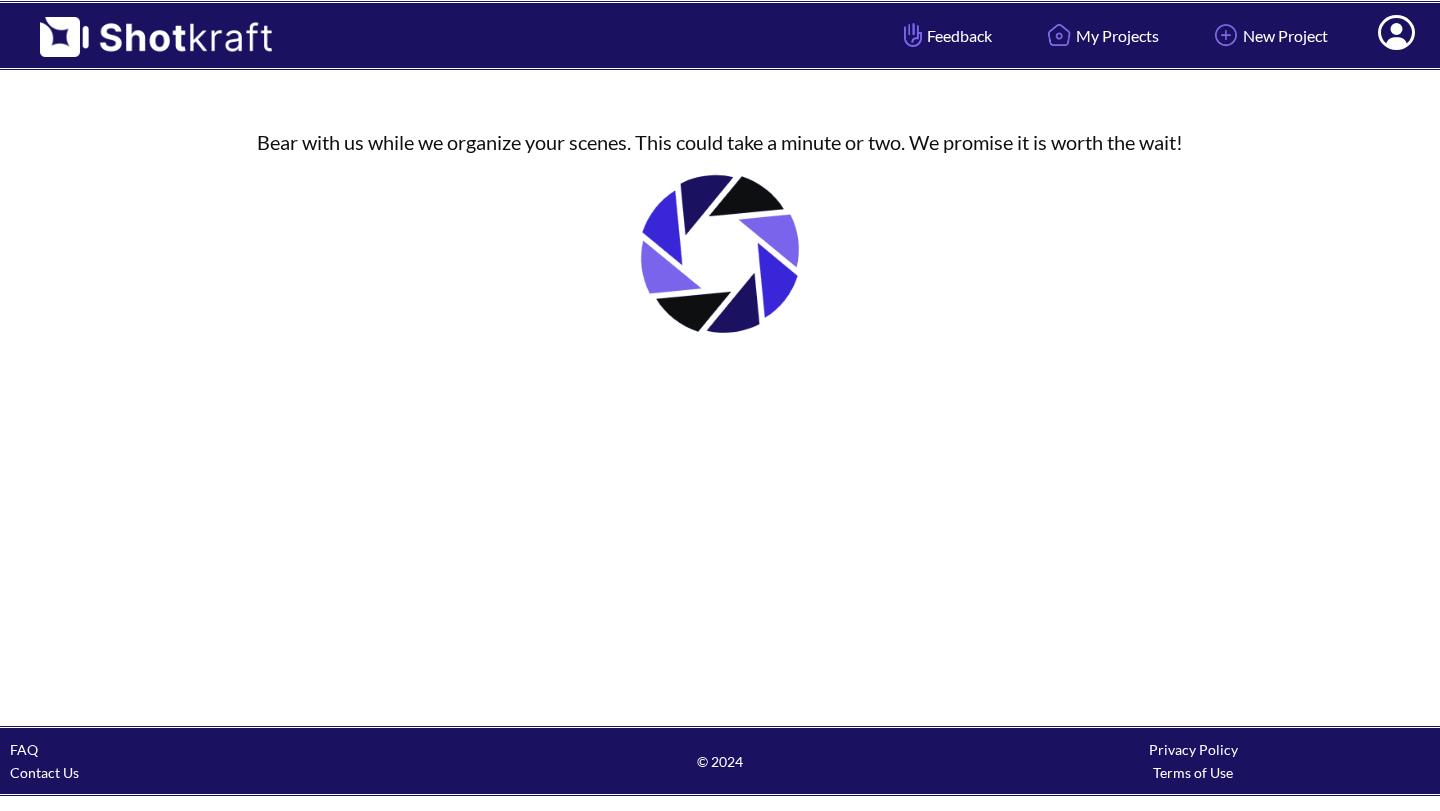 scroll, scrollTop: 0, scrollLeft: 0, axis: both 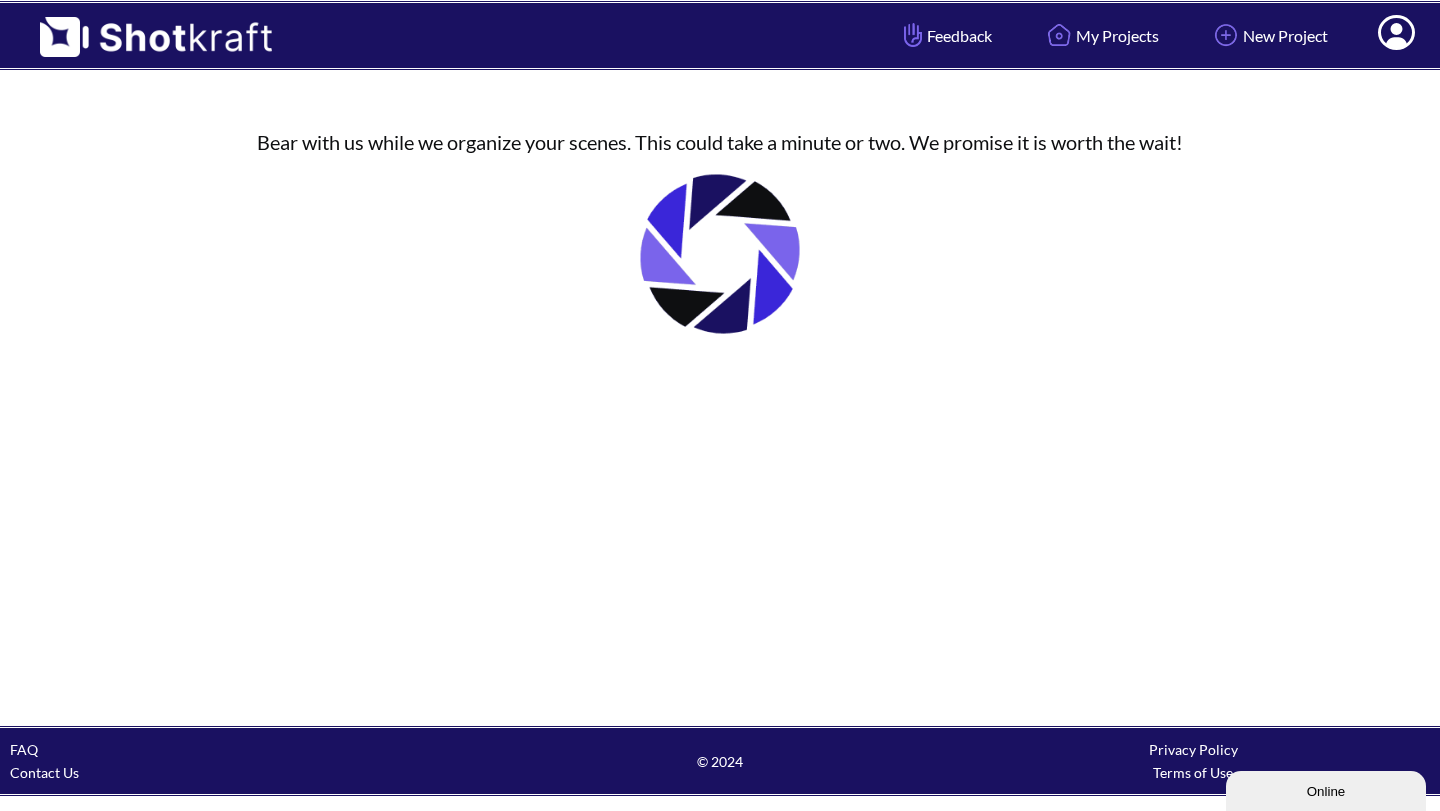 click 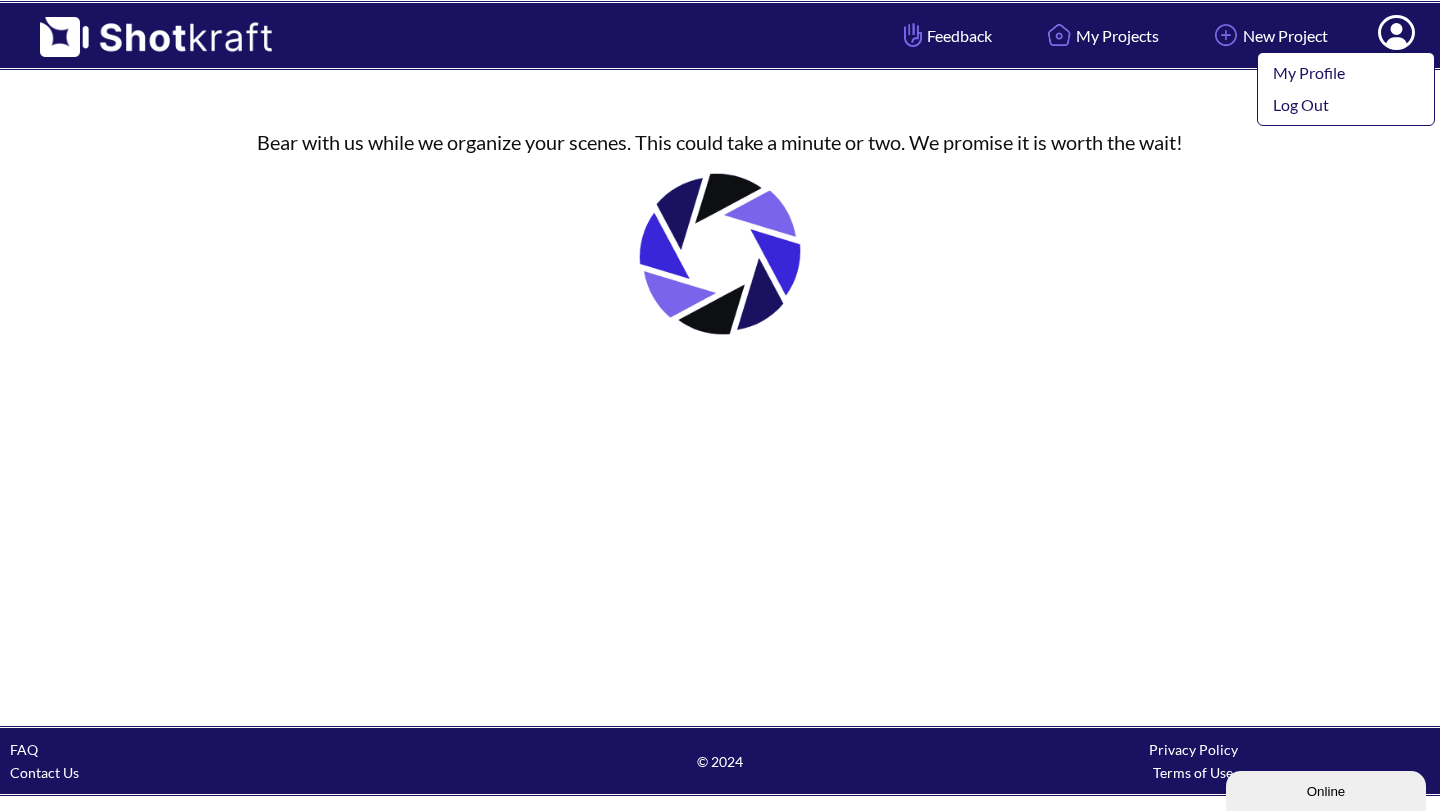 click 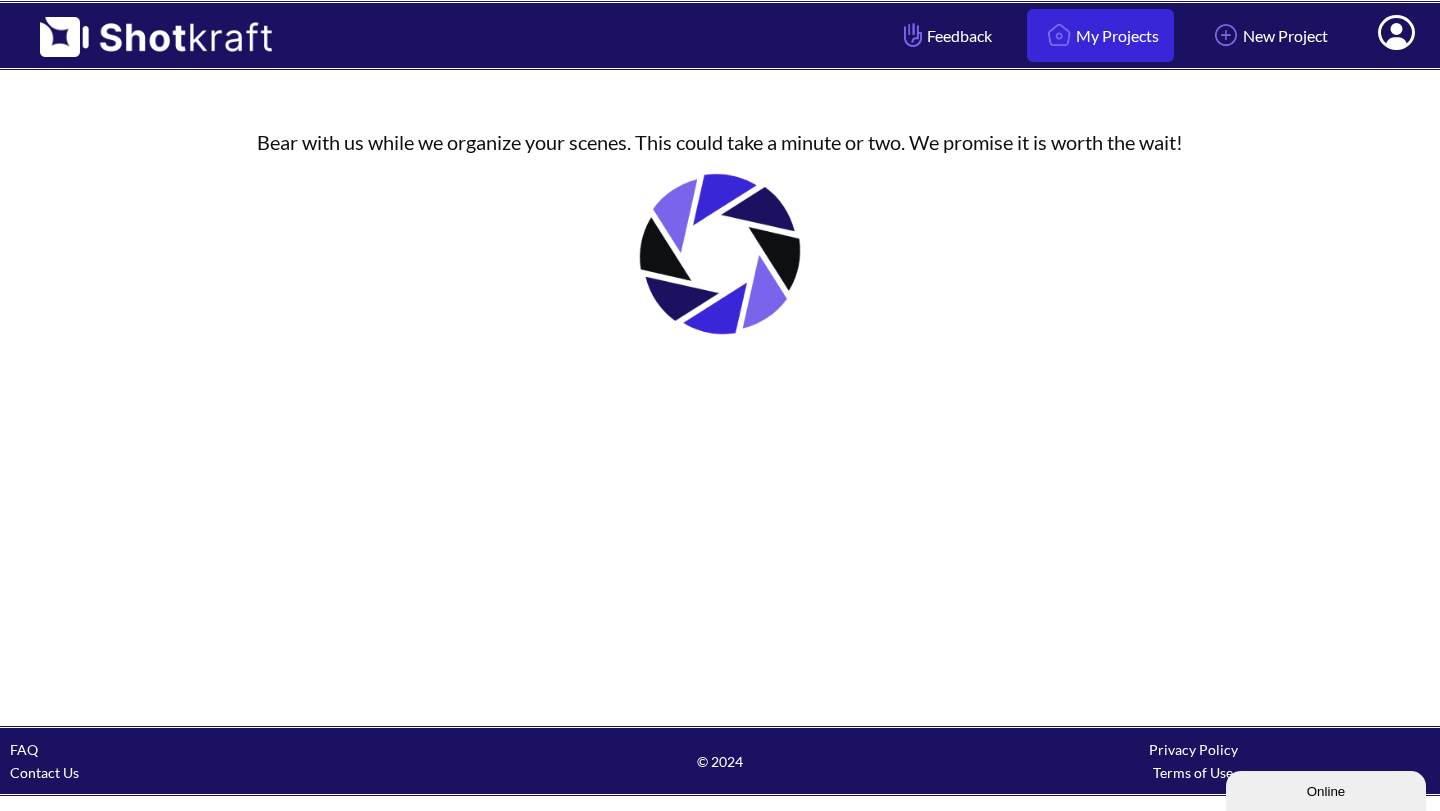 click on "My Projects" at bounding box center [1100, 35] 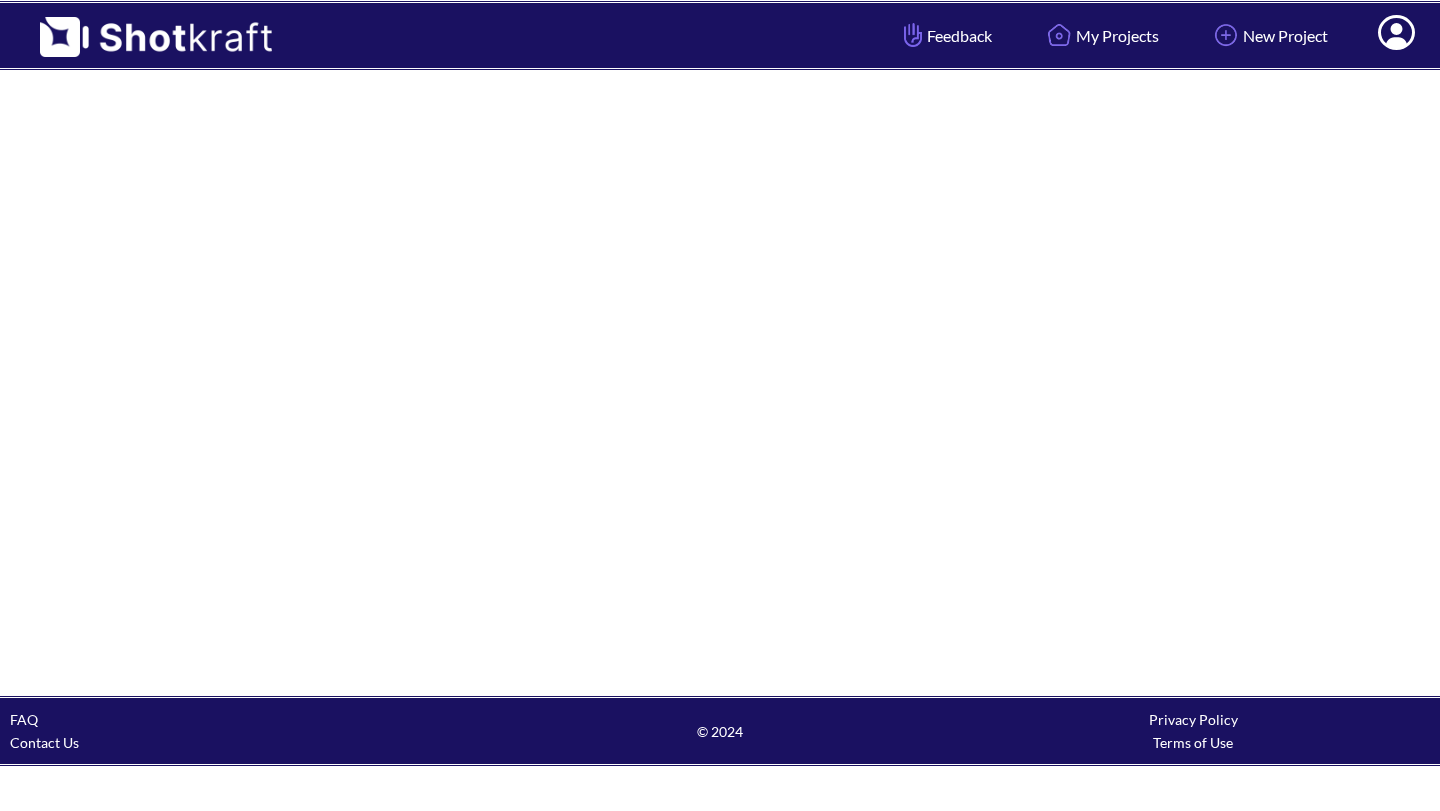 scroll, scrollTop: 0, scrollLeft: 0, axis: both 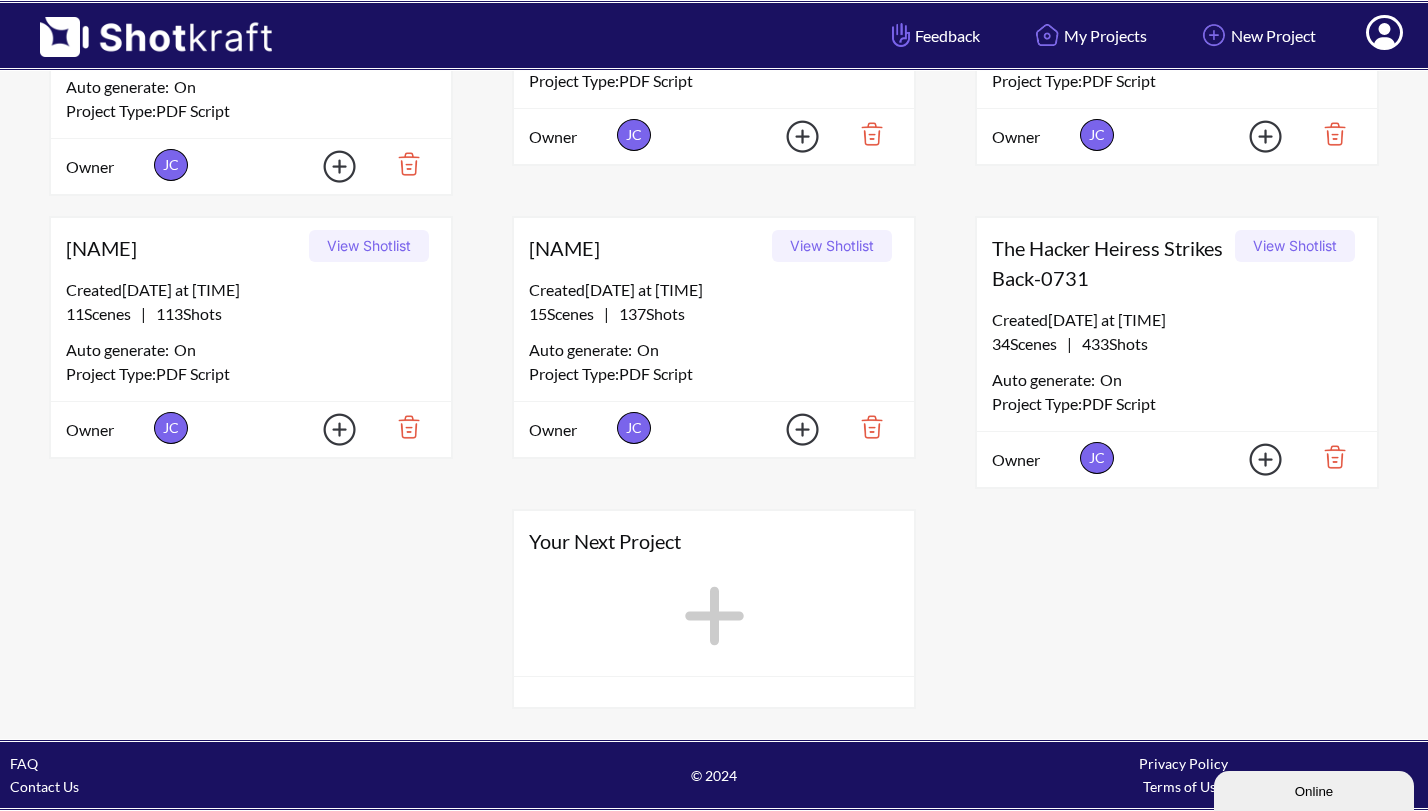 click on "The Hacker Heiress Strikes Back-0731" at bounding box center [1110, 263] 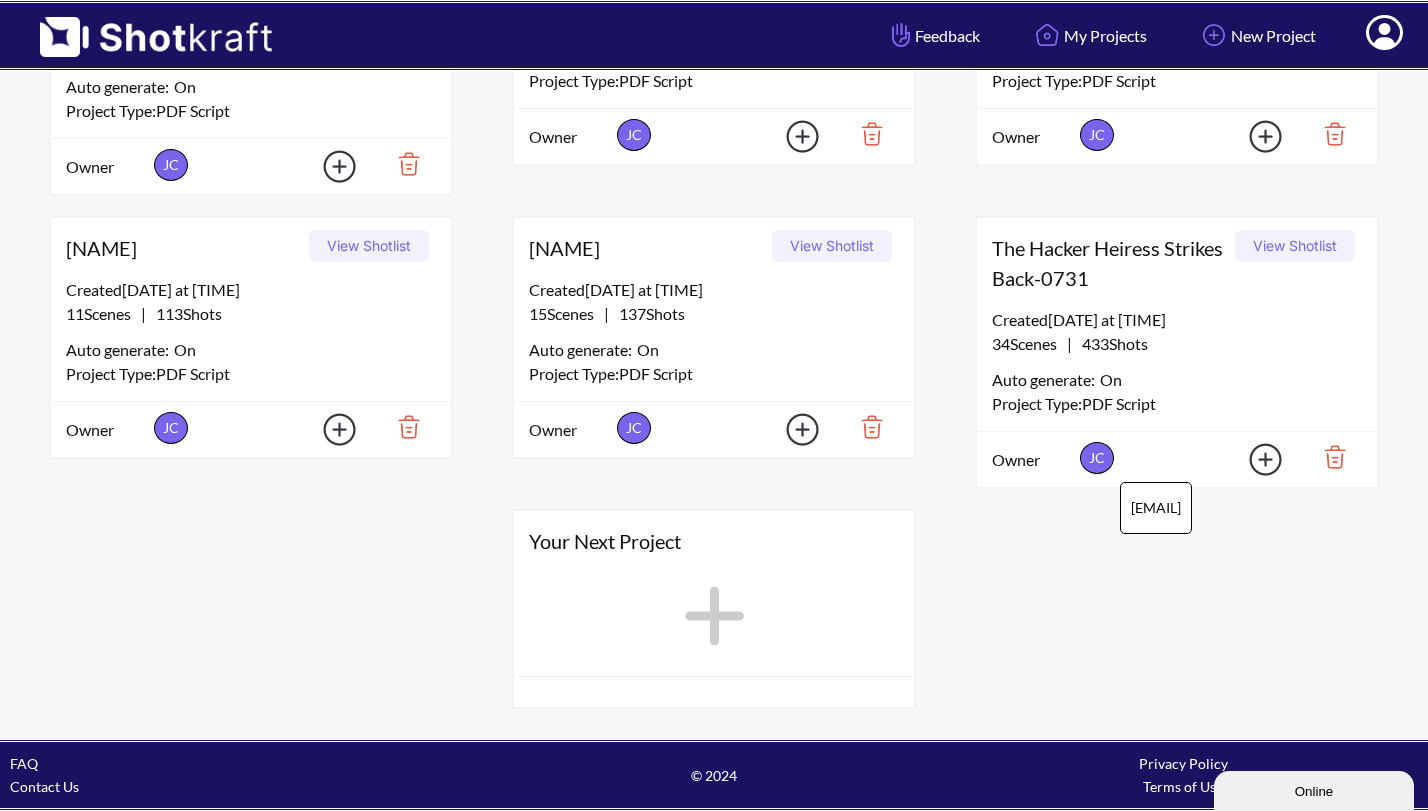 click on "JC jasonchew@gmail.com" at bounding box center (1097, 458) 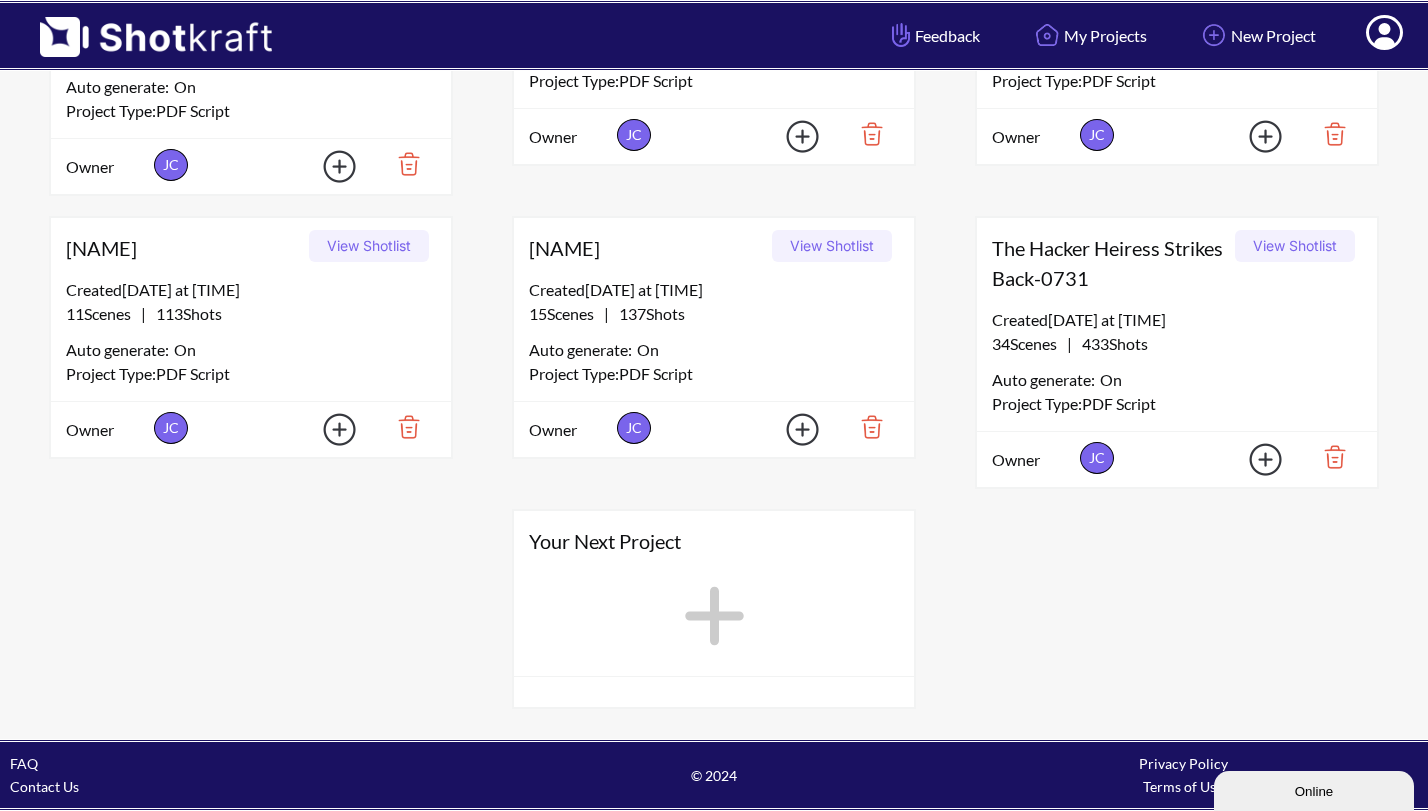 click on "Owner" at bounding box center [1033, 460] 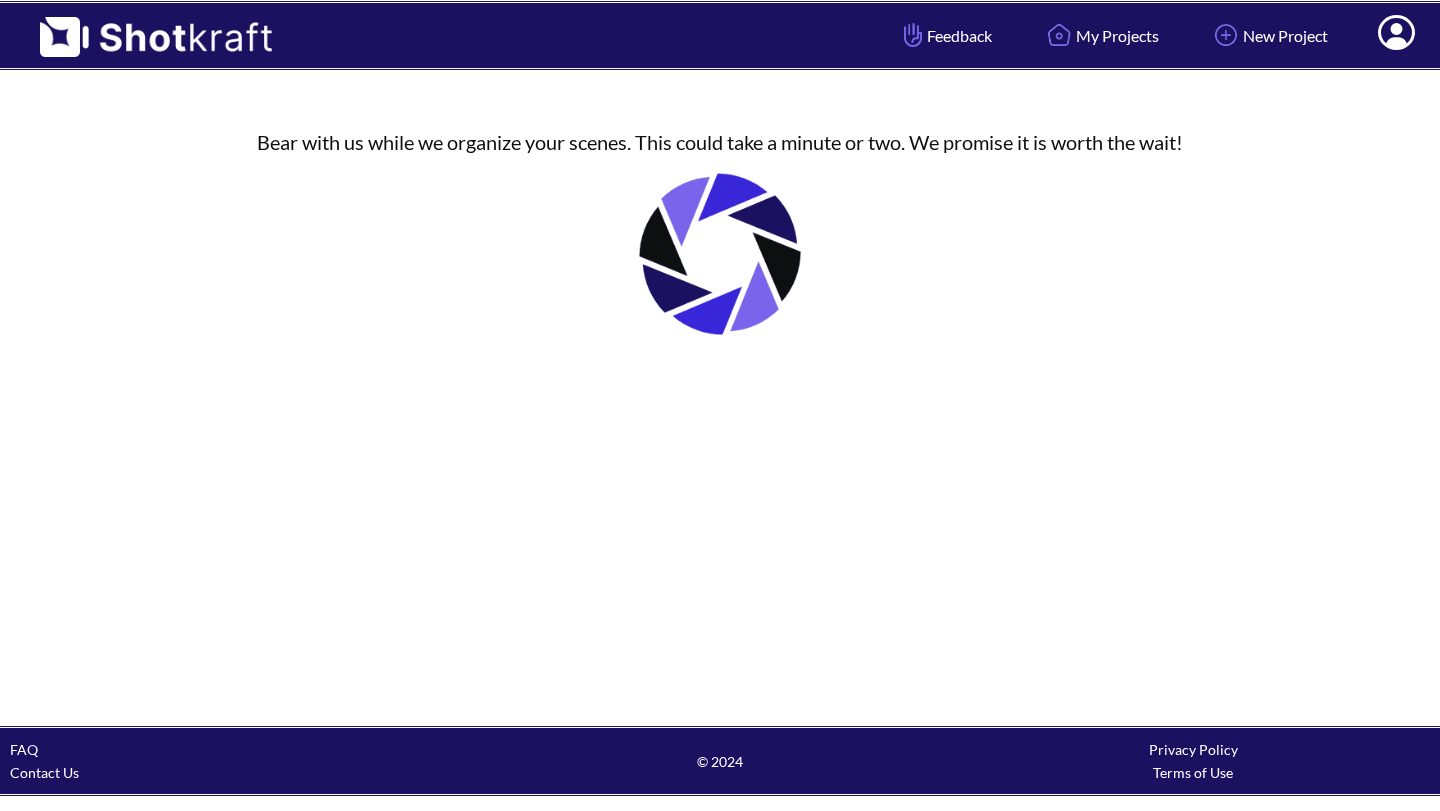 scroll, scrollTop: 0, scrollLeft: 0, axis: both 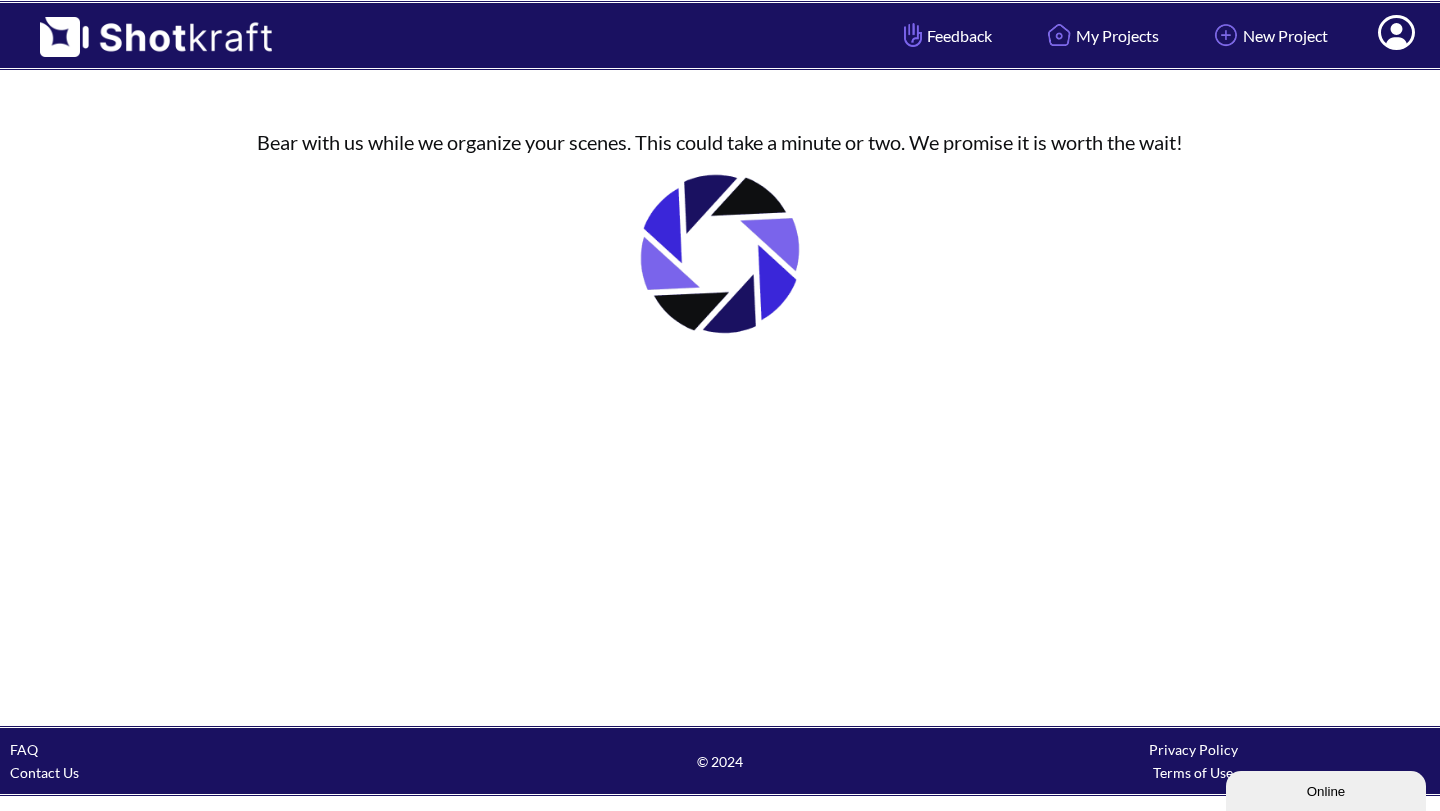 click on "Bear with us while we organize your scenes. This could take a minute or two. We promise it is worth the wait!" at bounding box center [720, 244] 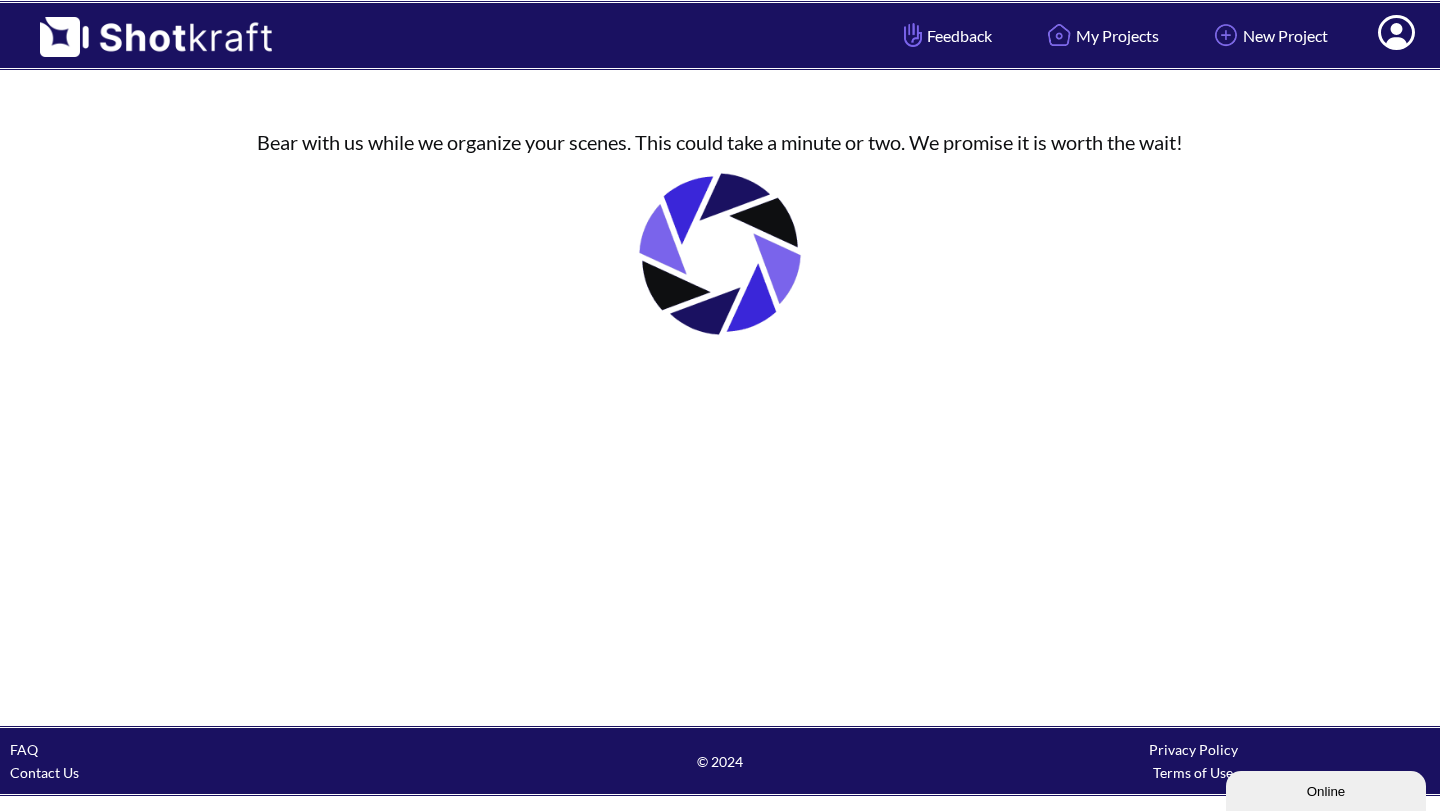 click on "Feedback    My Projects    New Project    My Profile    Log Out Bear with us while we organize your scenes. This could take a minute or two. We promise it is worth the wait! FAQ Contact Us © 2024 Privacy Policy Terms of Use" at bounding box center [720, 398] 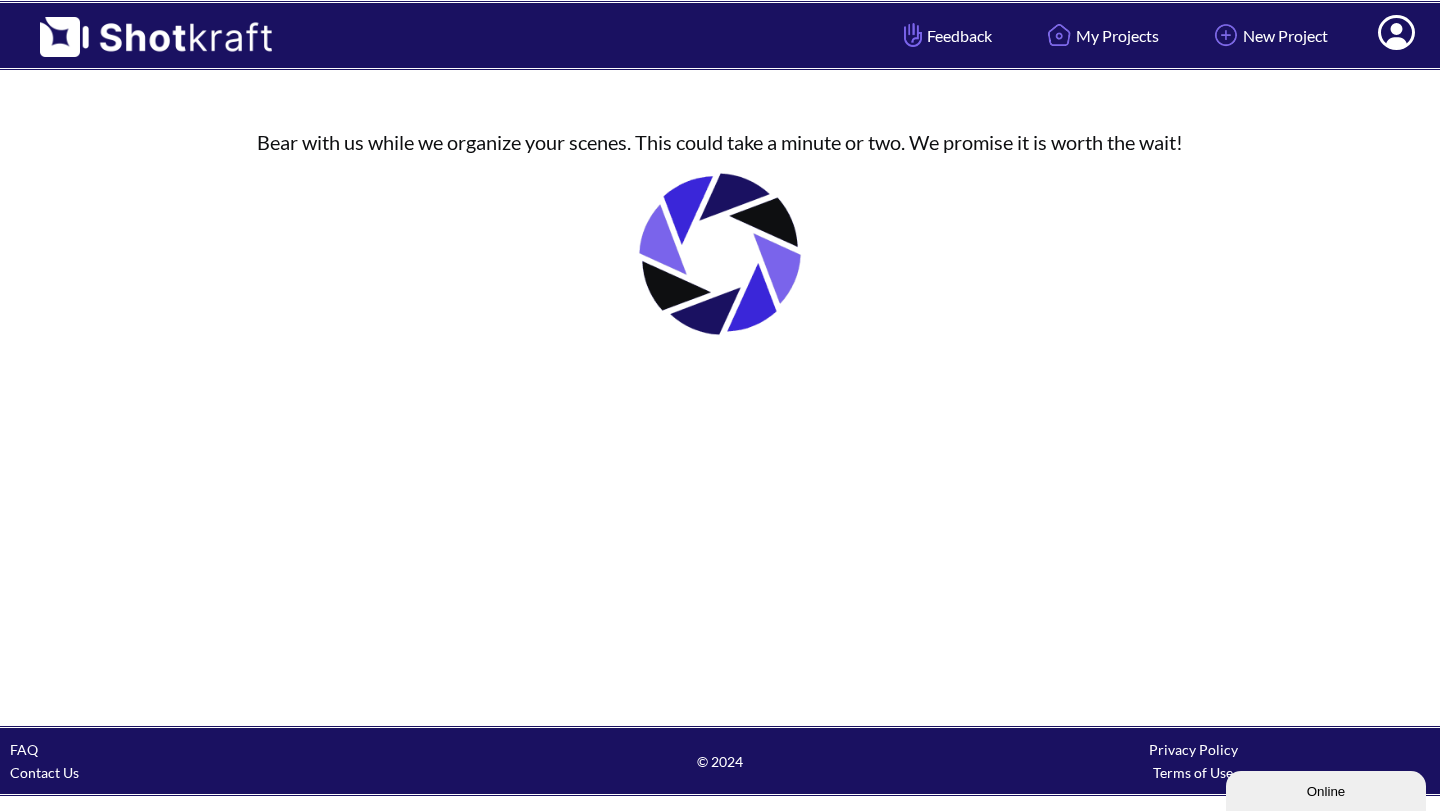 click 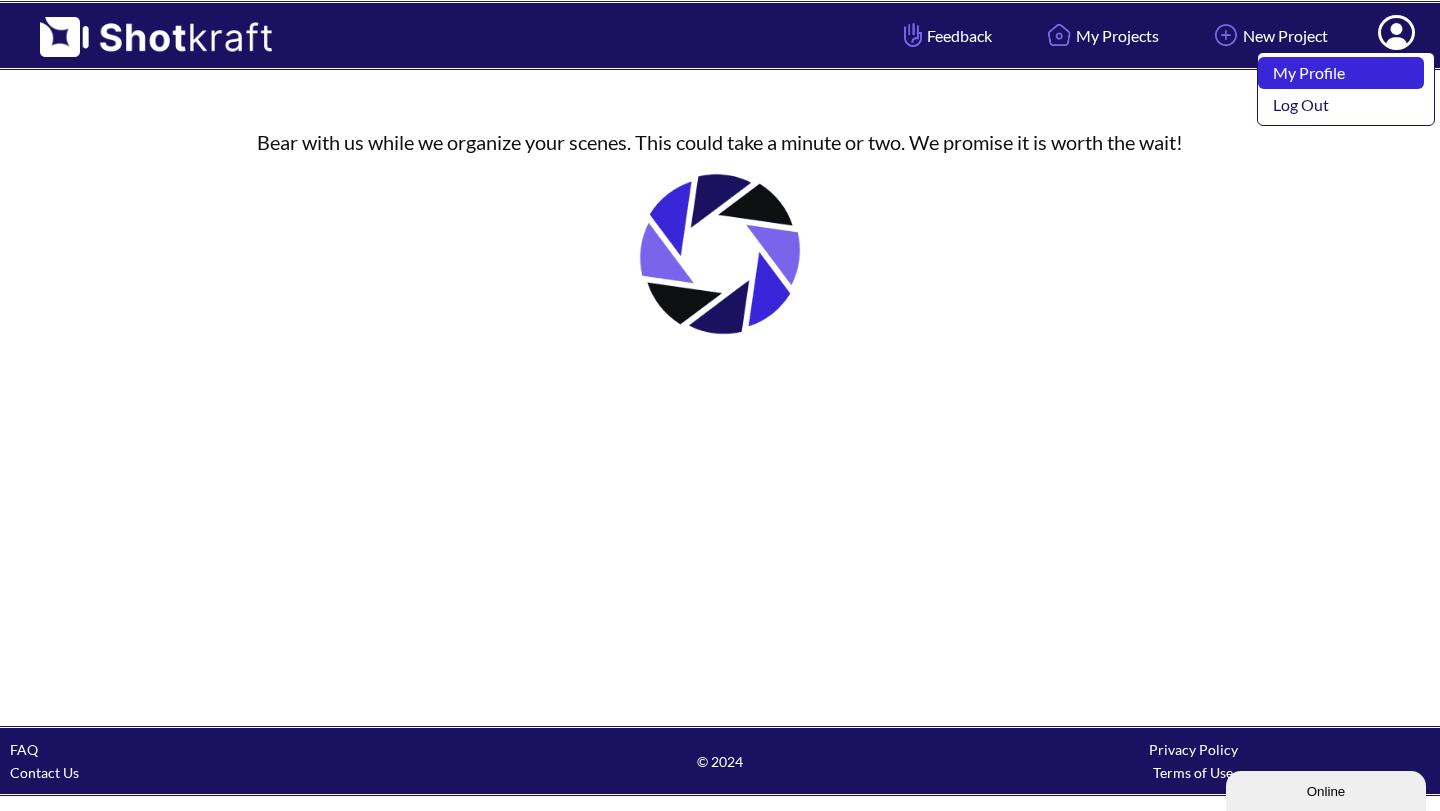 click on "My Profile" at bounding box center (1341, 73) 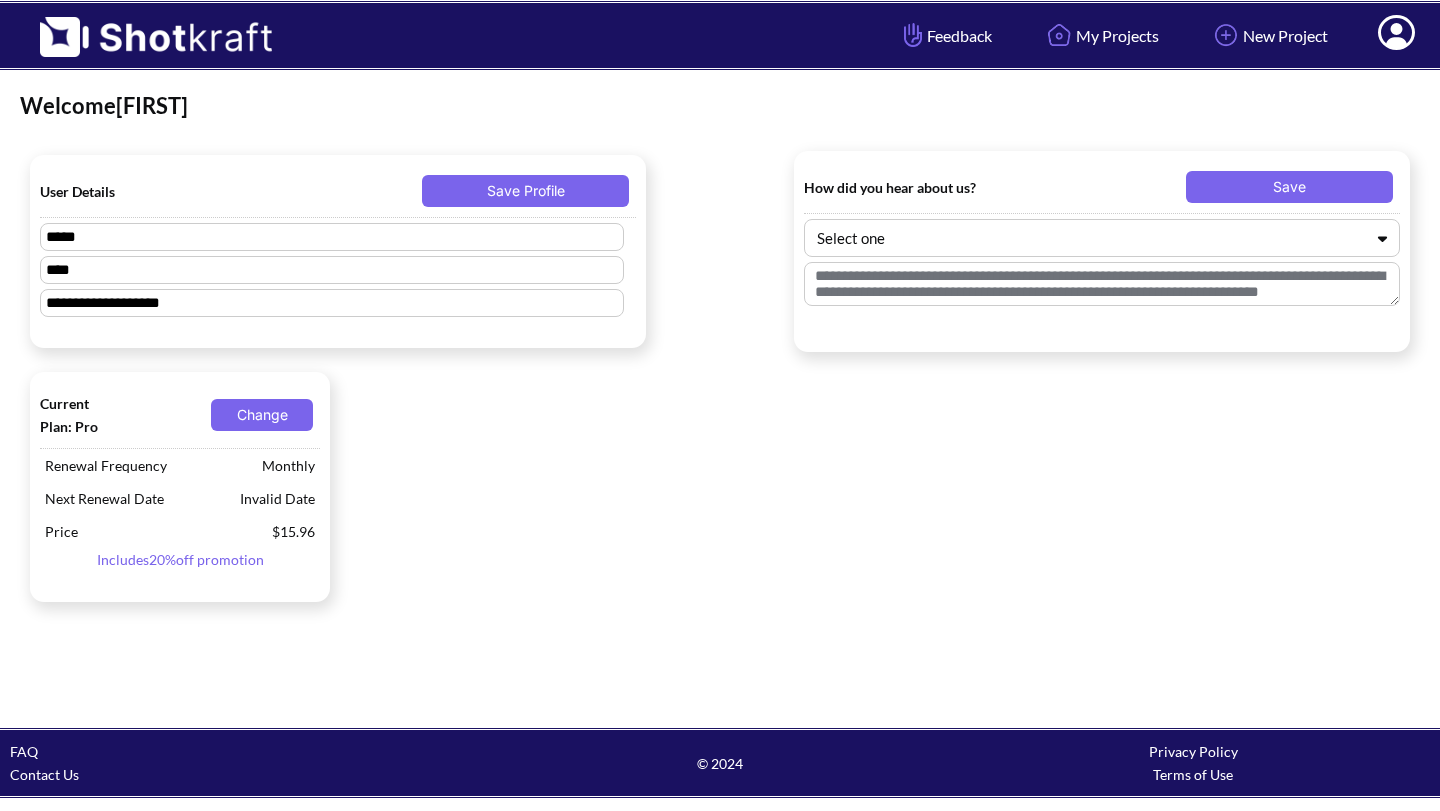 scroll, scrollTop: 0, scrollLeft: 0, axis: both 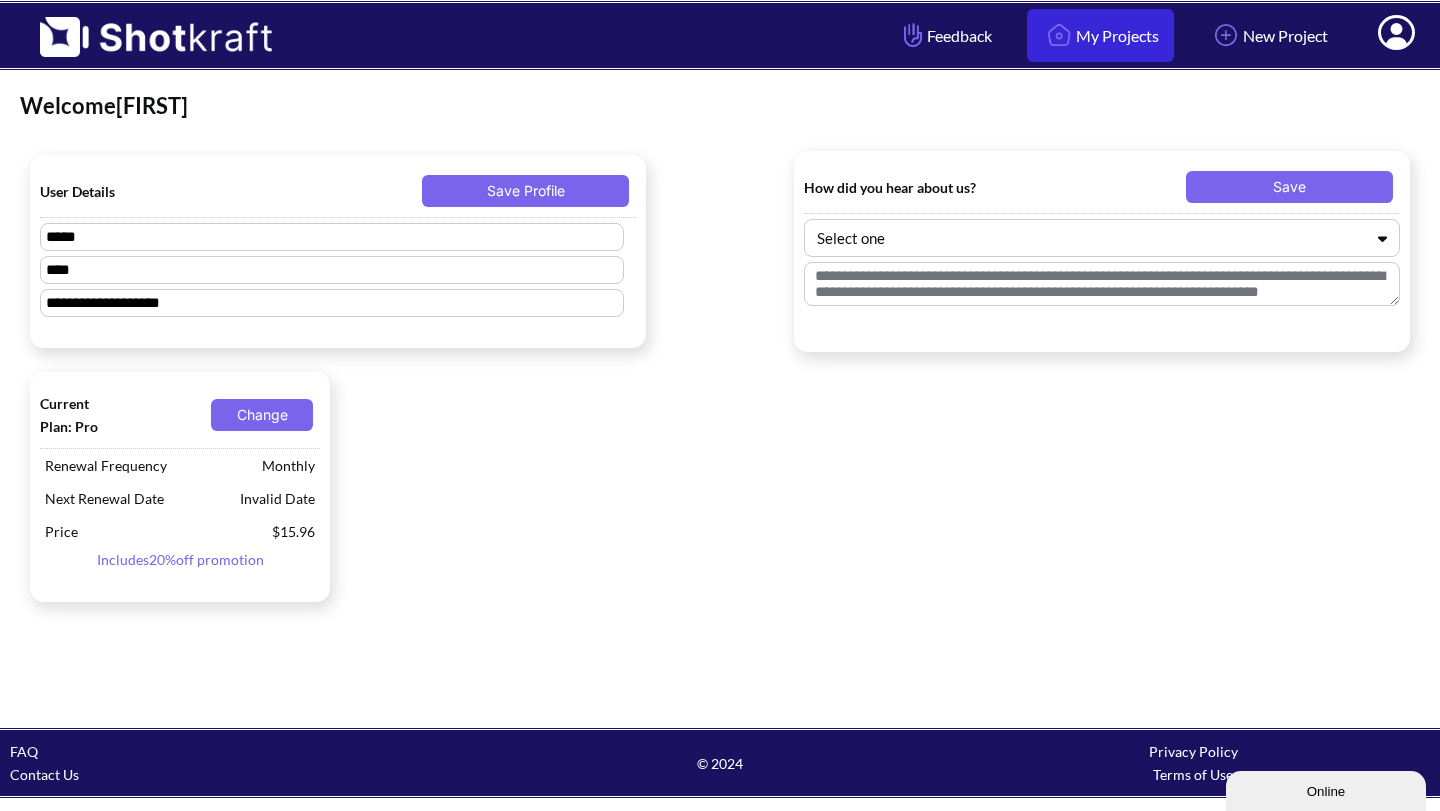 click on "My Projects" at bounding box center [1100, 35] 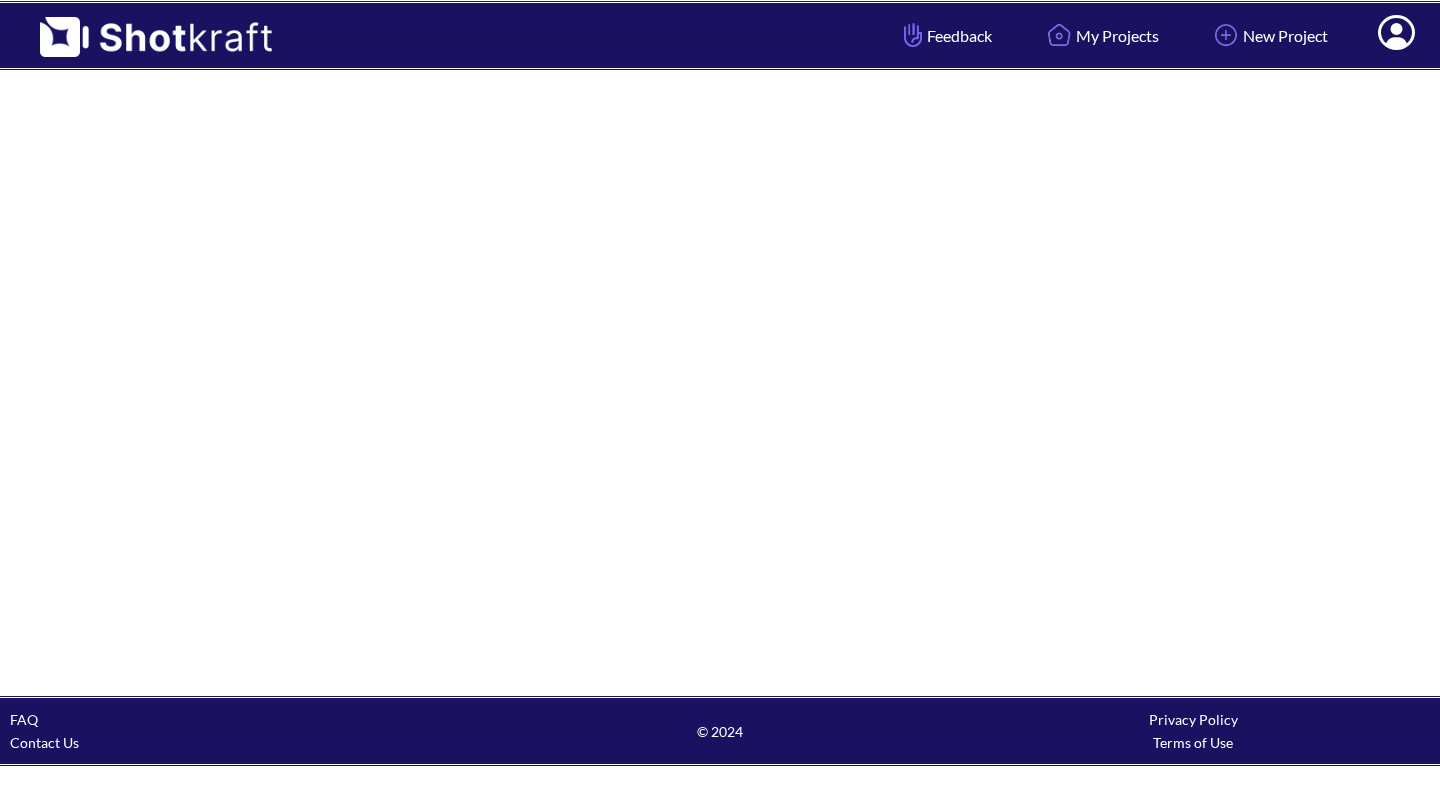 scroll, scrollTop: 0, scrollLeft: 0, axis: both 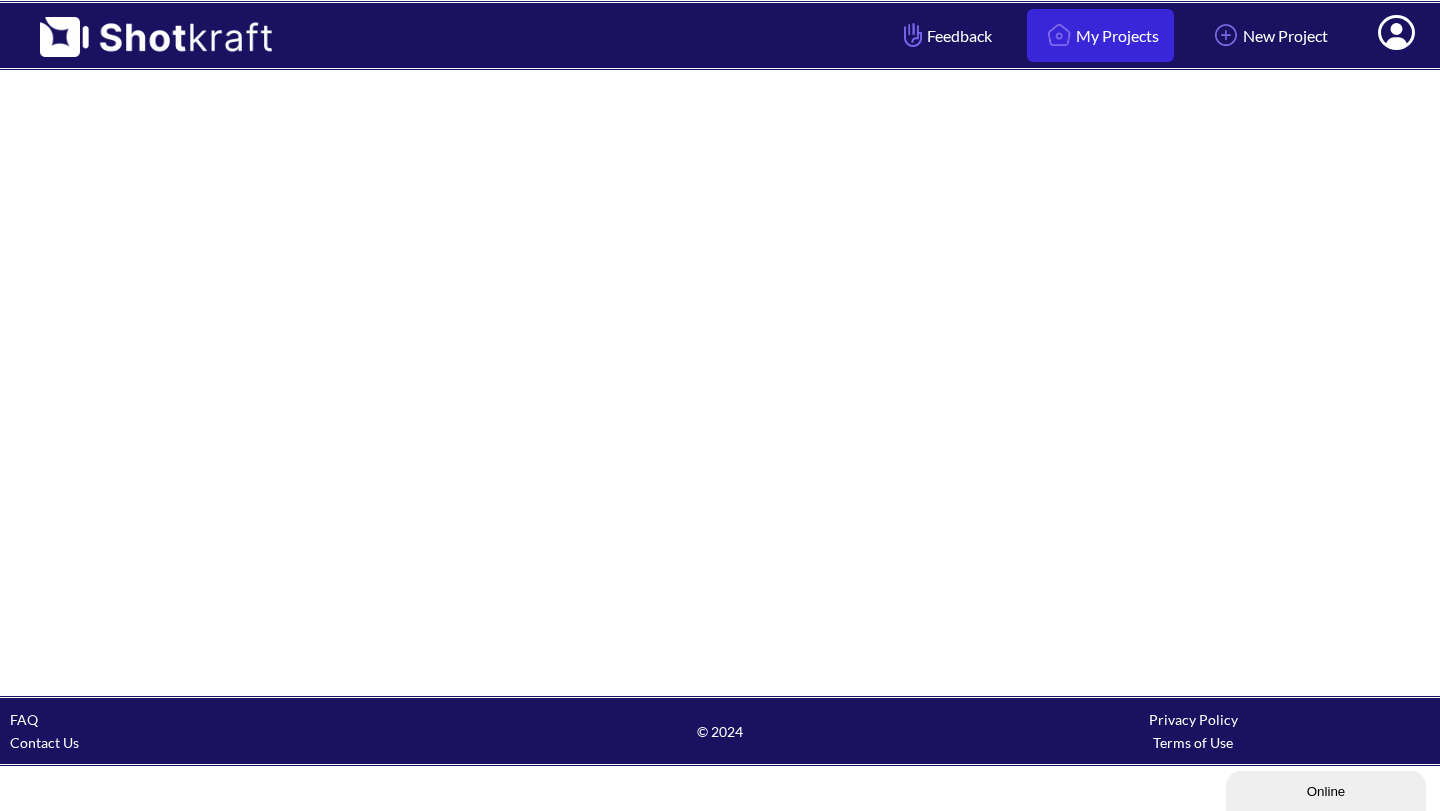 click on "My Projects" at bounding box center (1100, 35) 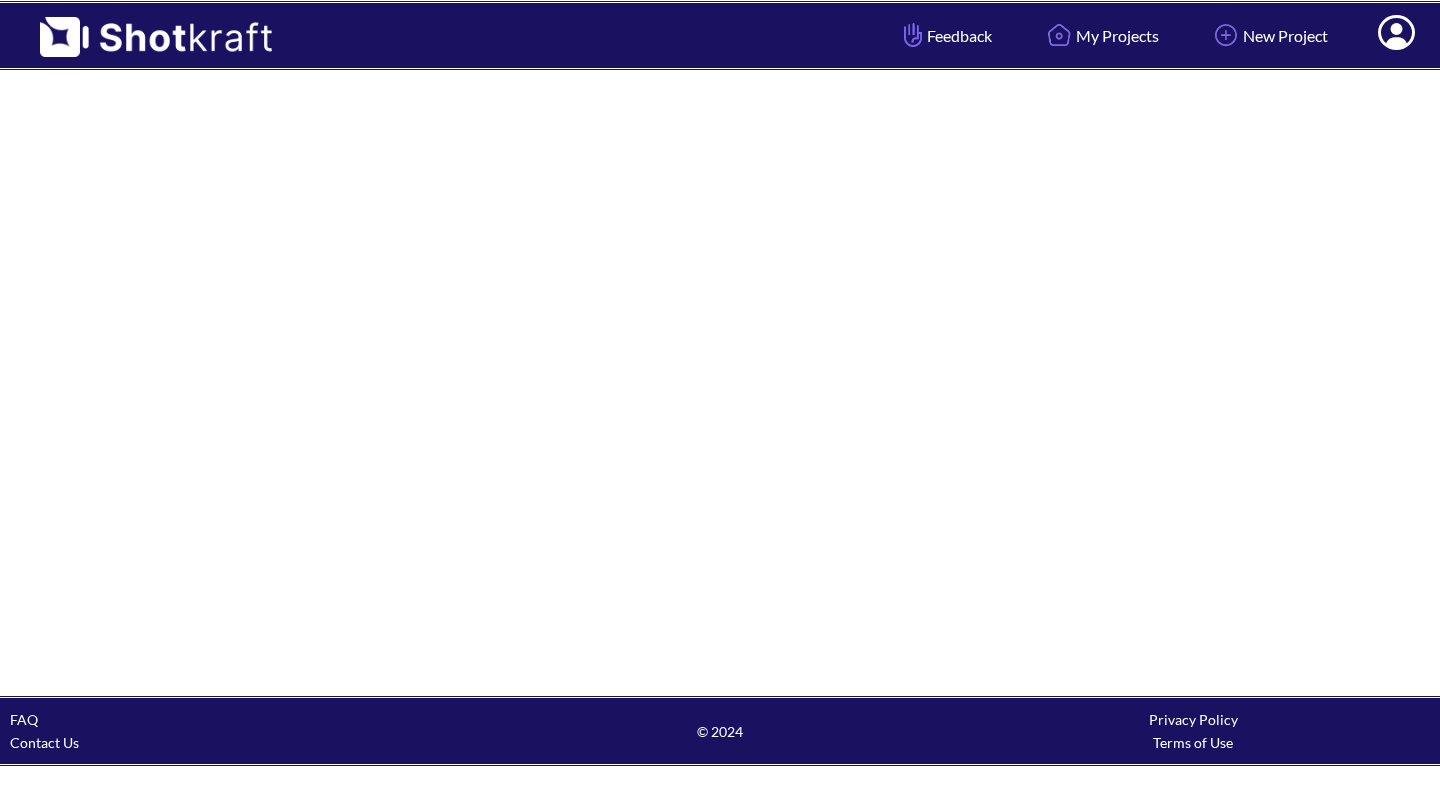 scroll, scrollTop: 0, scrollLeft: 0, axis: both 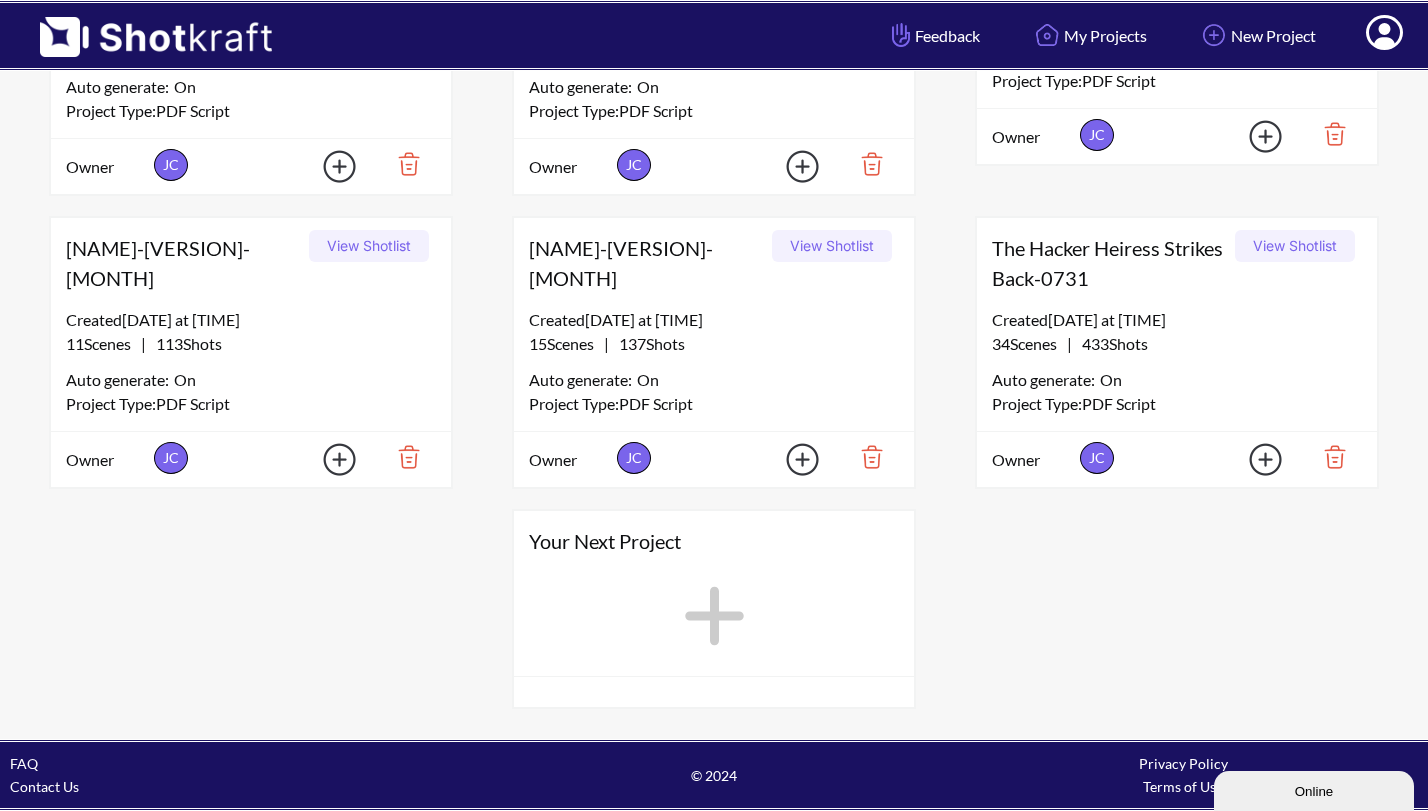 click at bounding box center (1253, 459) 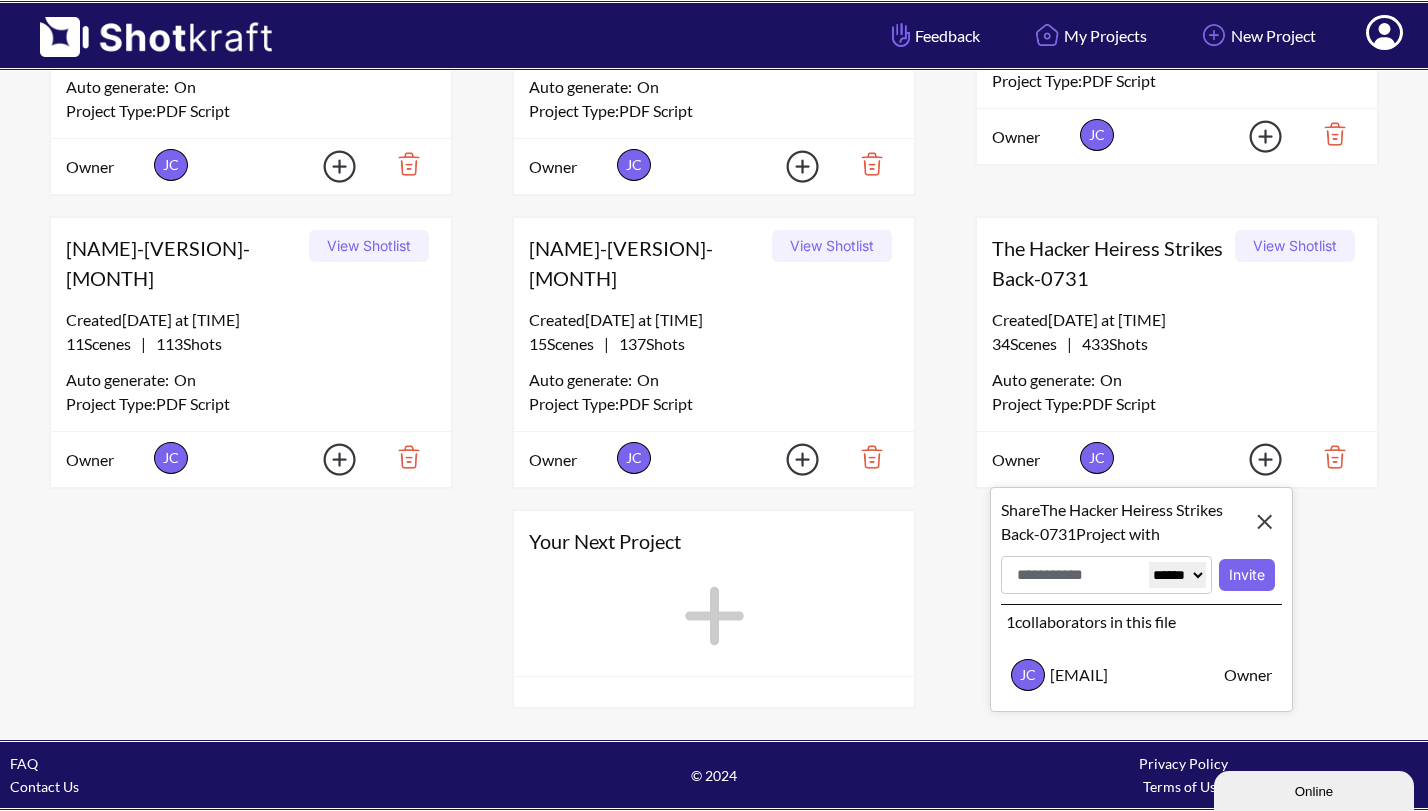 click at bounding box center [1265, 522] 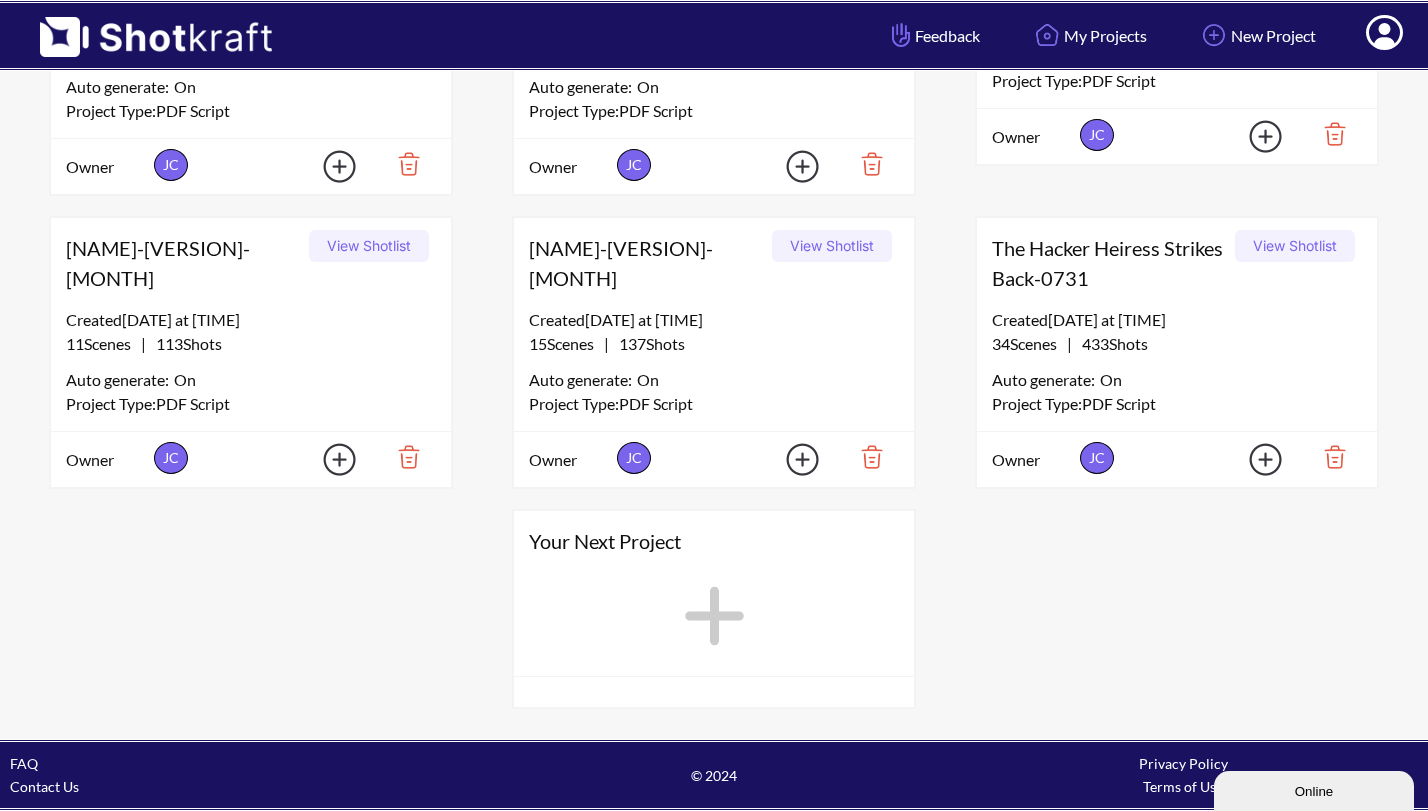 click on "View Shotlist" at bounding box center [1295, 246] 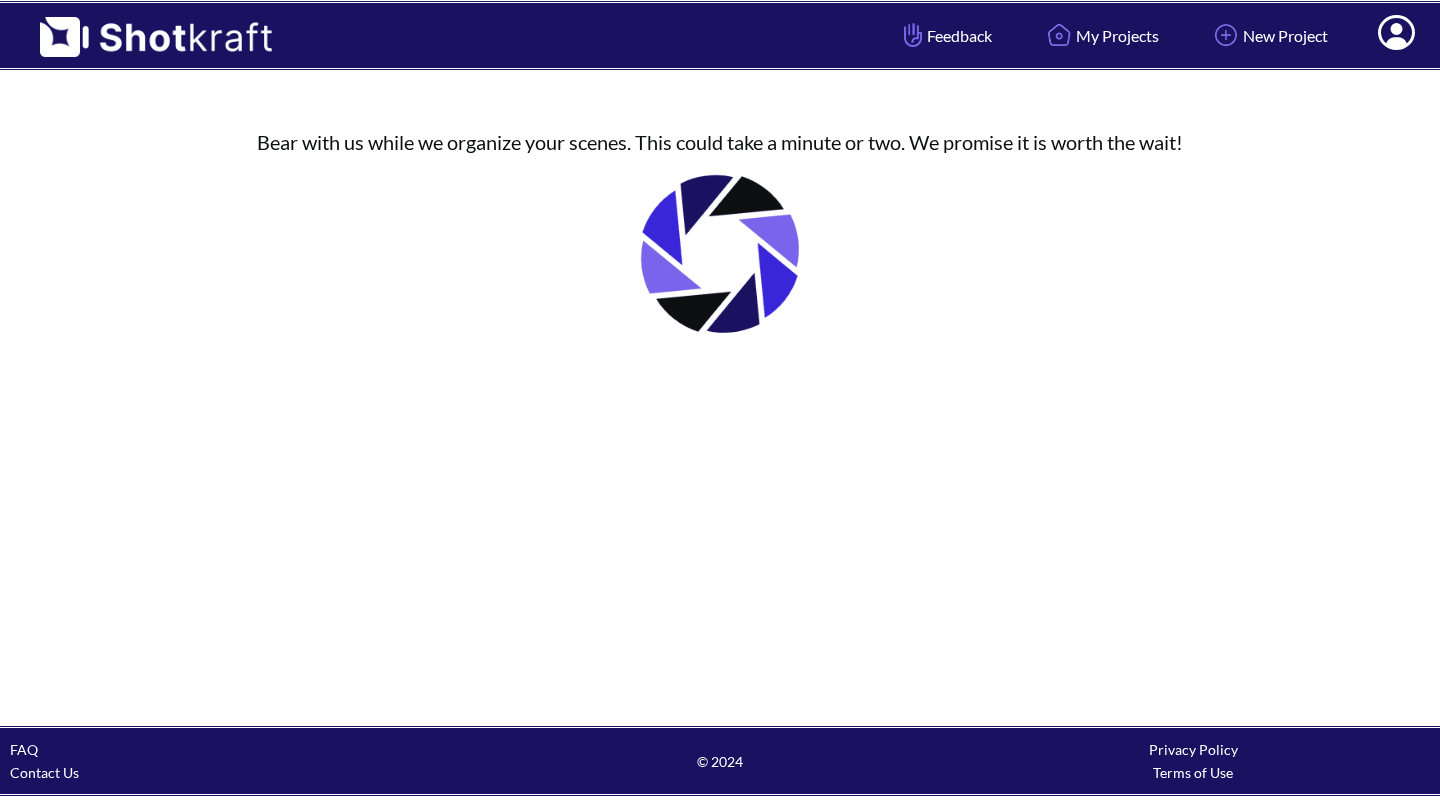 scroll, scrollTop: 0, scrollLeft: 0, axis: both 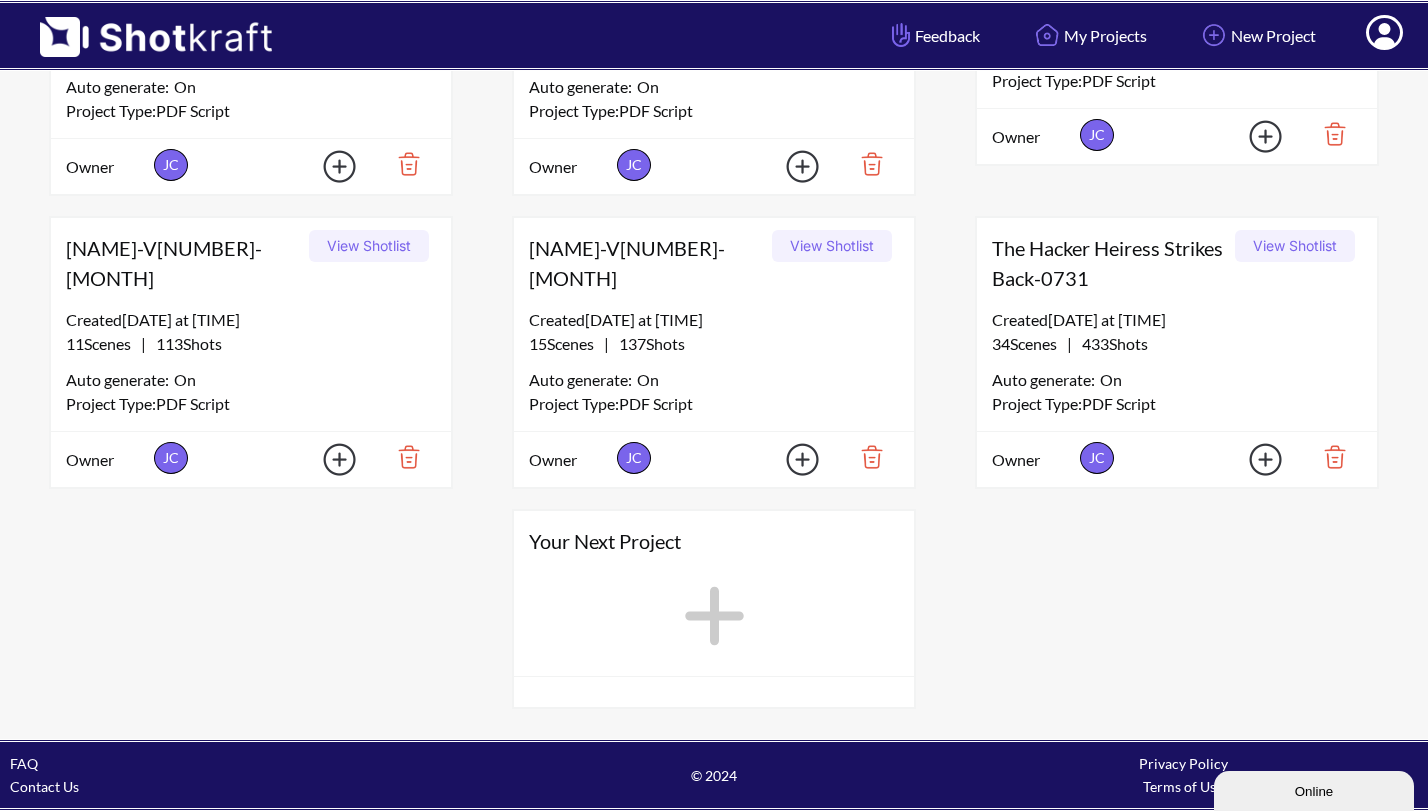 click on "View Shotlist" at bounding box center (1295, 246) 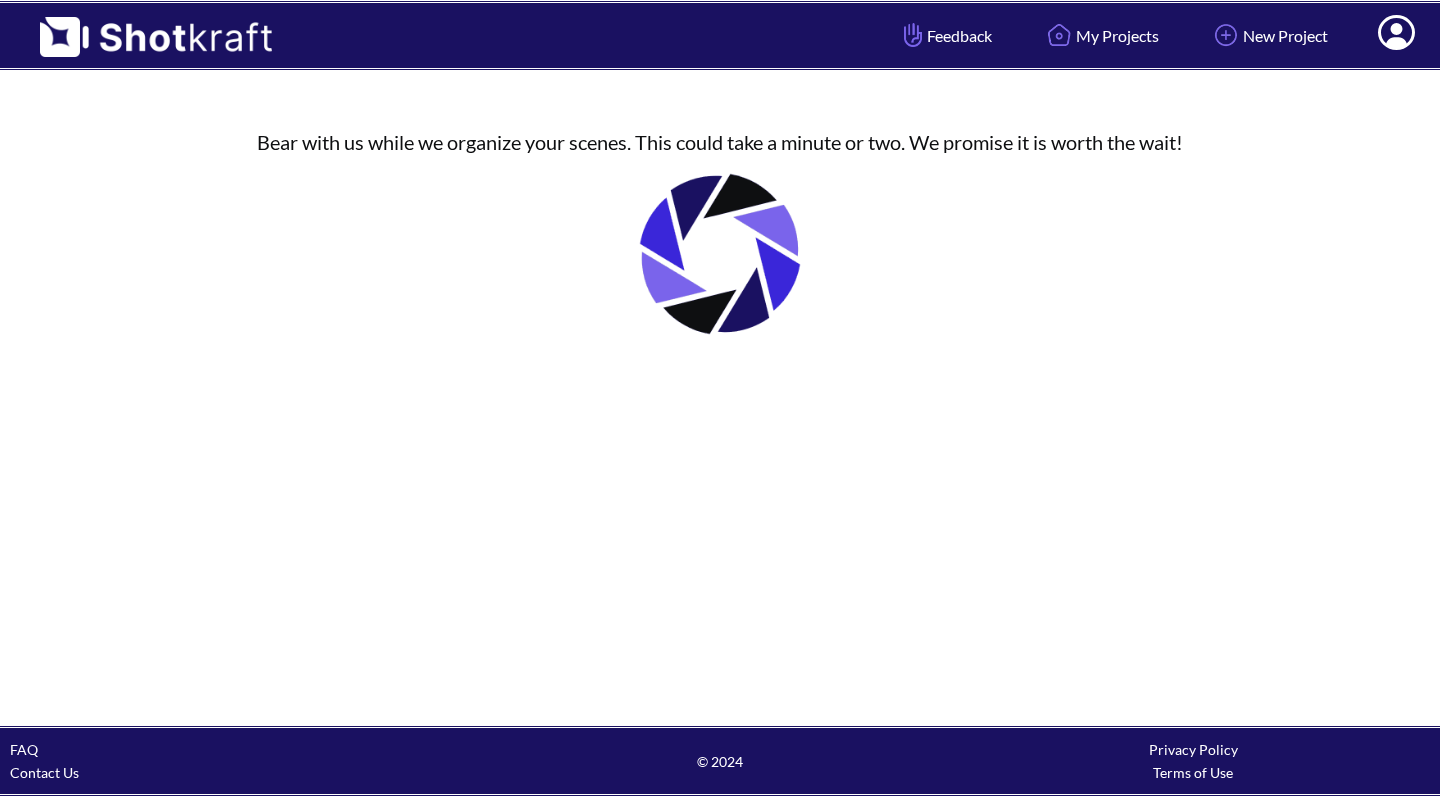 scroll, scrollTop: 0, scrollLeft: 0, axis: both 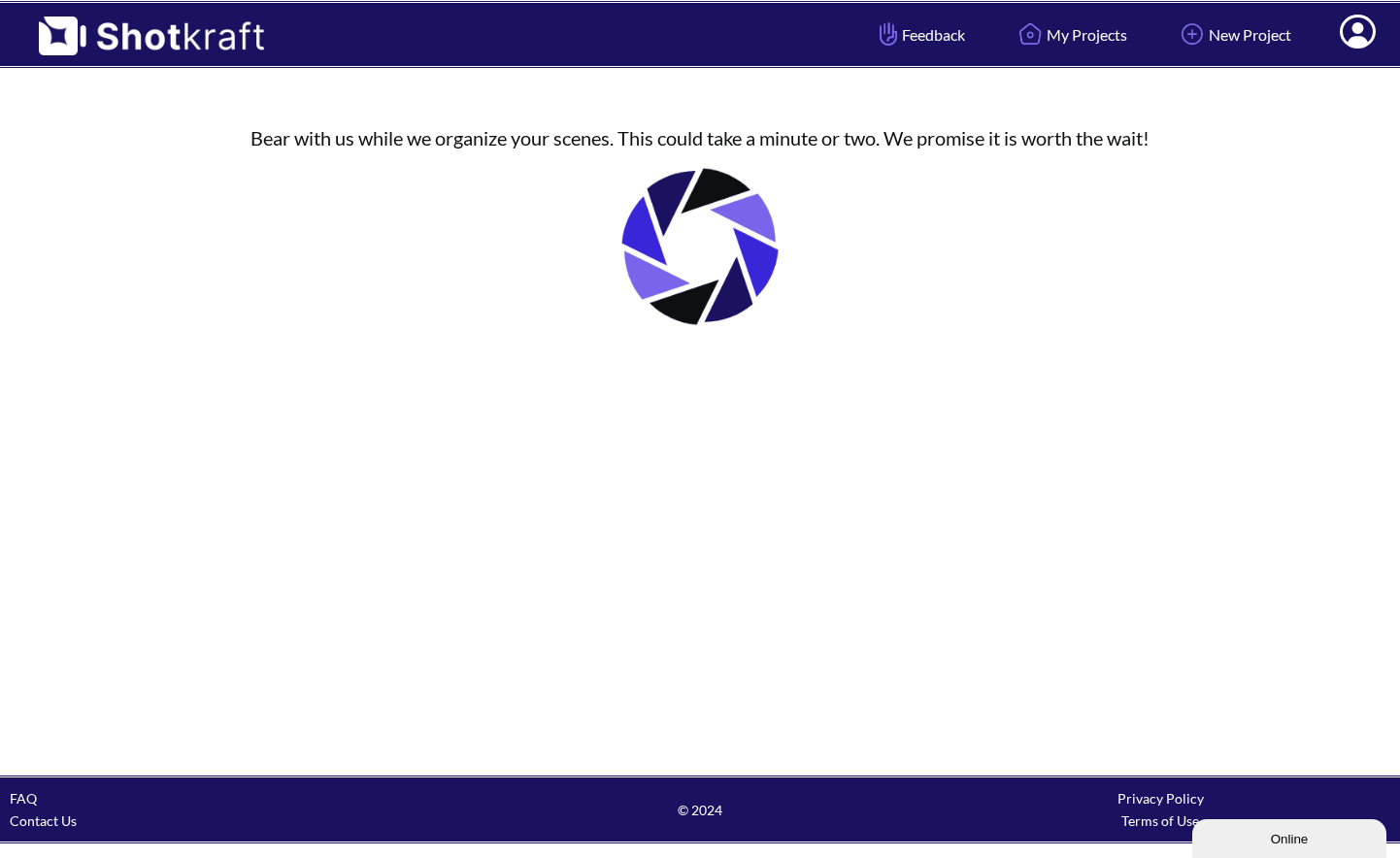 click at bounding box center [700, 247] 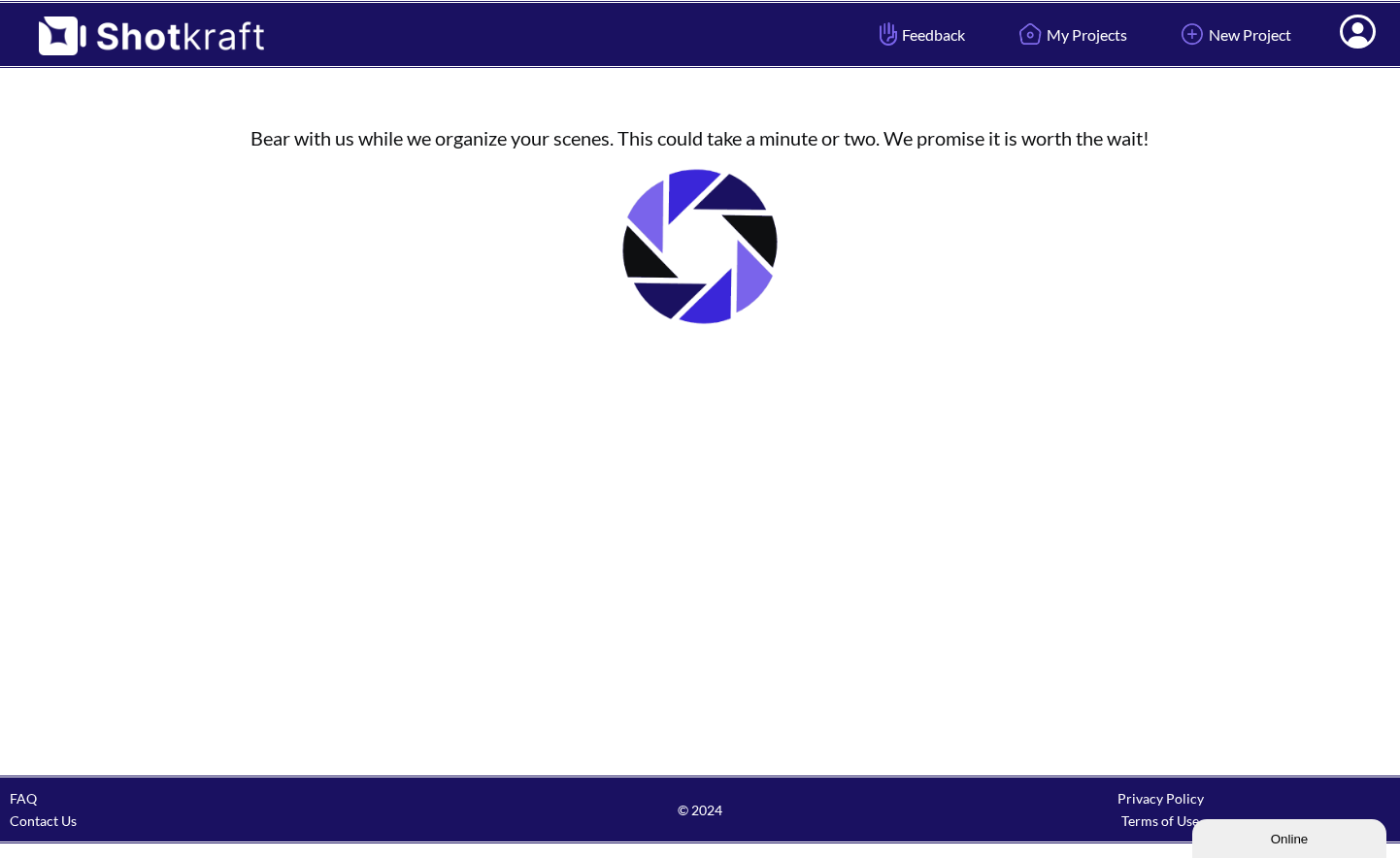 click at bounding box center (700, 247) 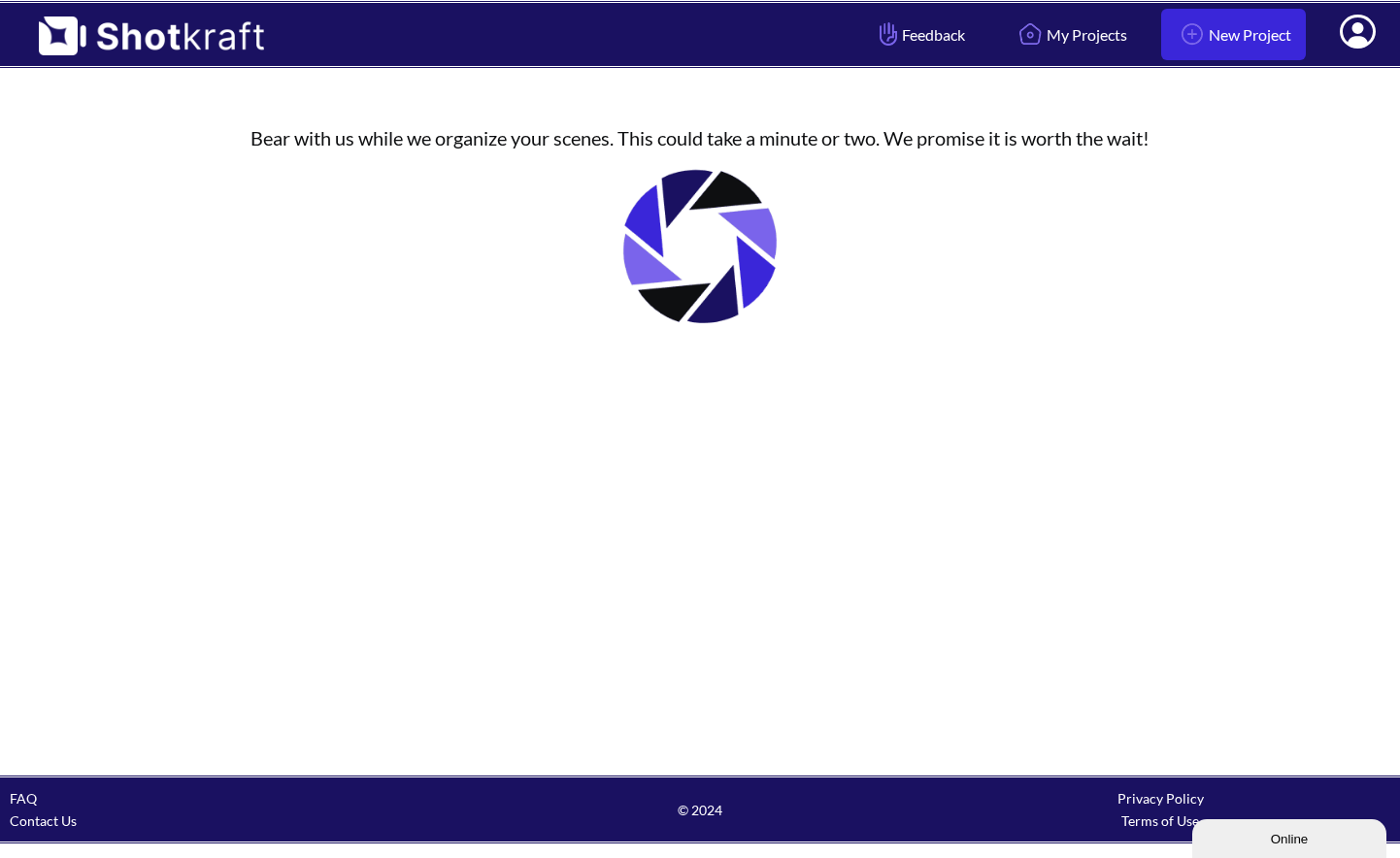 click on "New Project" at bounding box center [1233, 34] 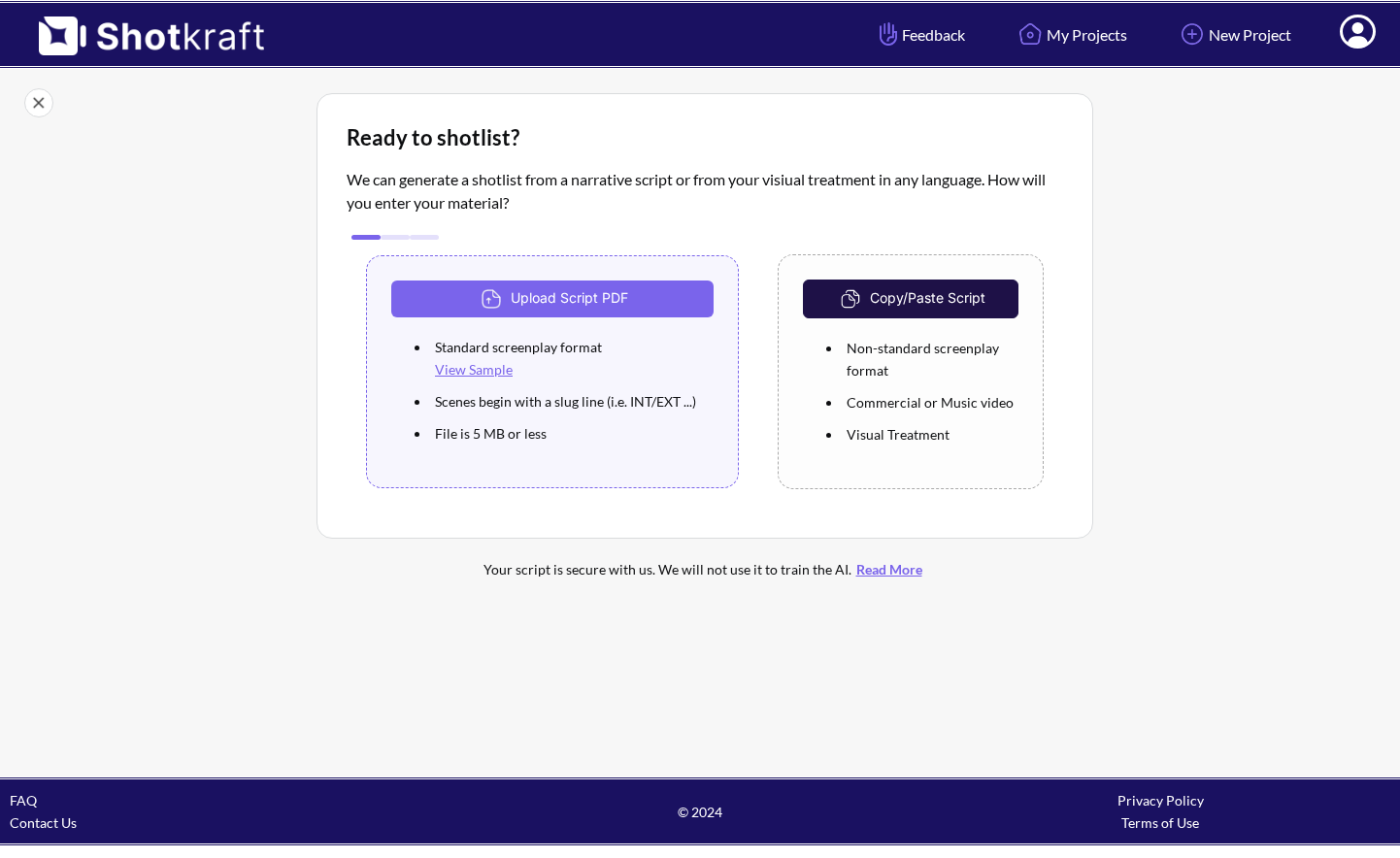 scroll, scrollTop: 0, scrollLeft: 0, axis: both 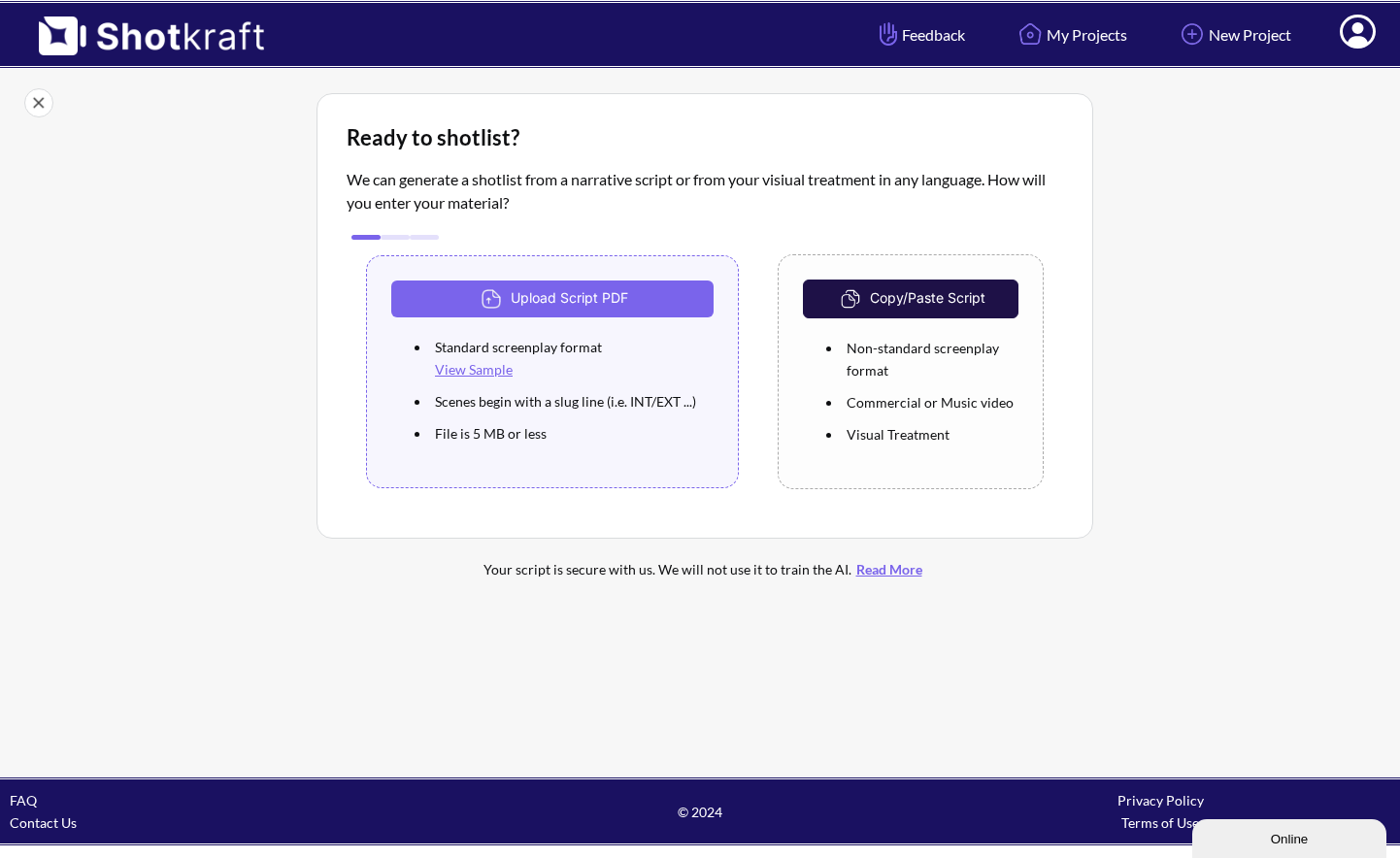 click 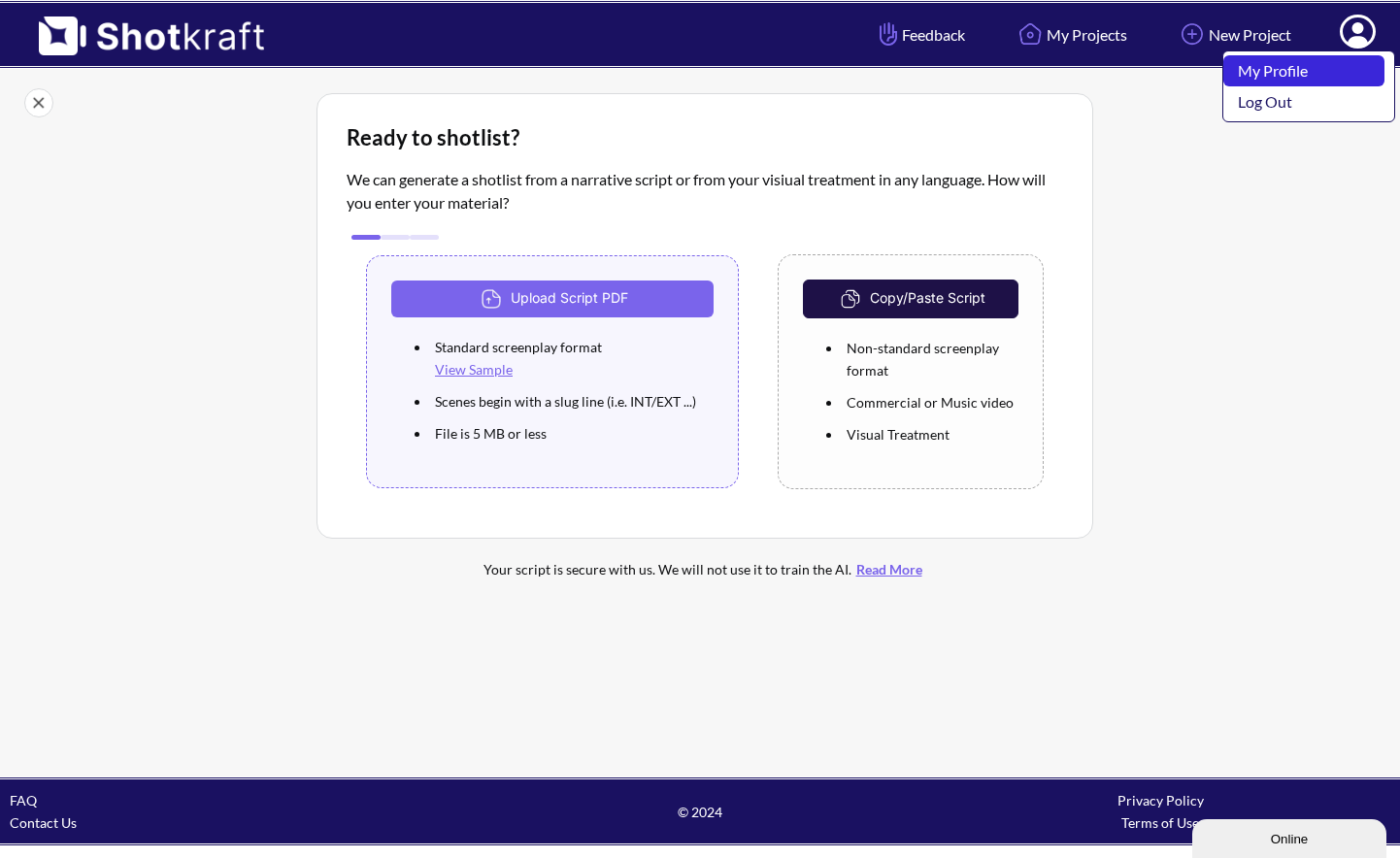 click on "My Profile" at bounding box center [1304, 71] 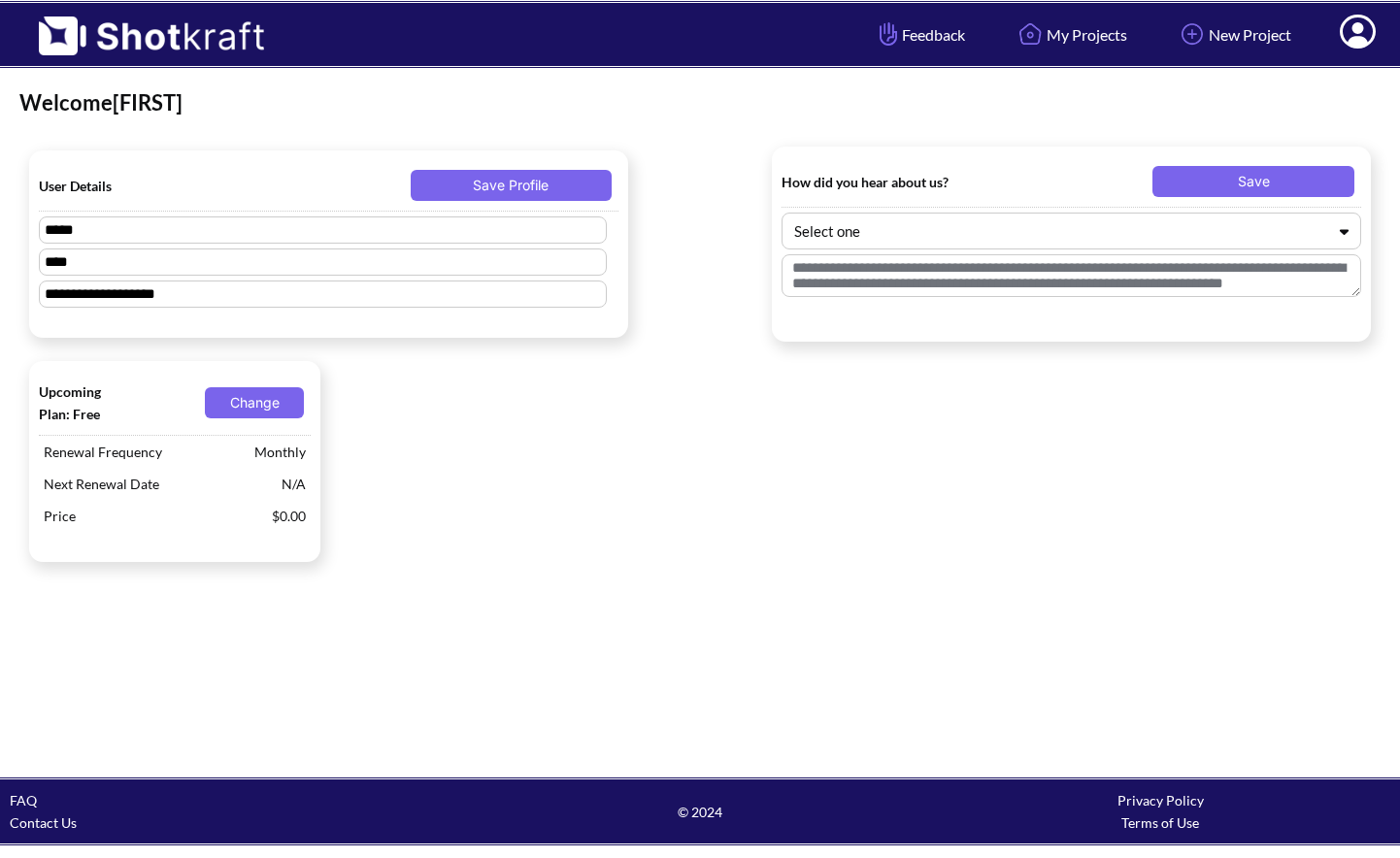 scroll, scrollTop: 0, scrollLeft: 0, axis: both 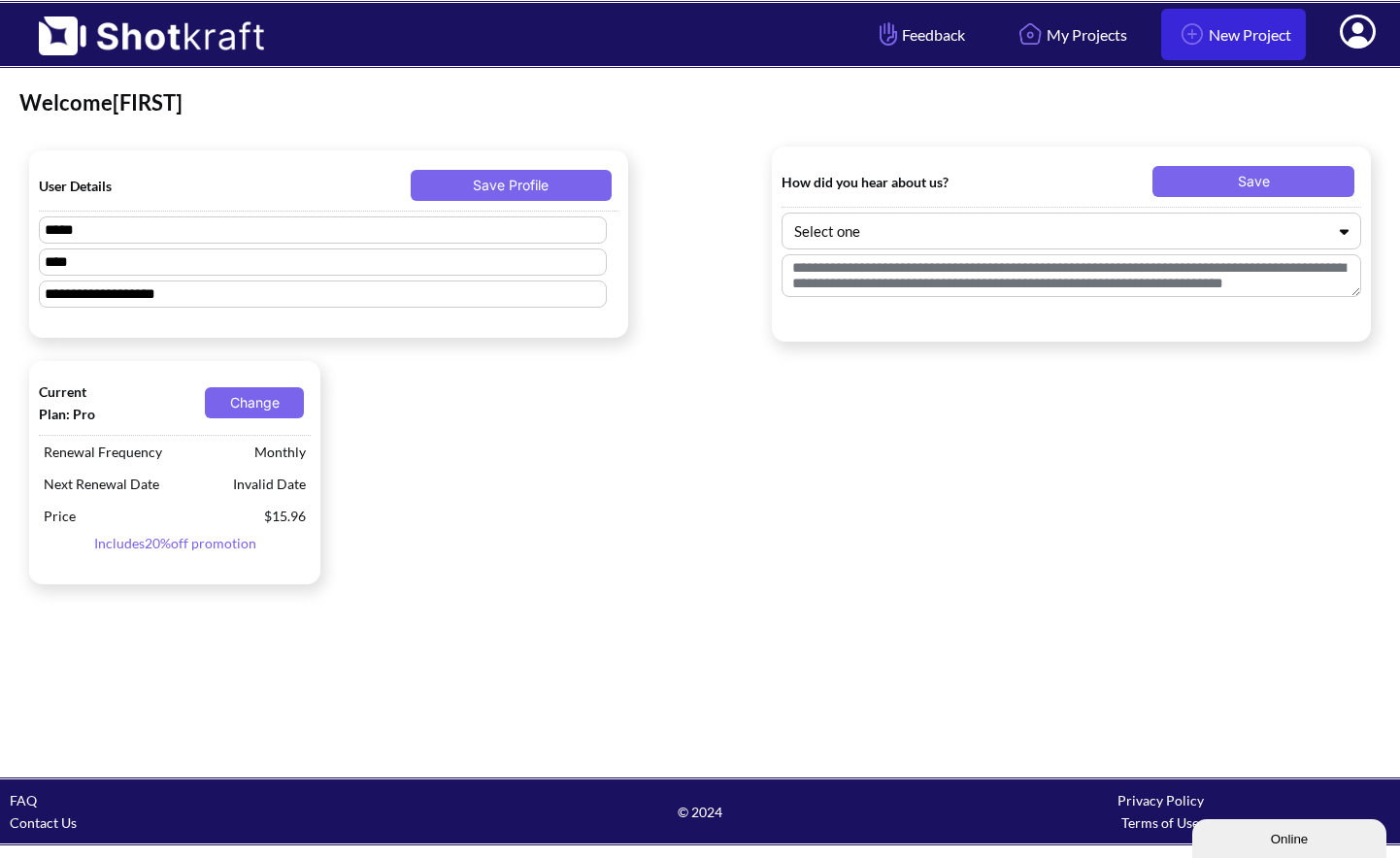 click on "New Project" at bounding box center [1233, 34] 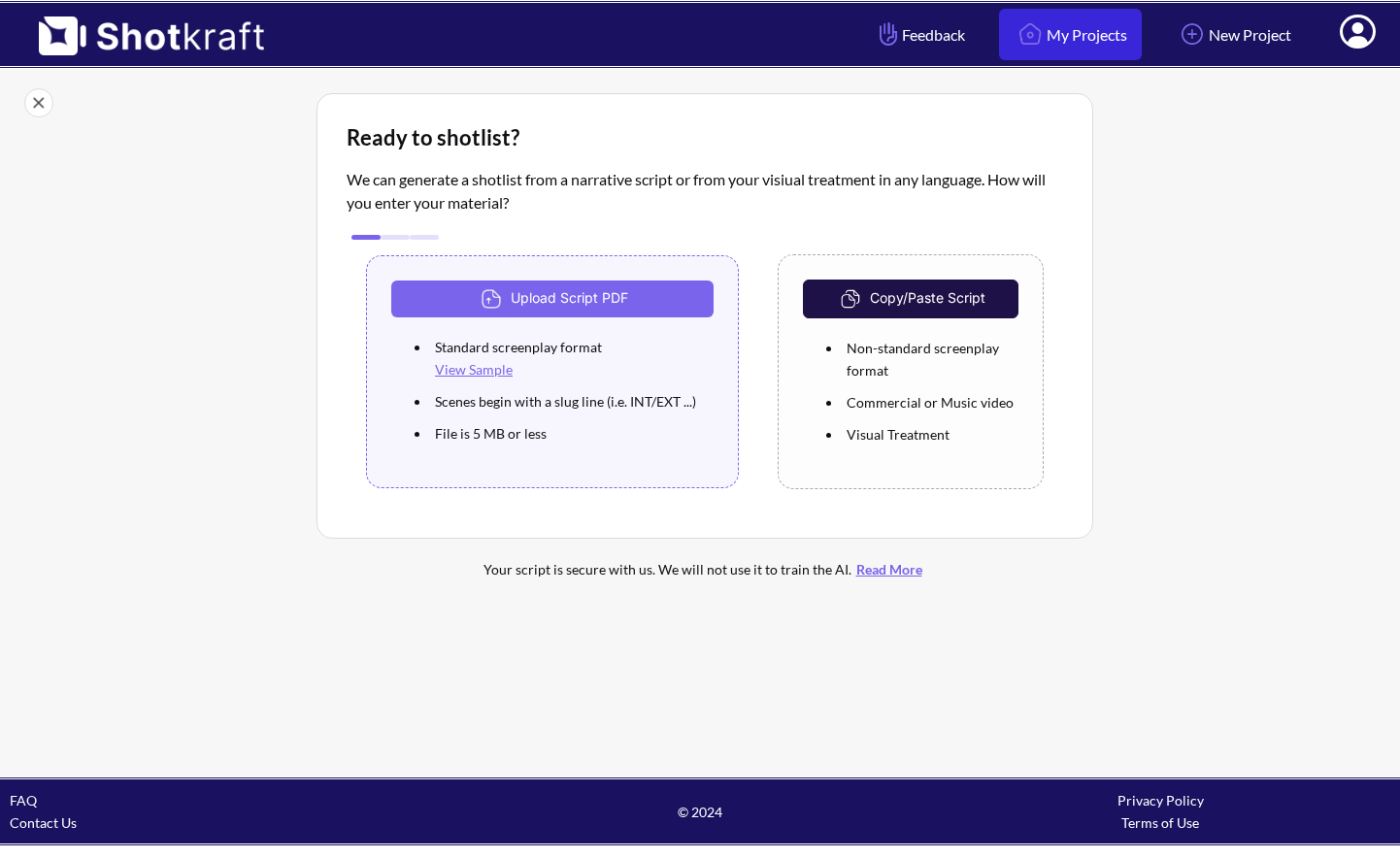 scroll, scrollTop: 0, scrollLeft: 0, axis: both 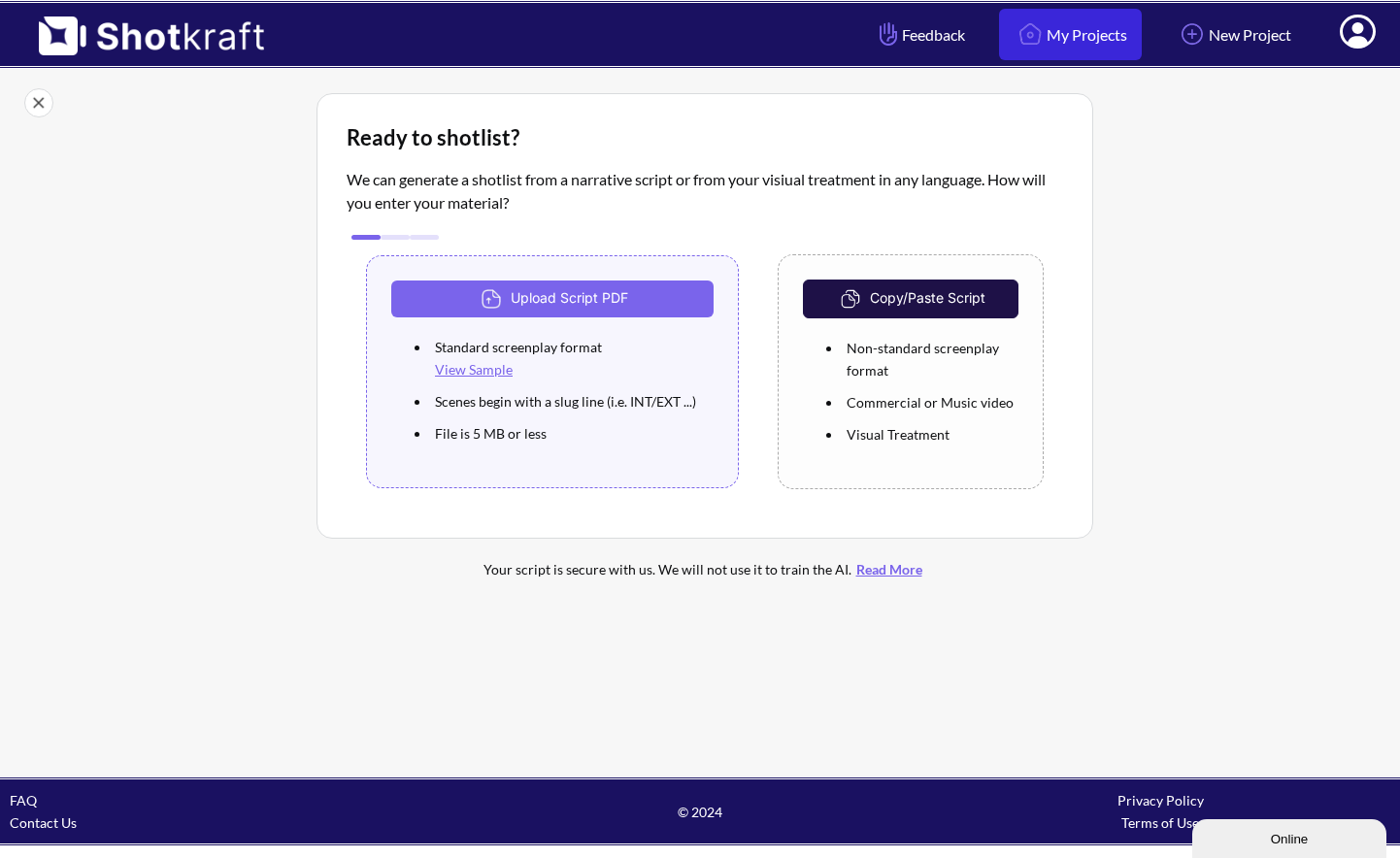 click on "My Projects" at bounding box center (1070, 34) 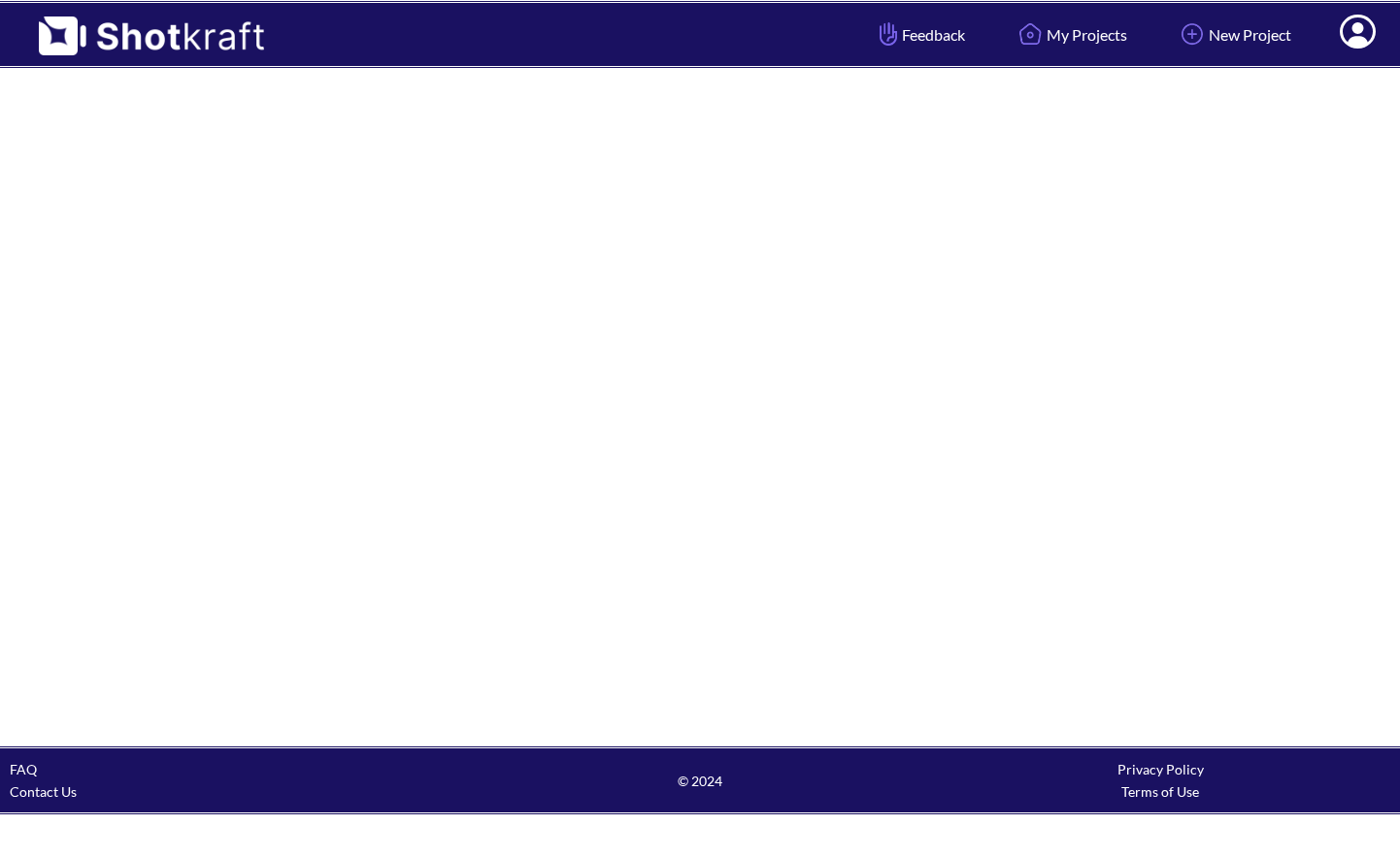 scroll, scrollTop: 0, scrollLeft: 0, axis: both 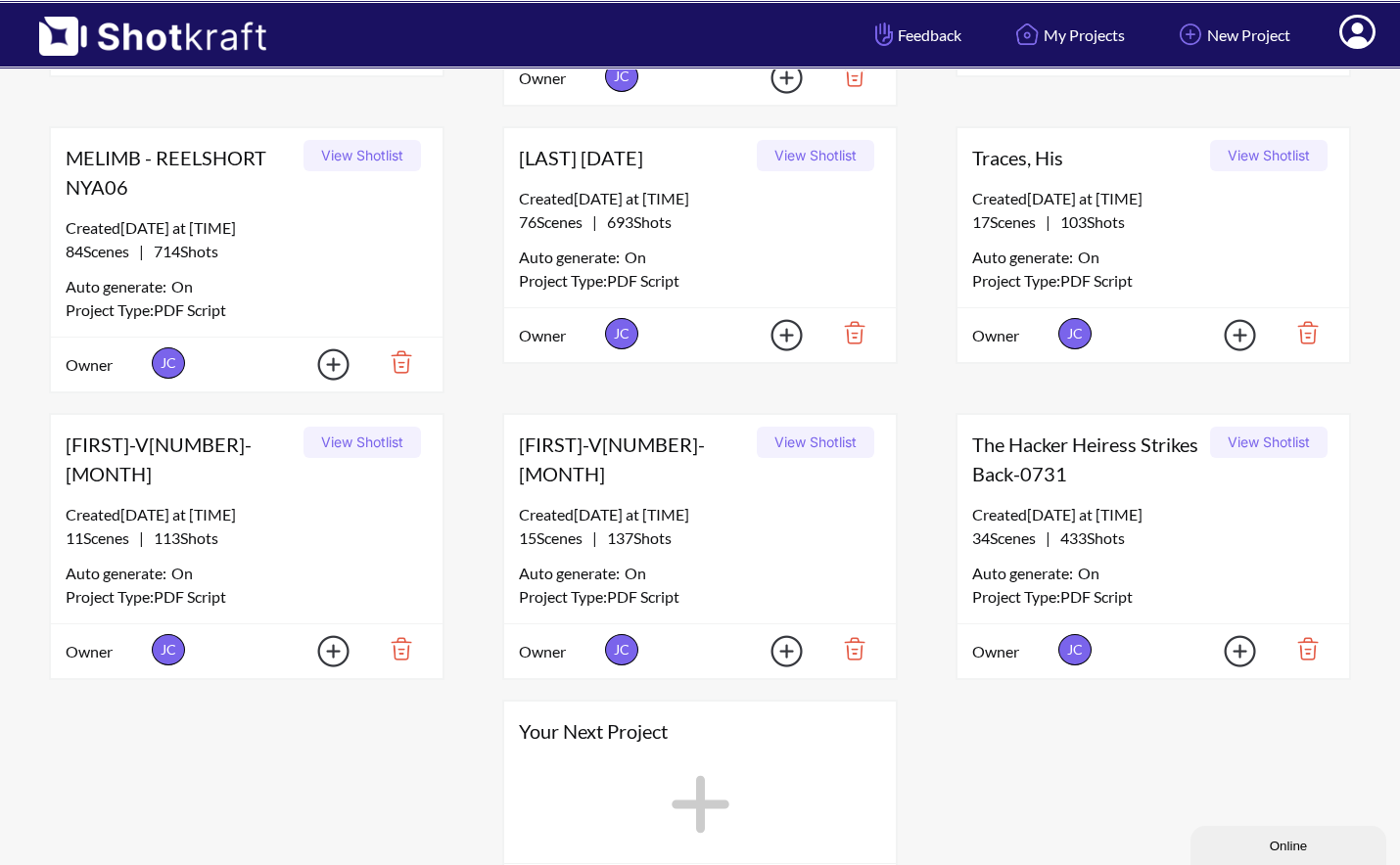 click on "Owner" at bounding box center [1012, 336] 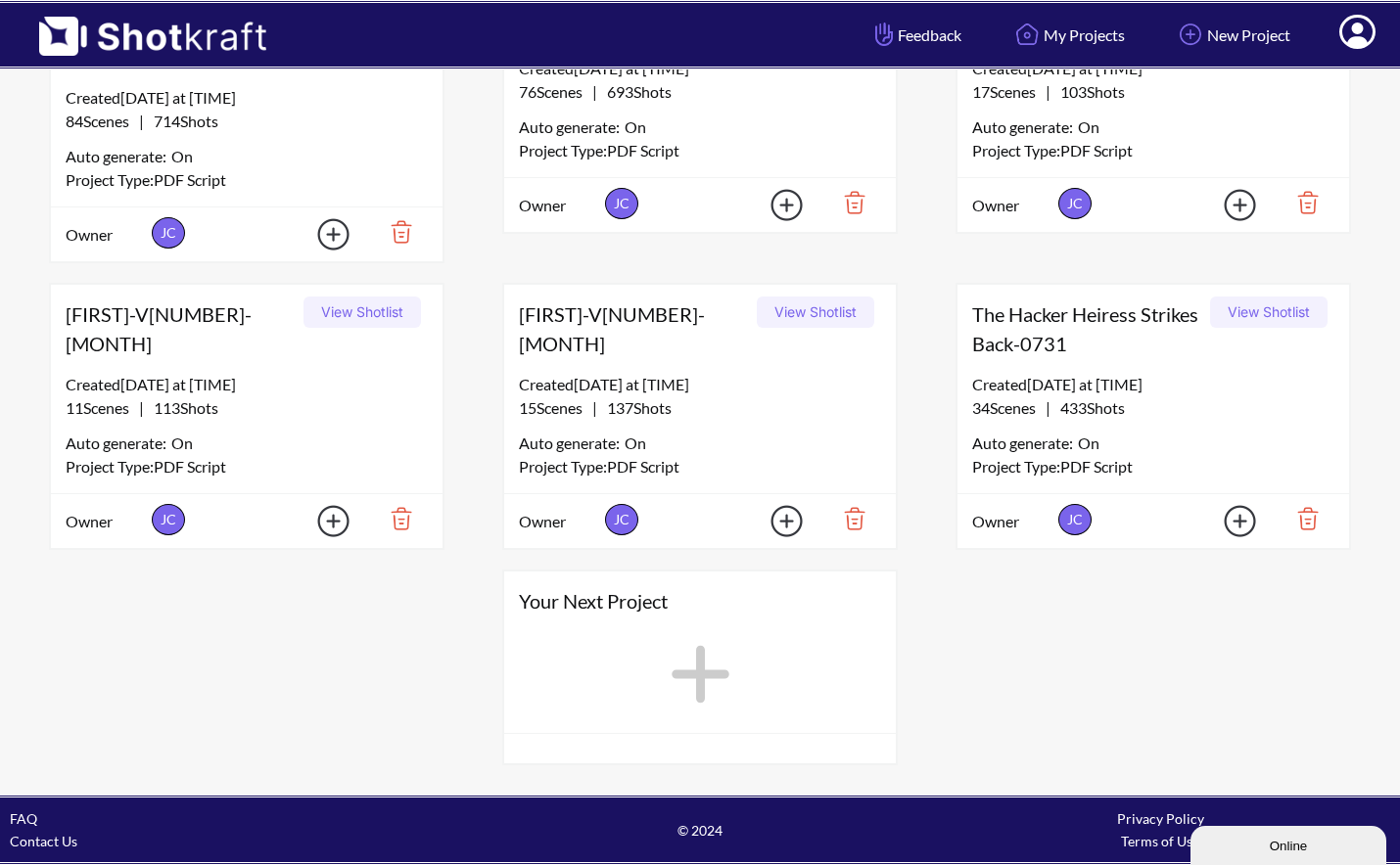 scroll, scrollTop: 552, scrollLeft: 0, axis: vertical 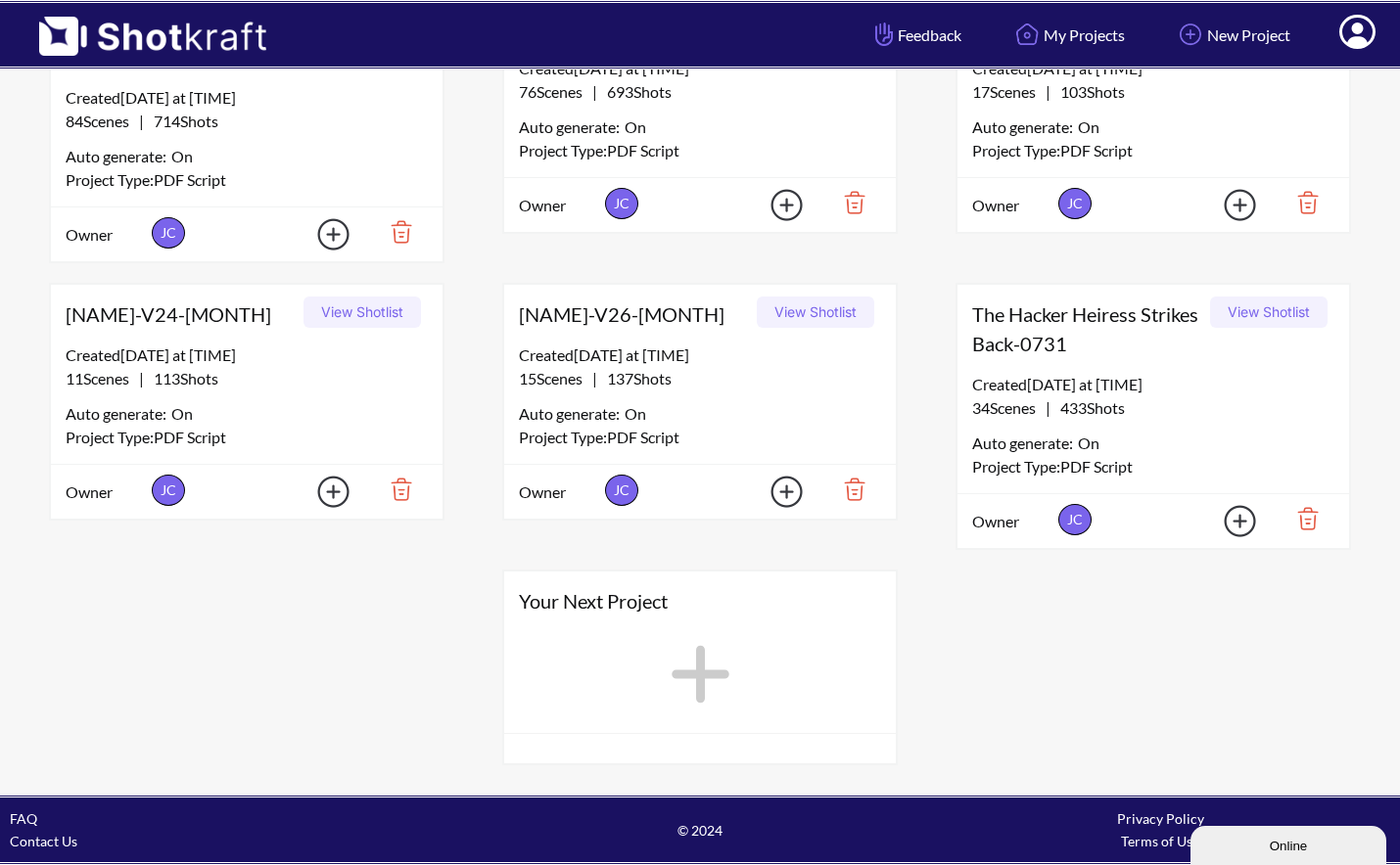click on "The Hacker Heiress Strikes Back-0731" at bounding box center (1088, 329) 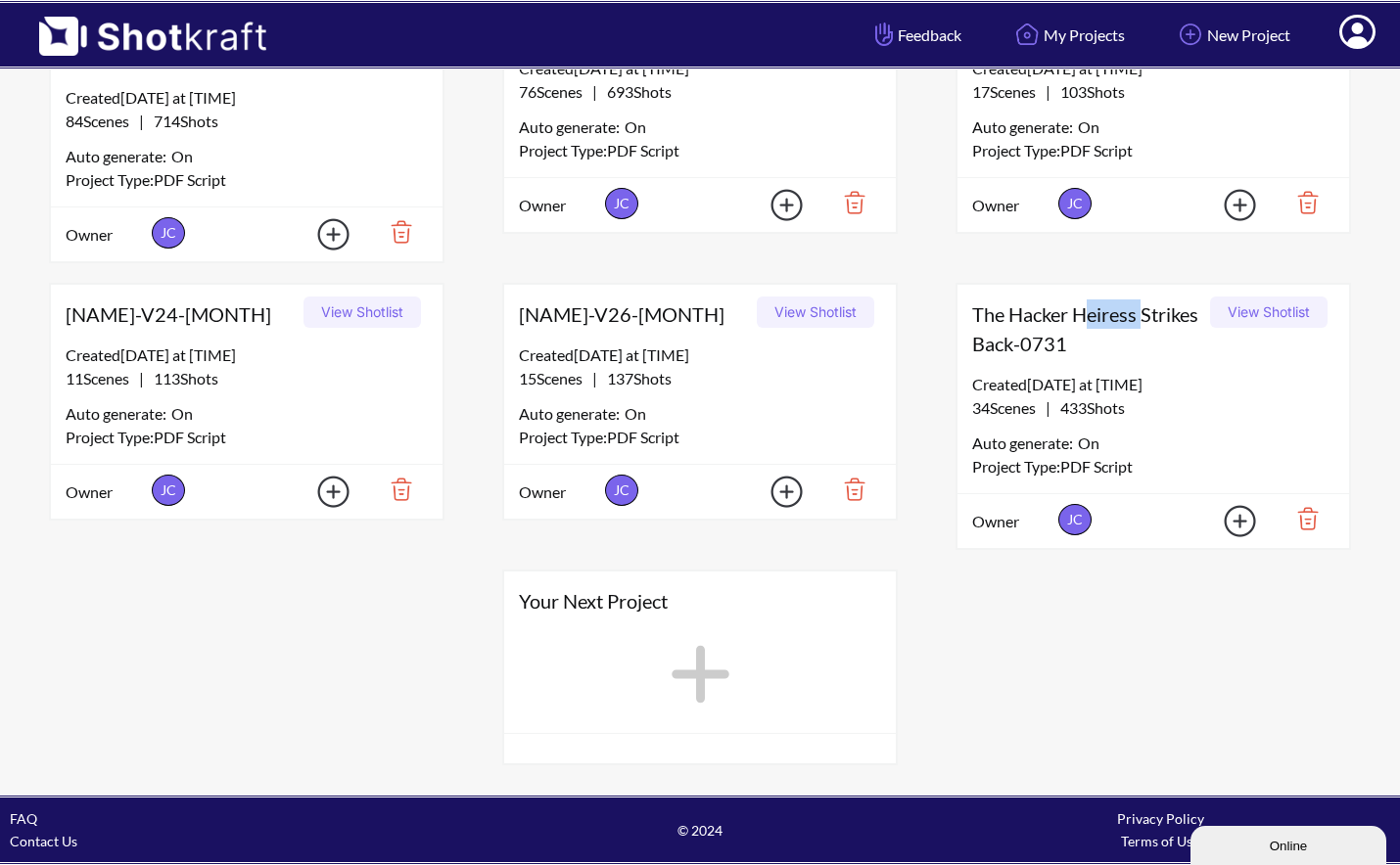 click on "The Hacker Heiress Strikes Back-0731" at bounding box center [1088, 329] 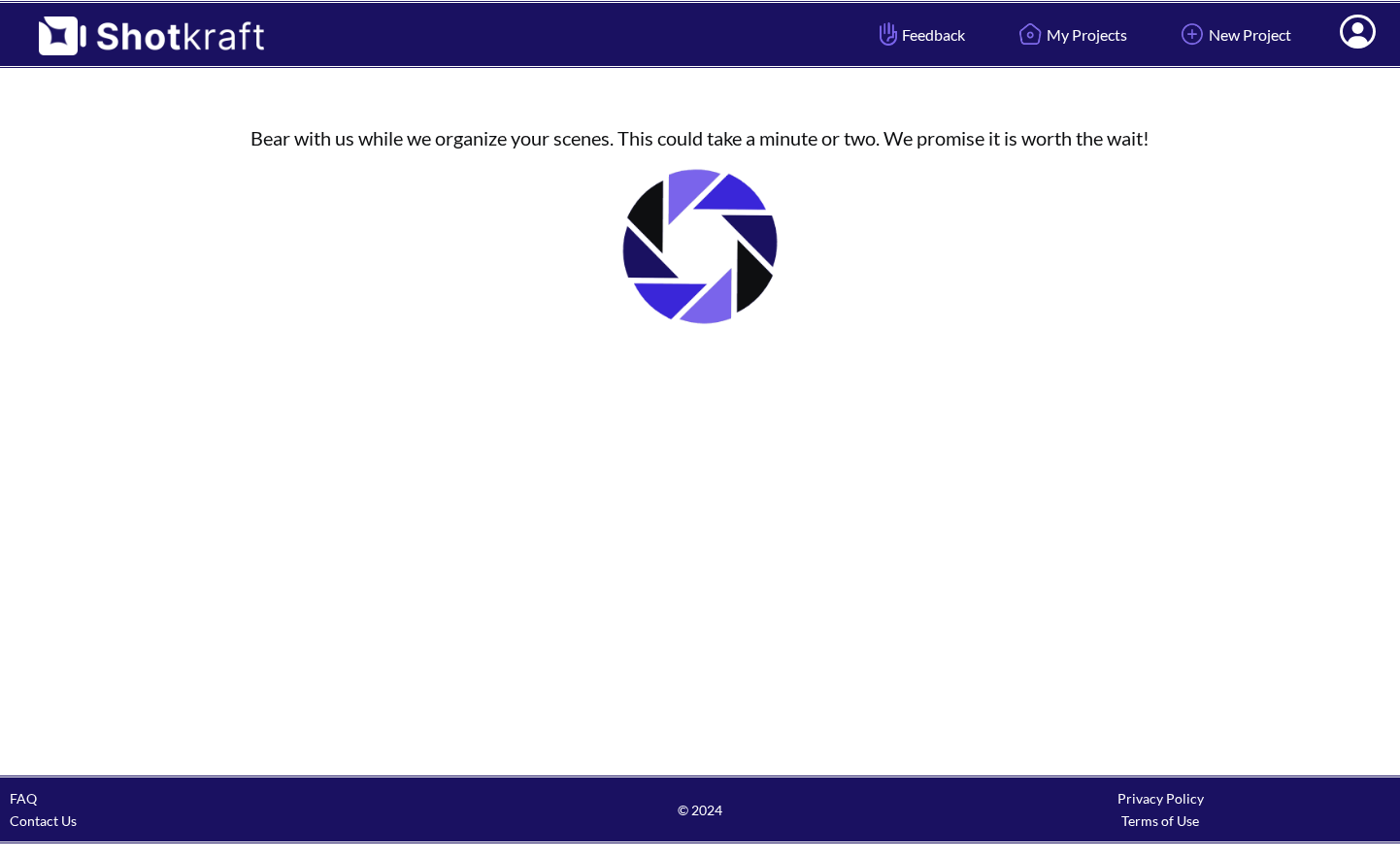 scroll, scrollTop: 0, scrollLeft: 0, axis: both 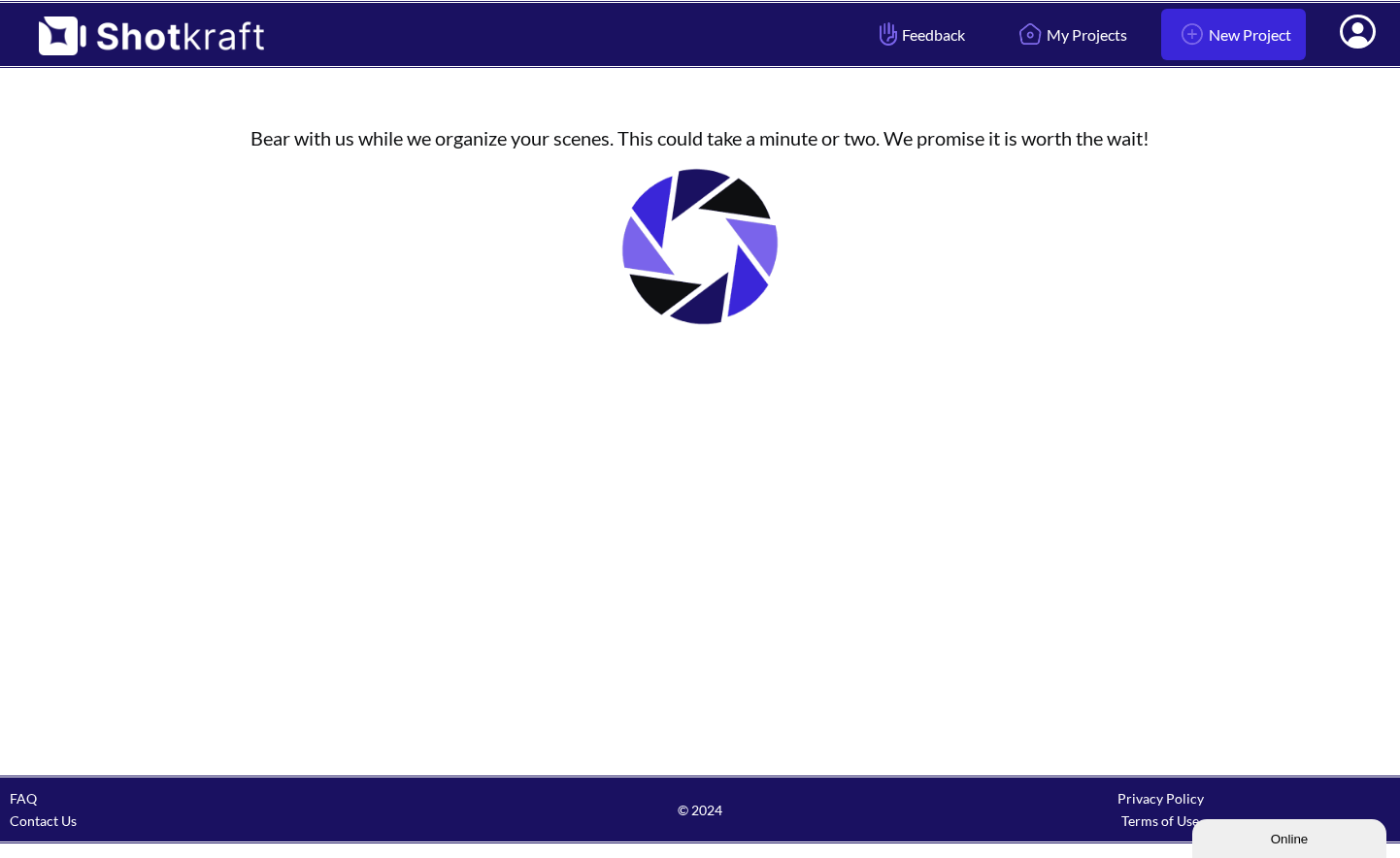 click at bounding box center [1192, 34] 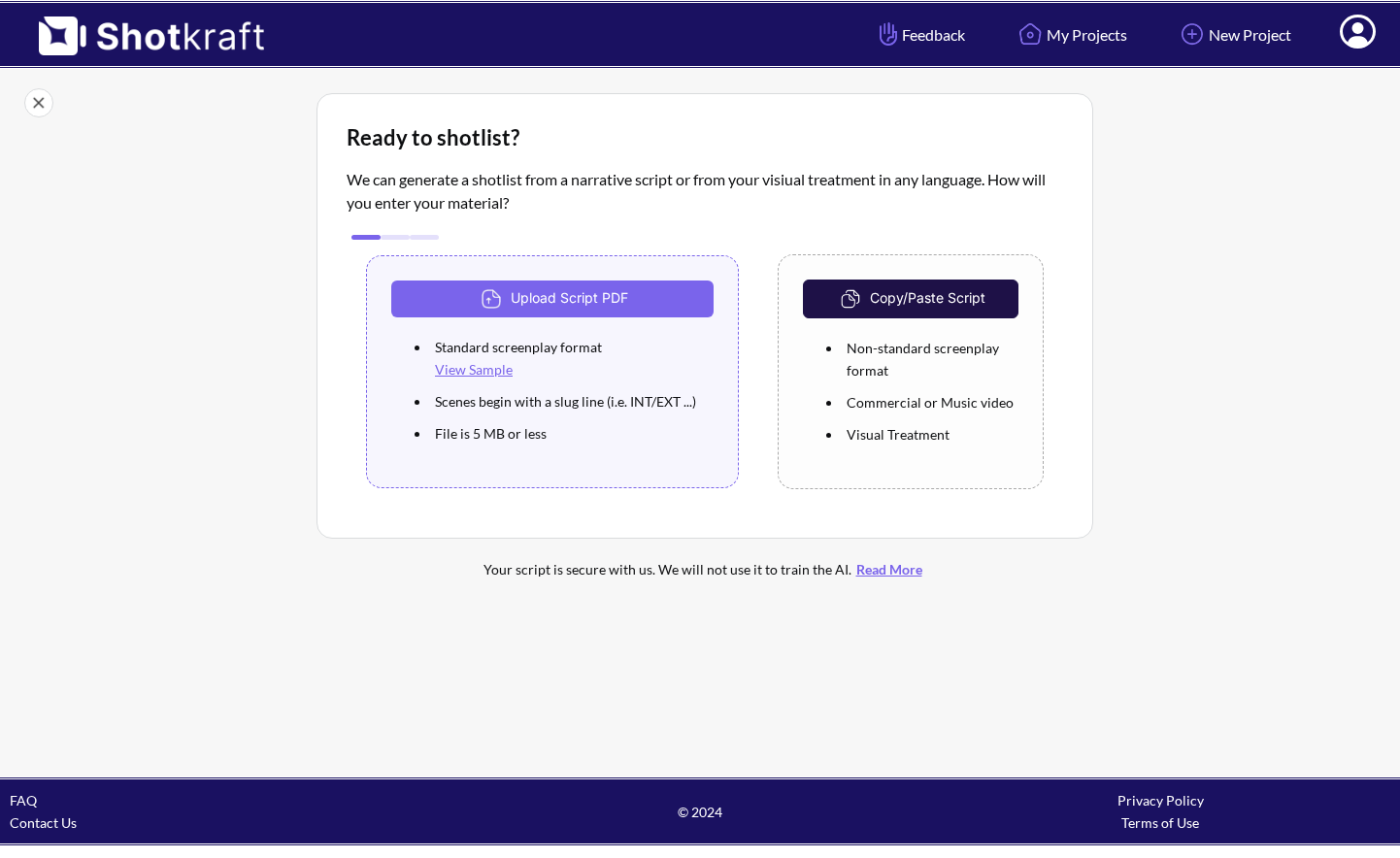 scroll, scrollTop: 0, scrollLeft: 0, axis: both 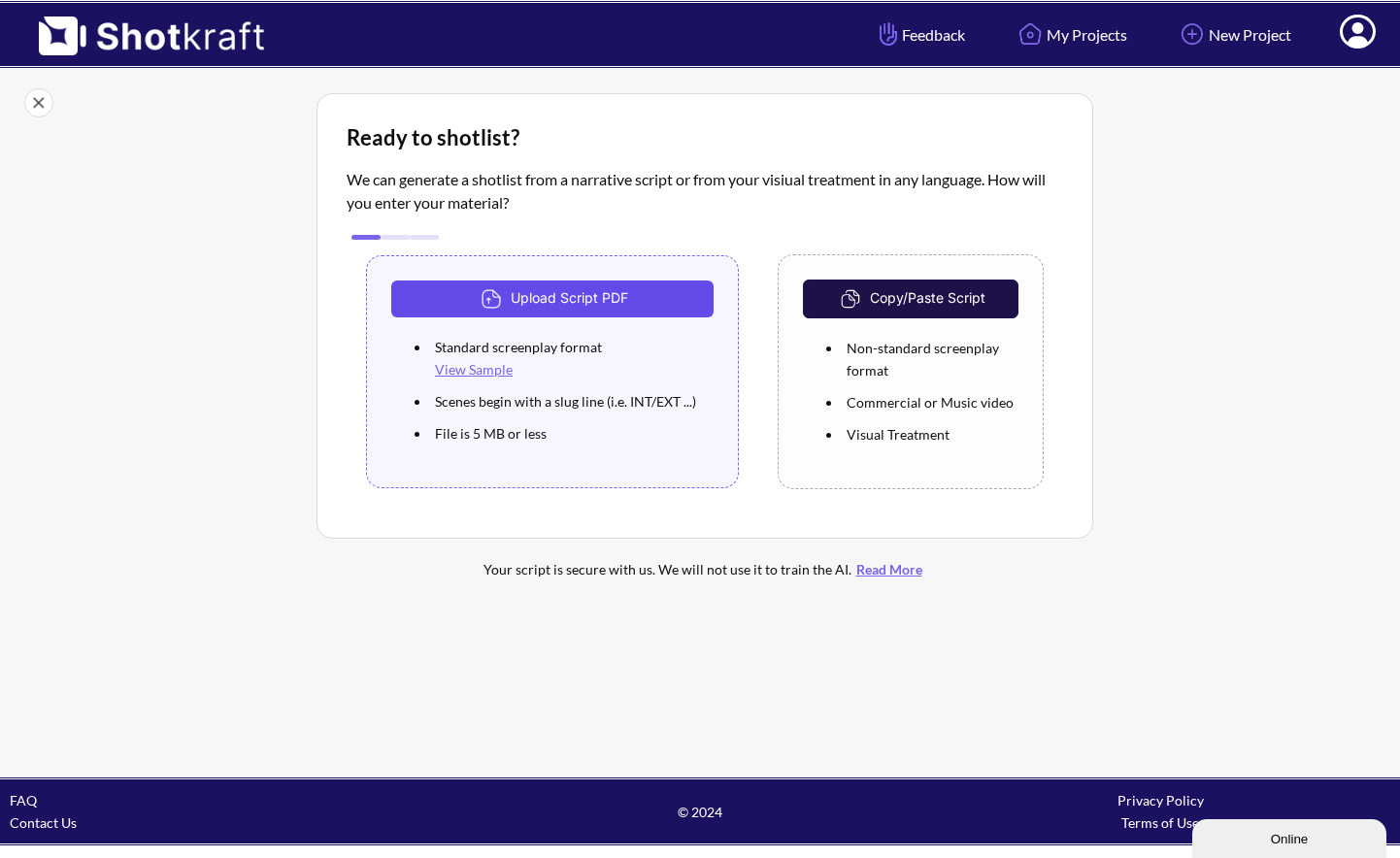 click on "Upload Script PDF" at bounding box center (552, 299) 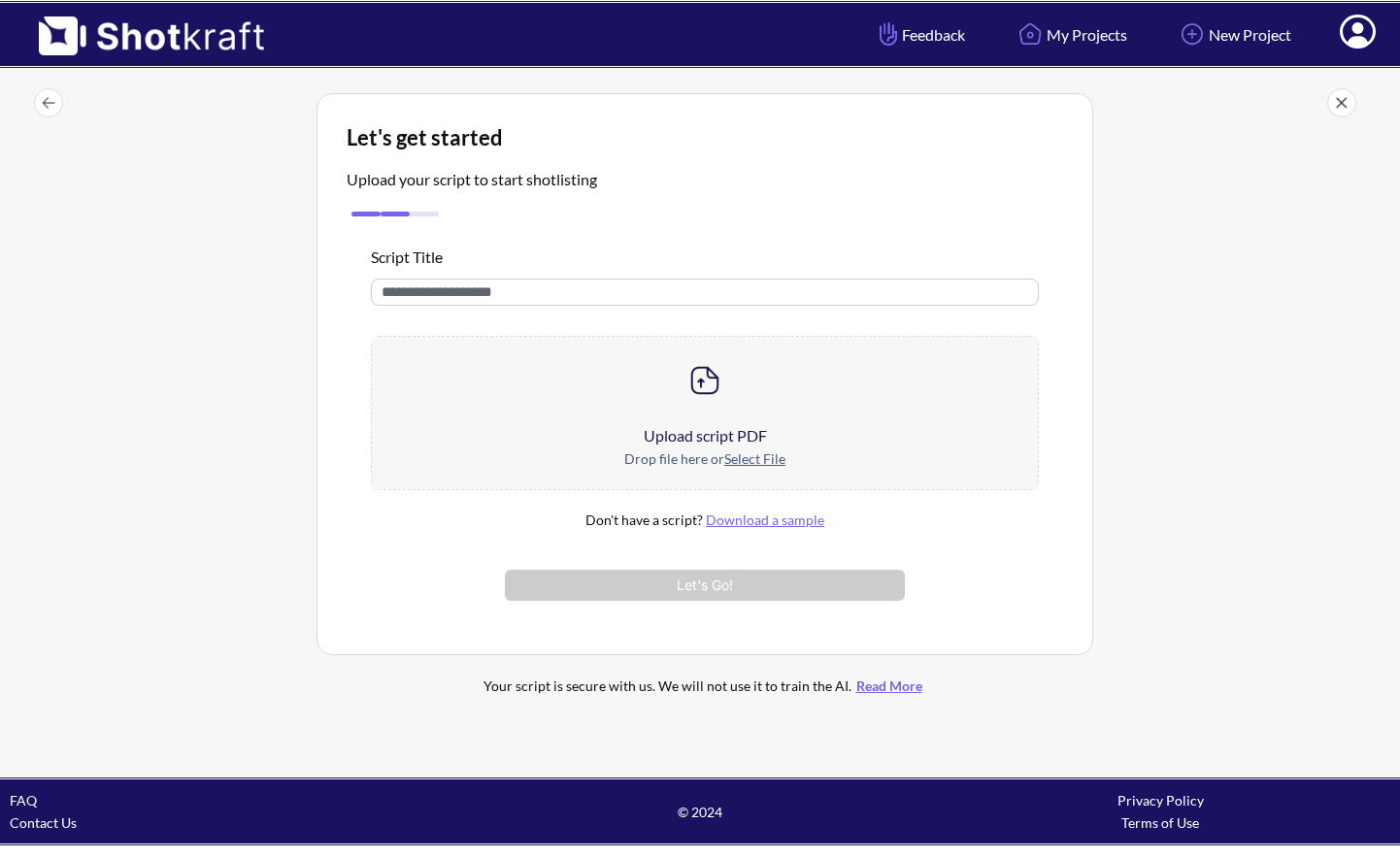 scroll, scrollTop: 0, scrollLeft: 0, axis: both 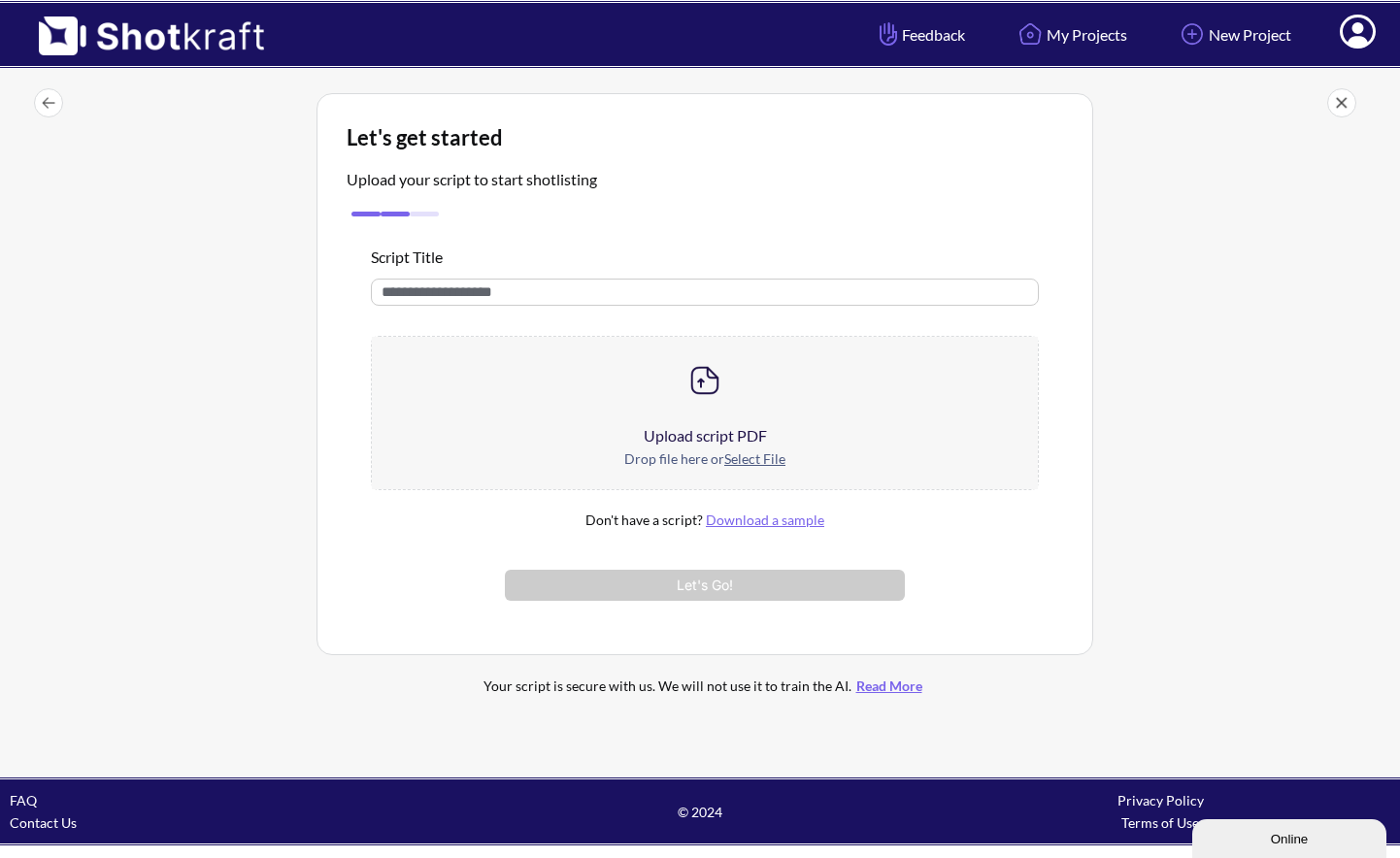 click on "Select File" at bounding box center [754, 458] 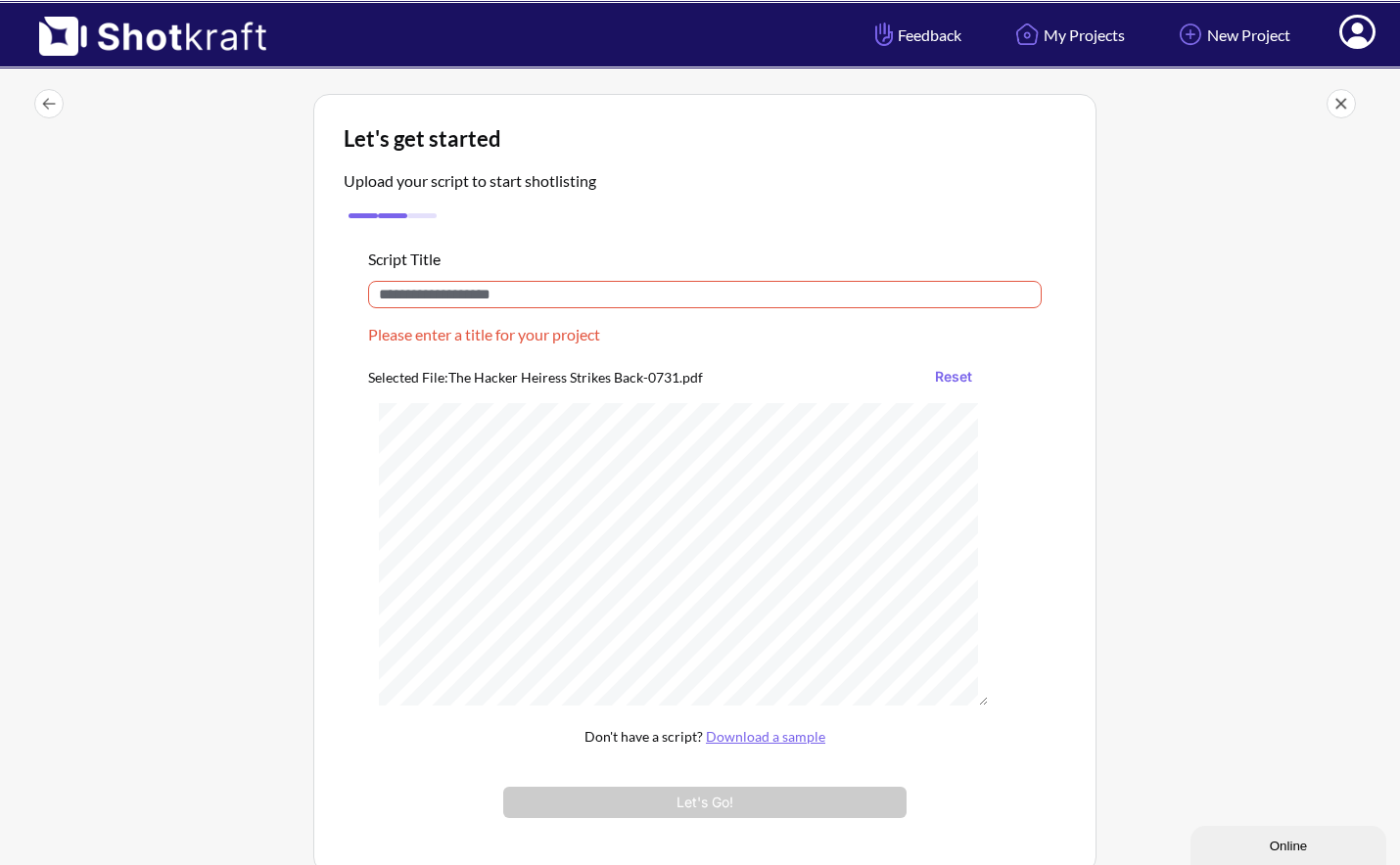drag, startPoint x: 451, startPoint y: 380, endPoint x: 642, endPoint y: 378, distance: 191.01047 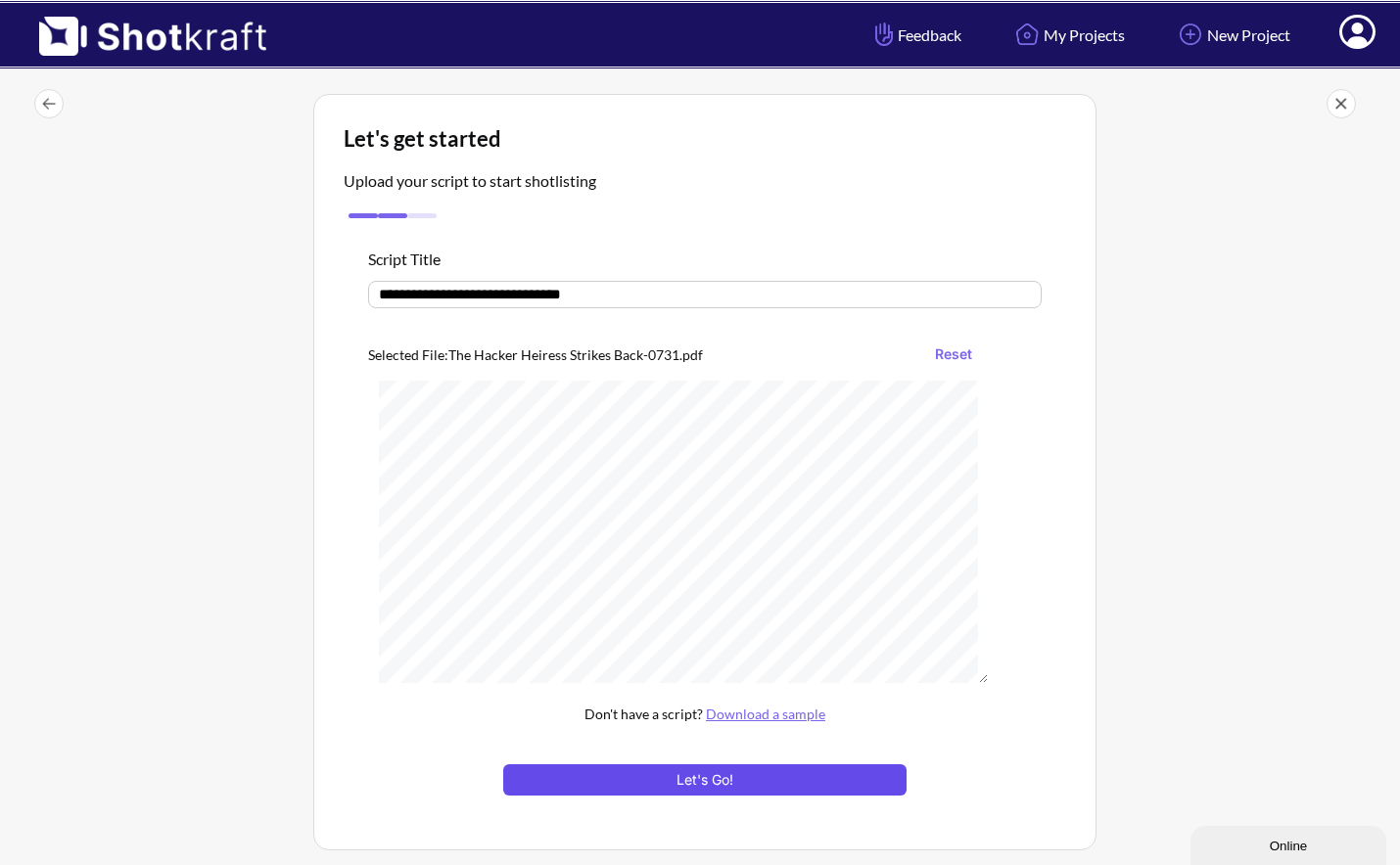 type on "**********" 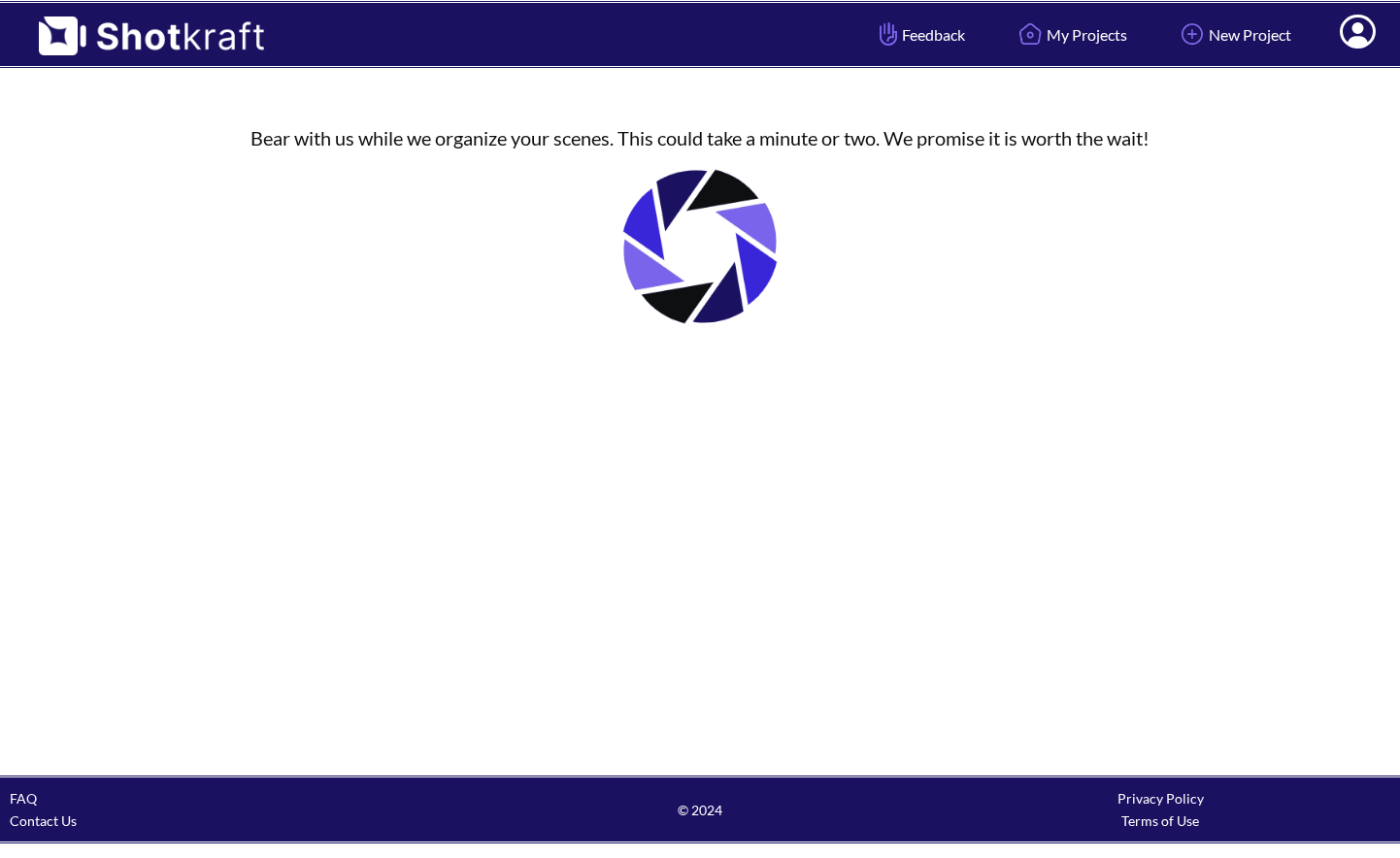 scroll, scrollTop: 0, scrollLeft: 0, axis: both 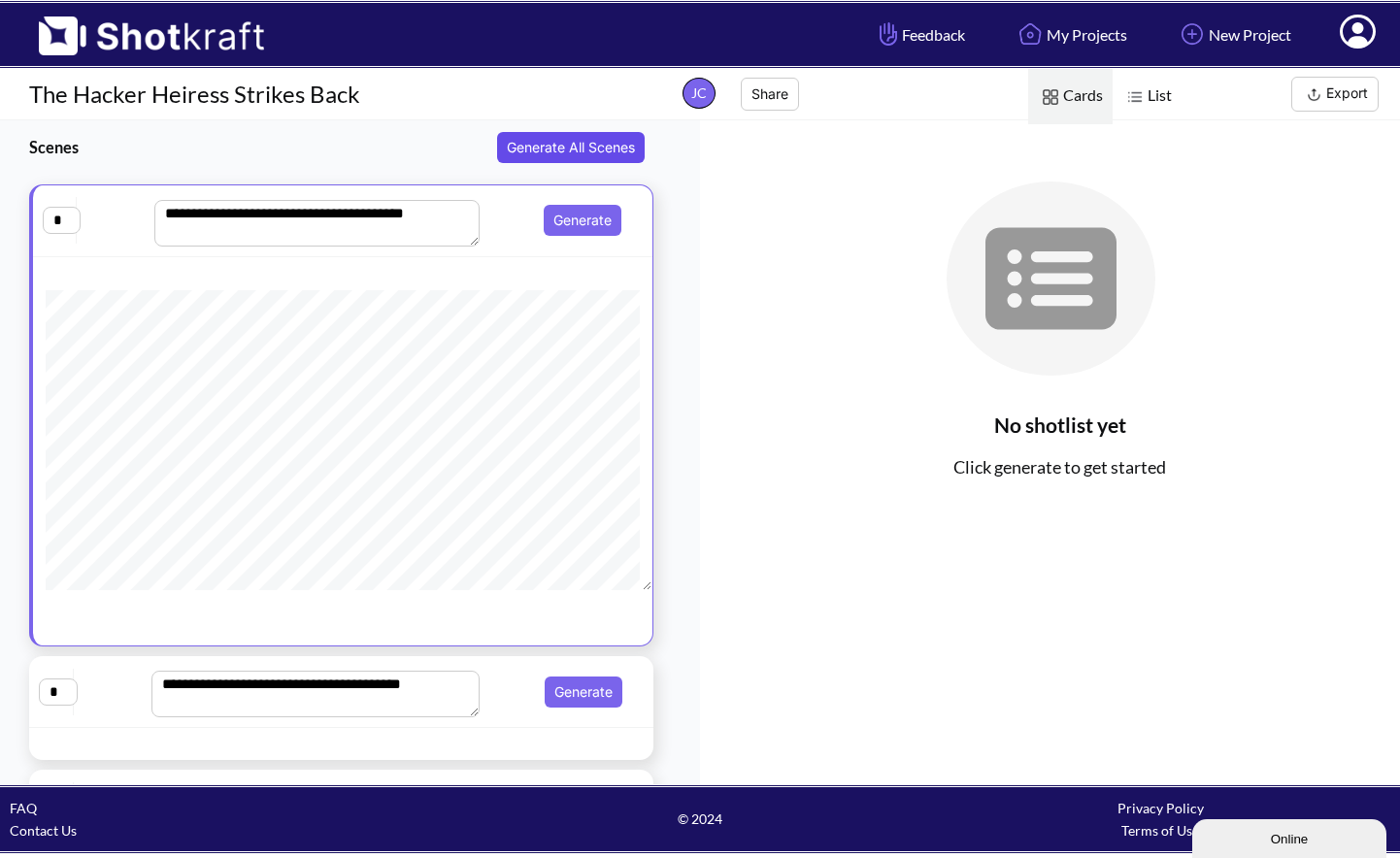 click on "Generate All Scenes" at bounding box center [571, 148] 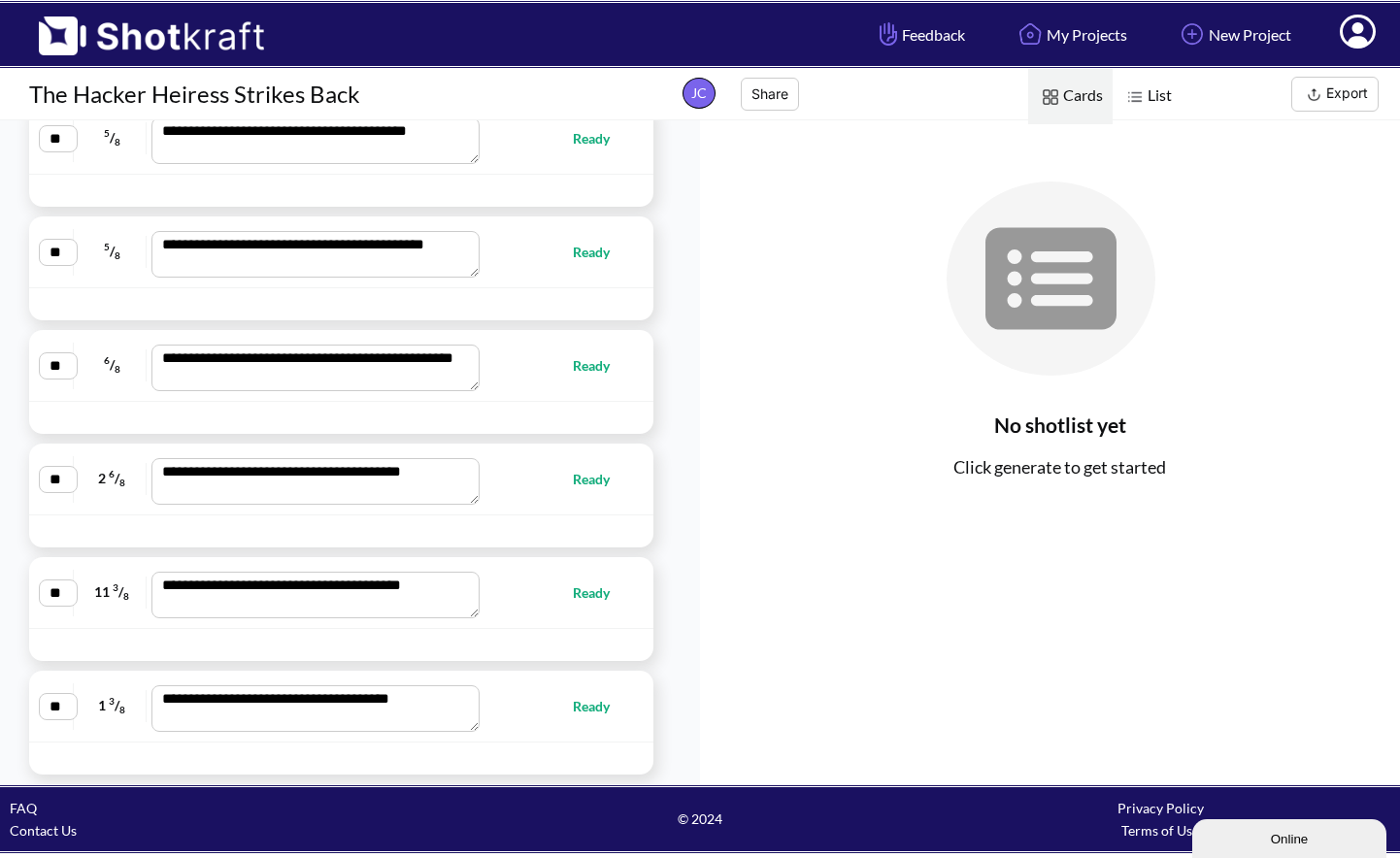 scroll, scrollTop: 3620, scrollLeft: 0, axis: vertical 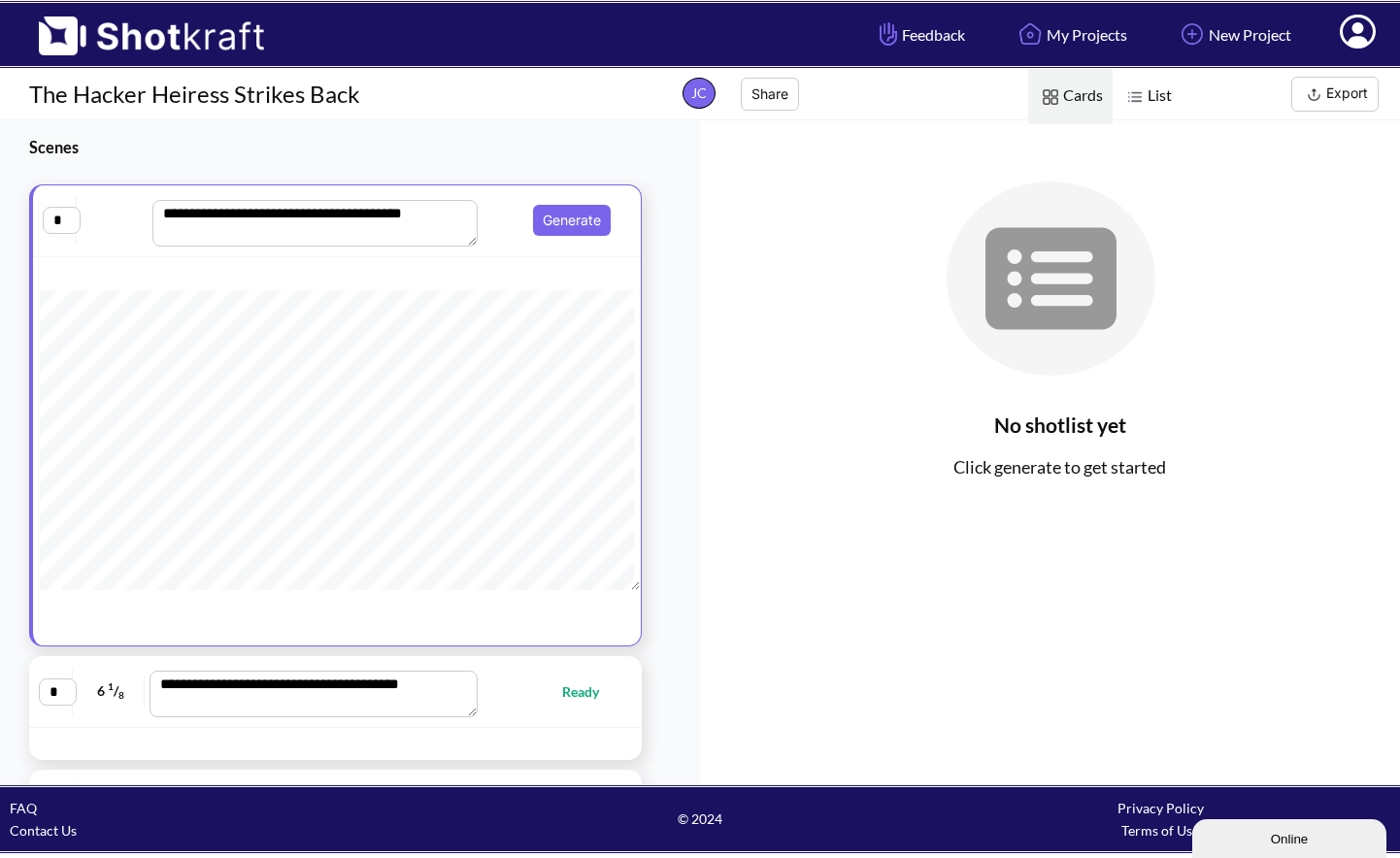 click on "Export" at bounding box center (1335, 94) 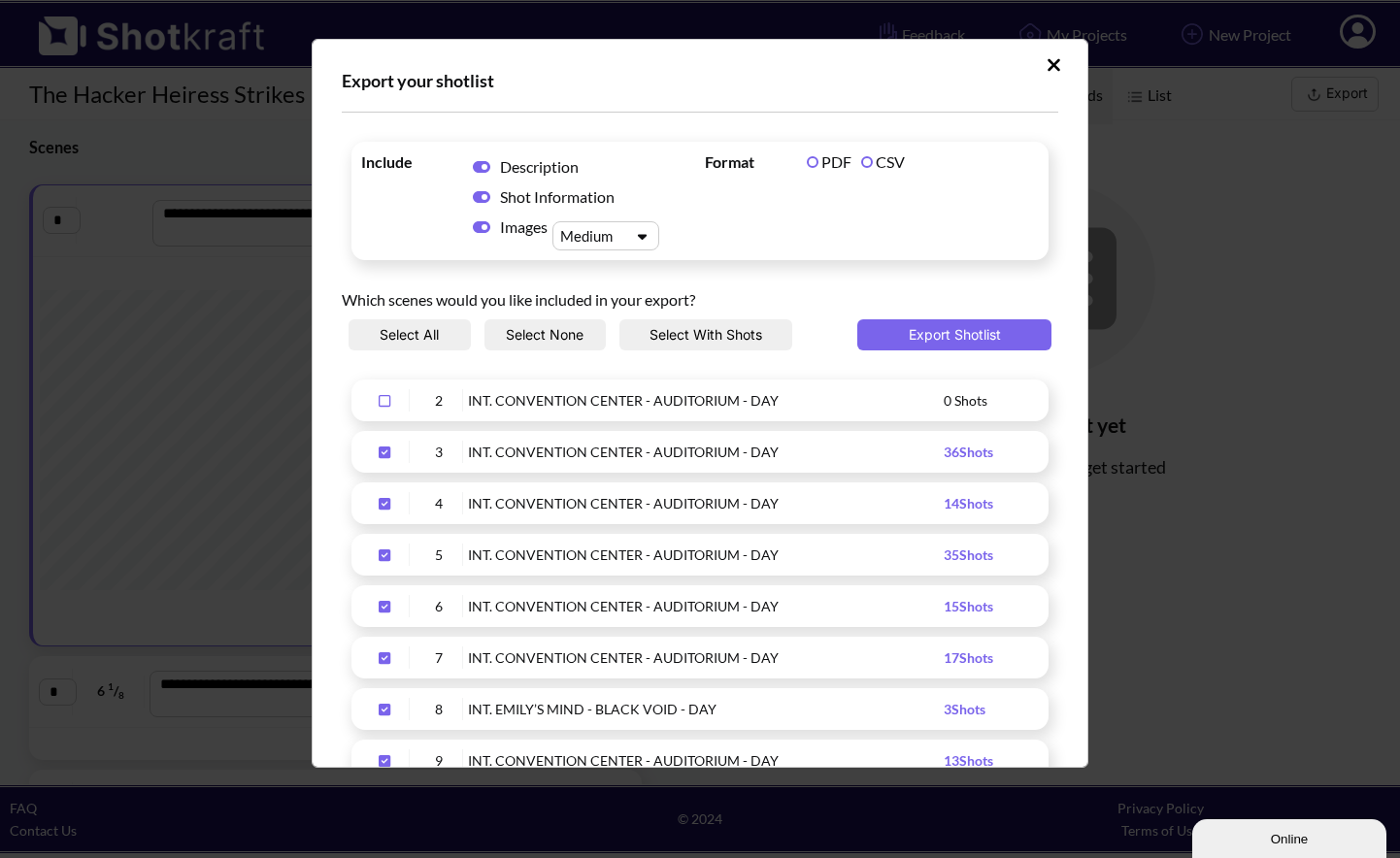 click 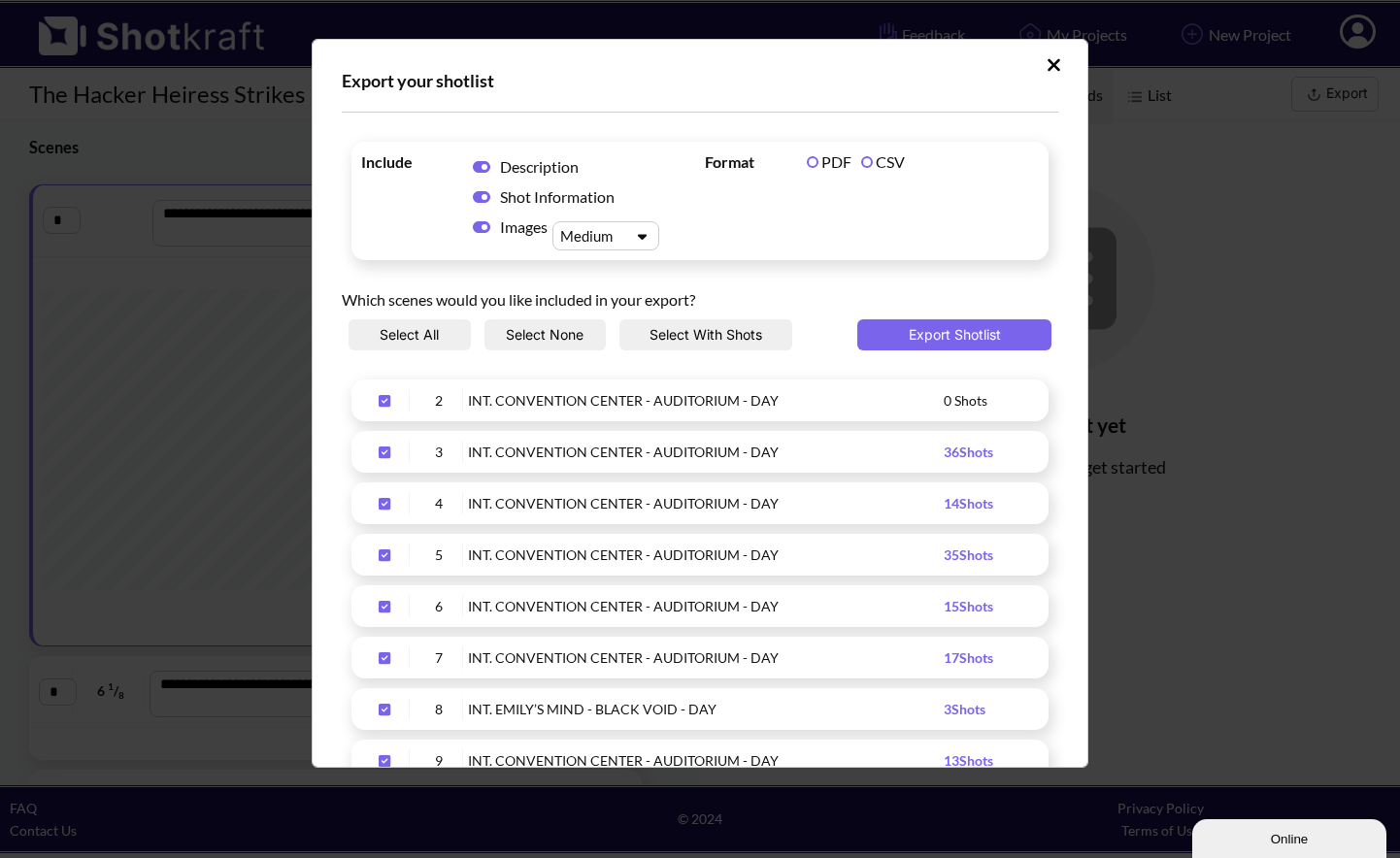 click on "CSV" at bounding box center [883, 161] 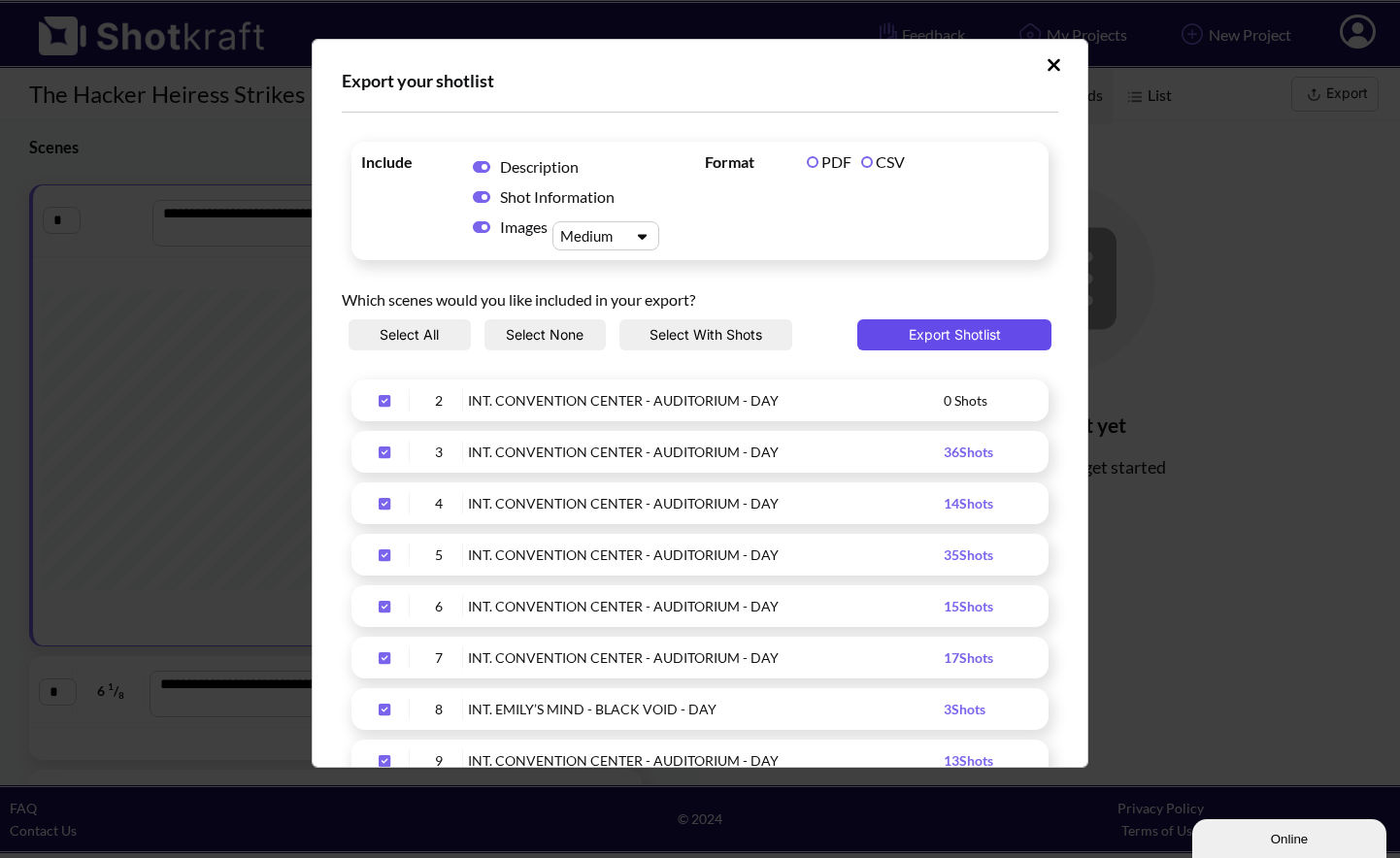 click on "Export Shotlist" at bounding box center [954, 335] 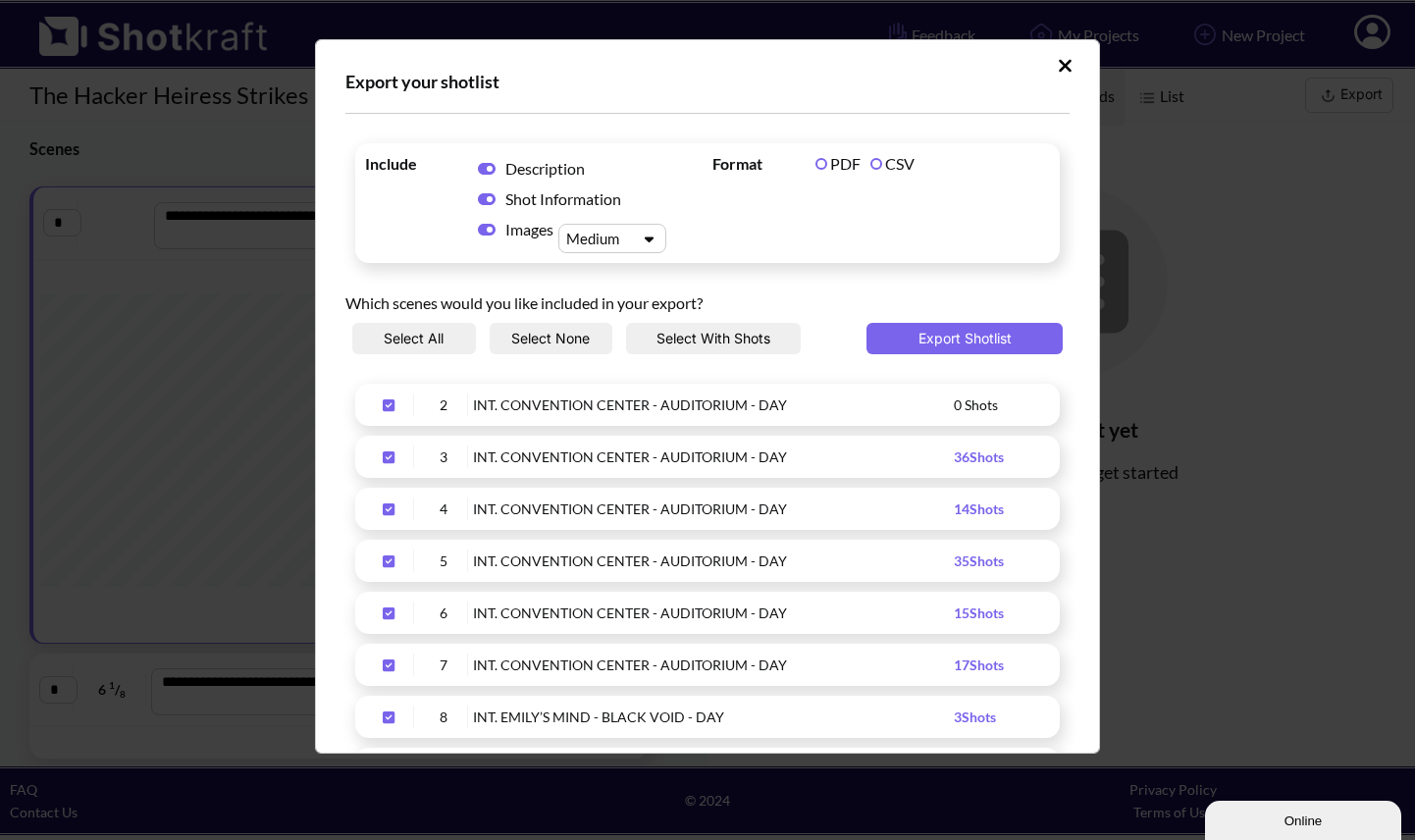 click 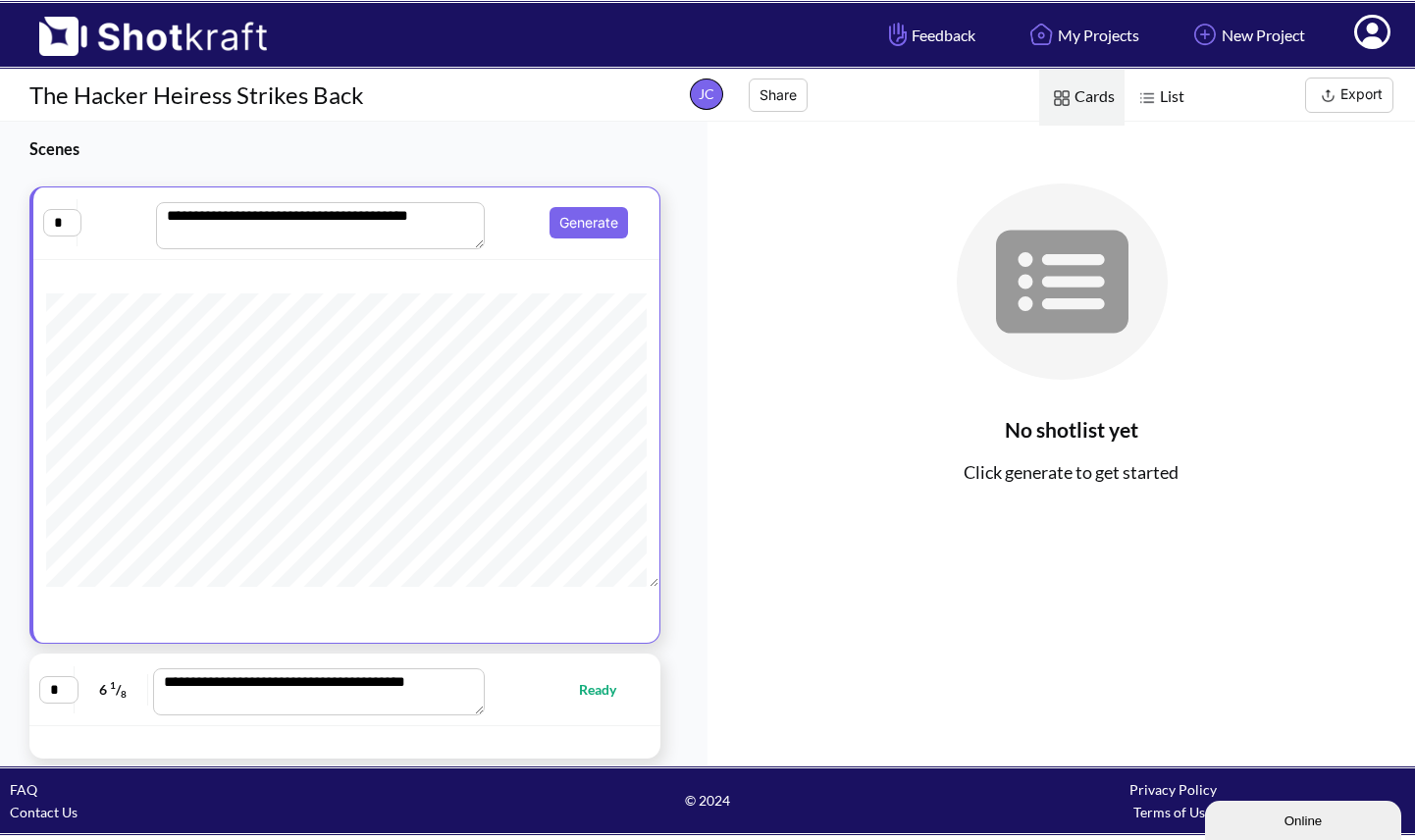 click on "**********" at bounding box center [353, 444] 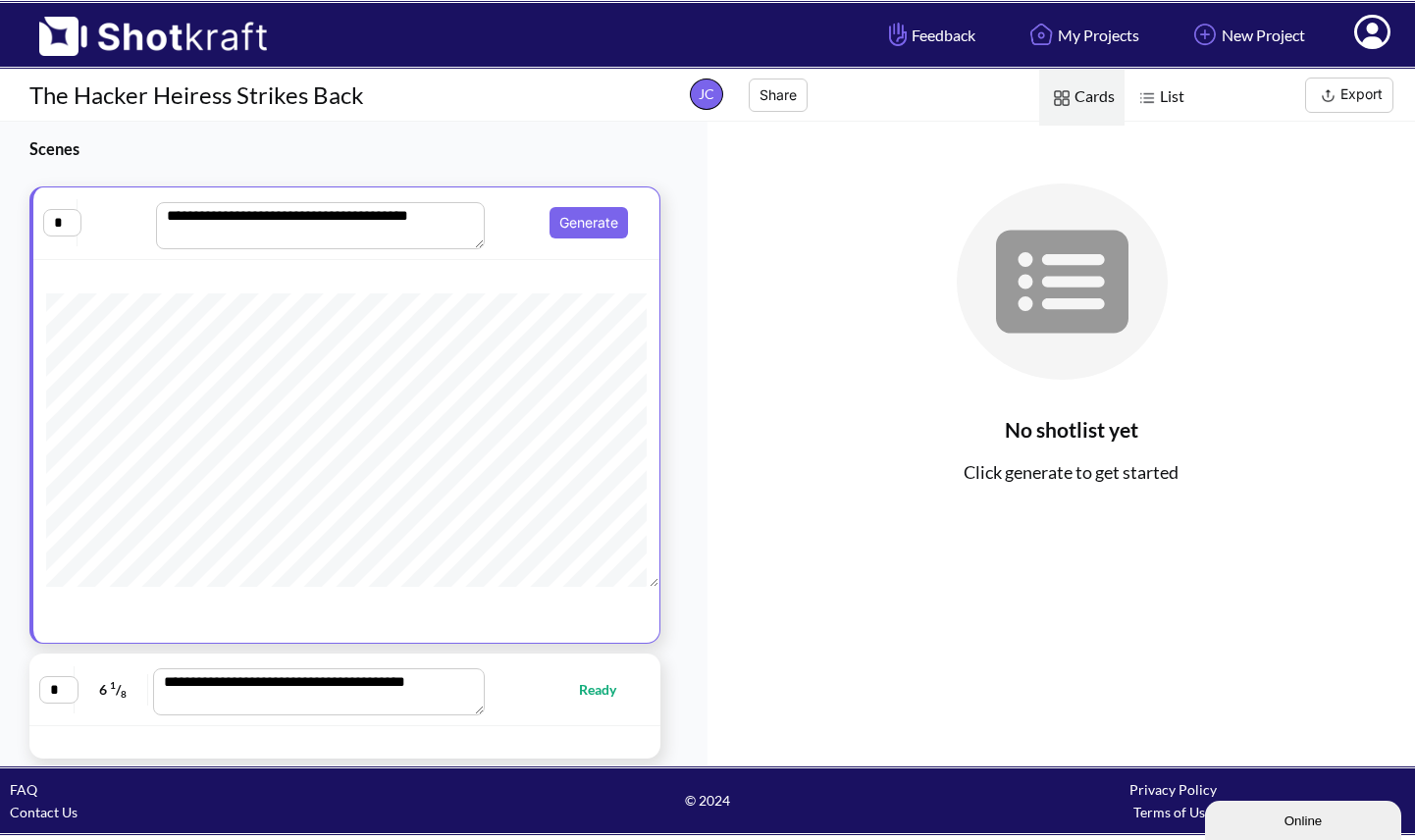 scroll, scrollTop: 0, scrollLeft: 0, axis: both 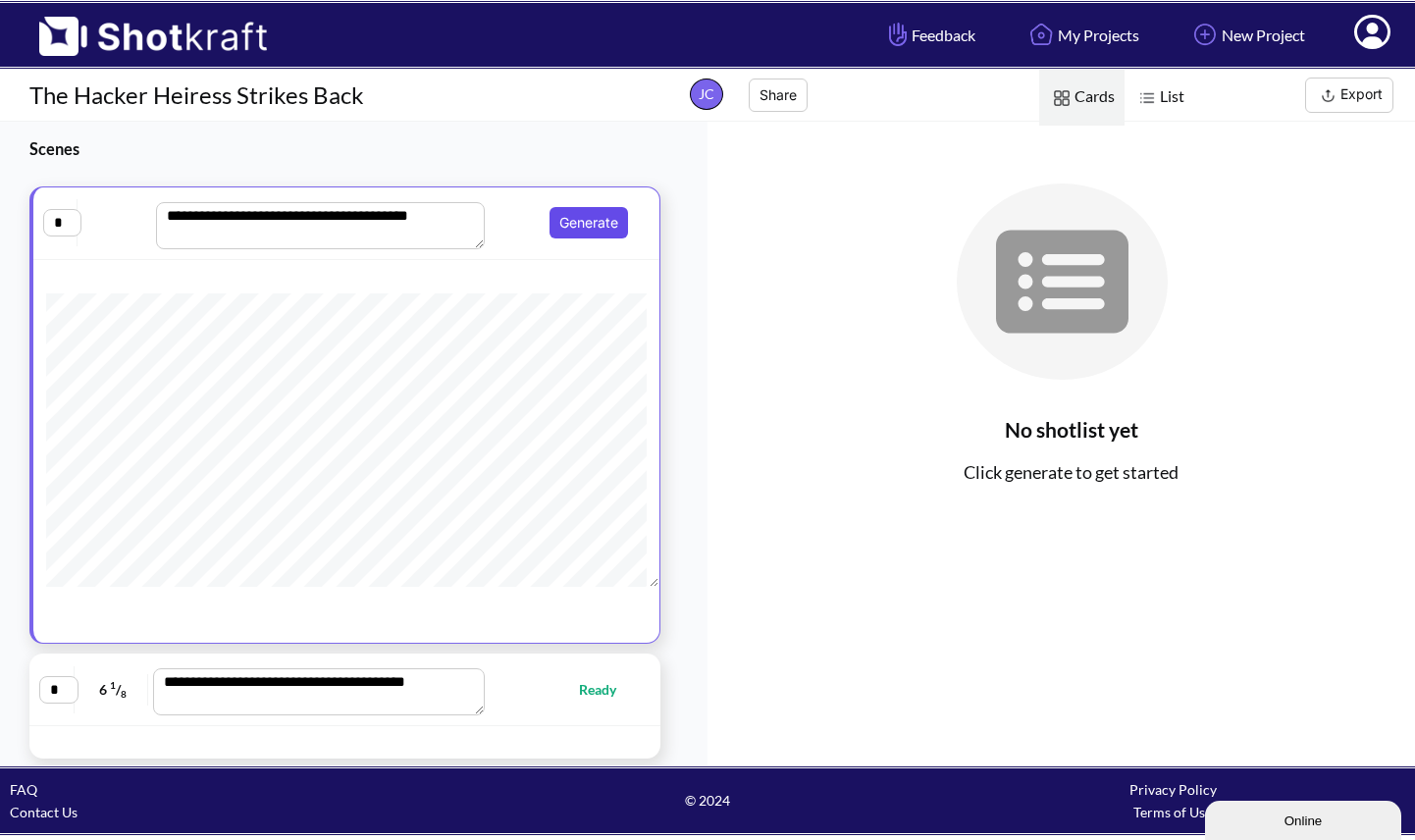 click on "Generate" at bounding box center [589, 223] 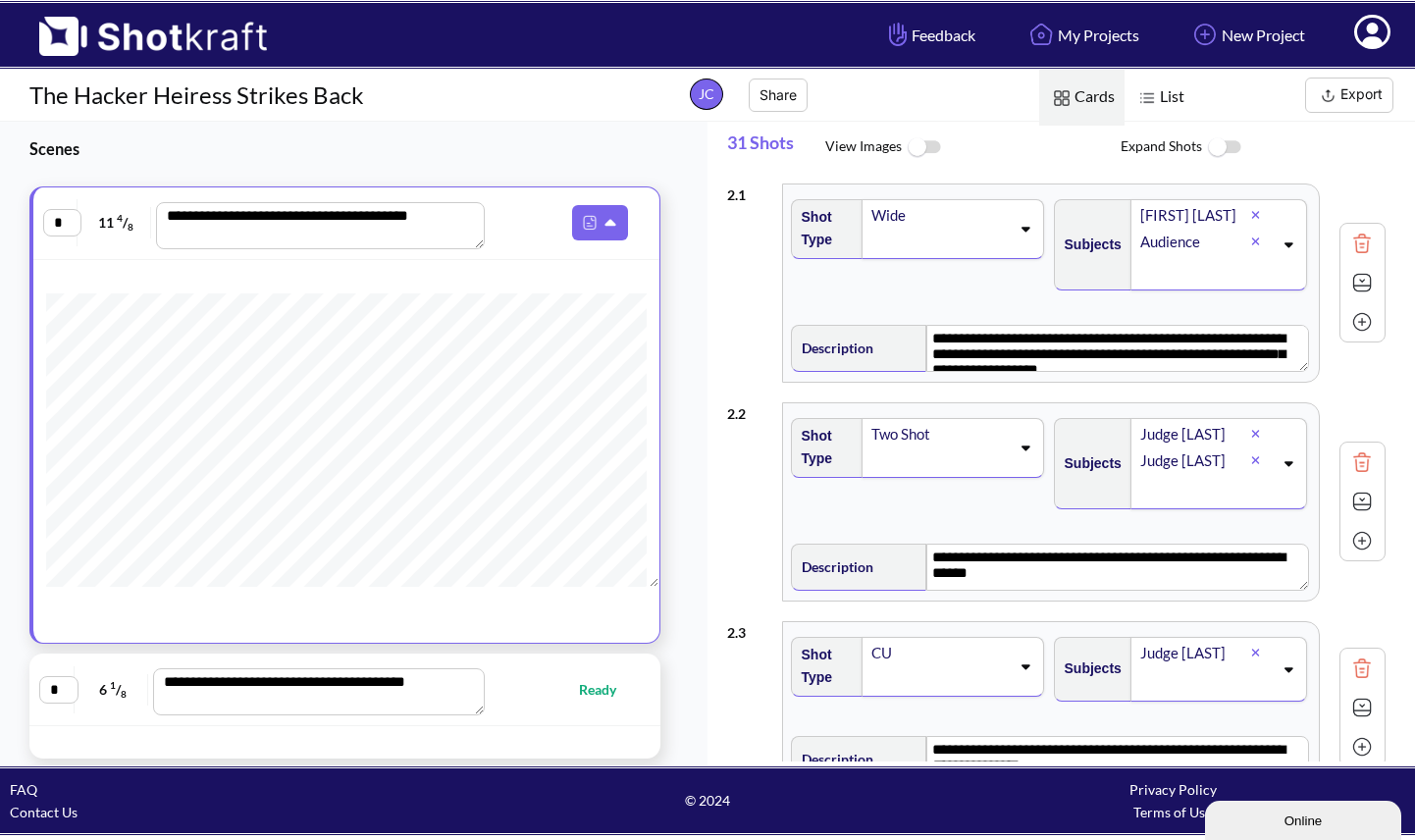 click on "Export" at bounding box center [1349, 95] 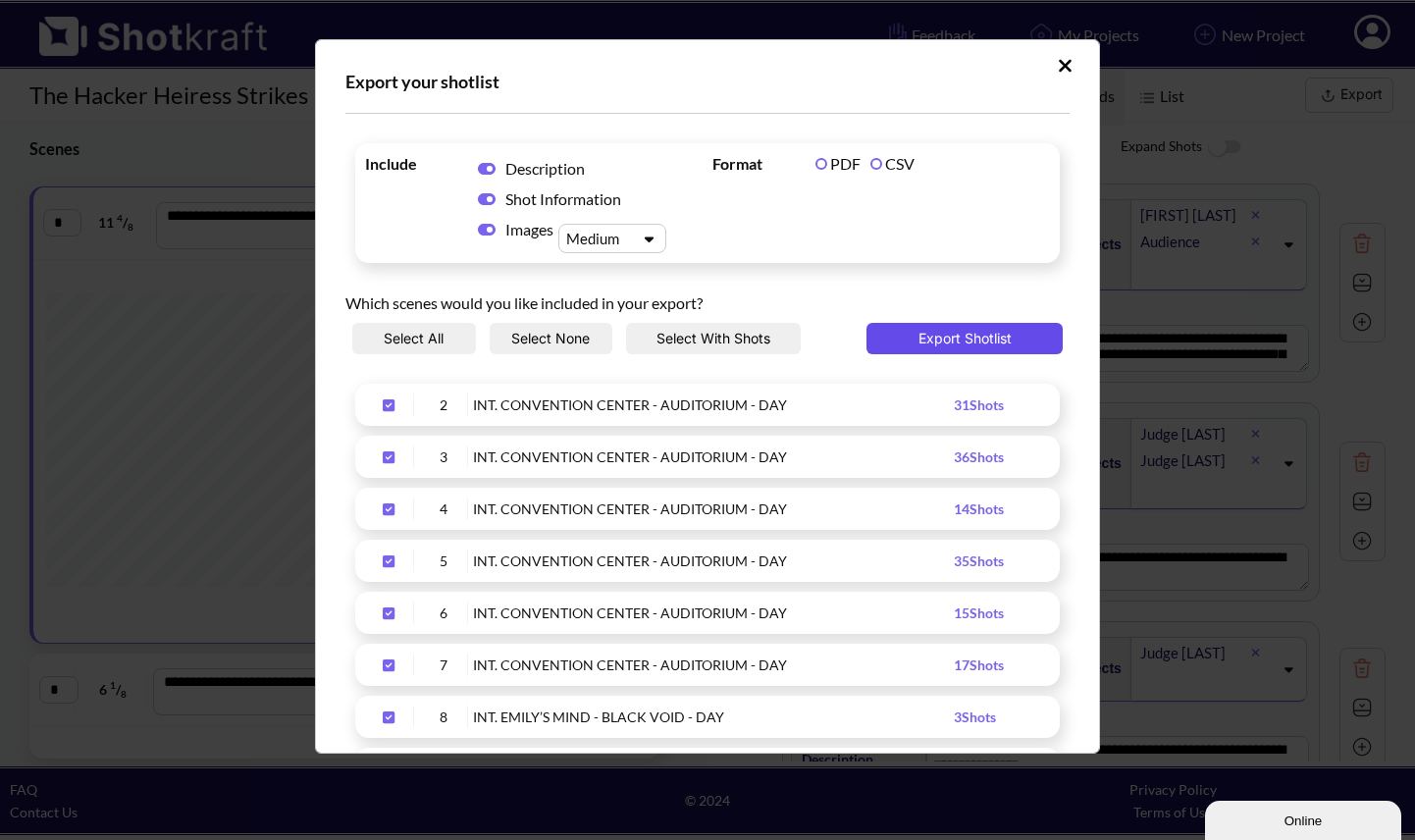 scroll, scrollTop: 0, scrollLeft: 0, axis: both 